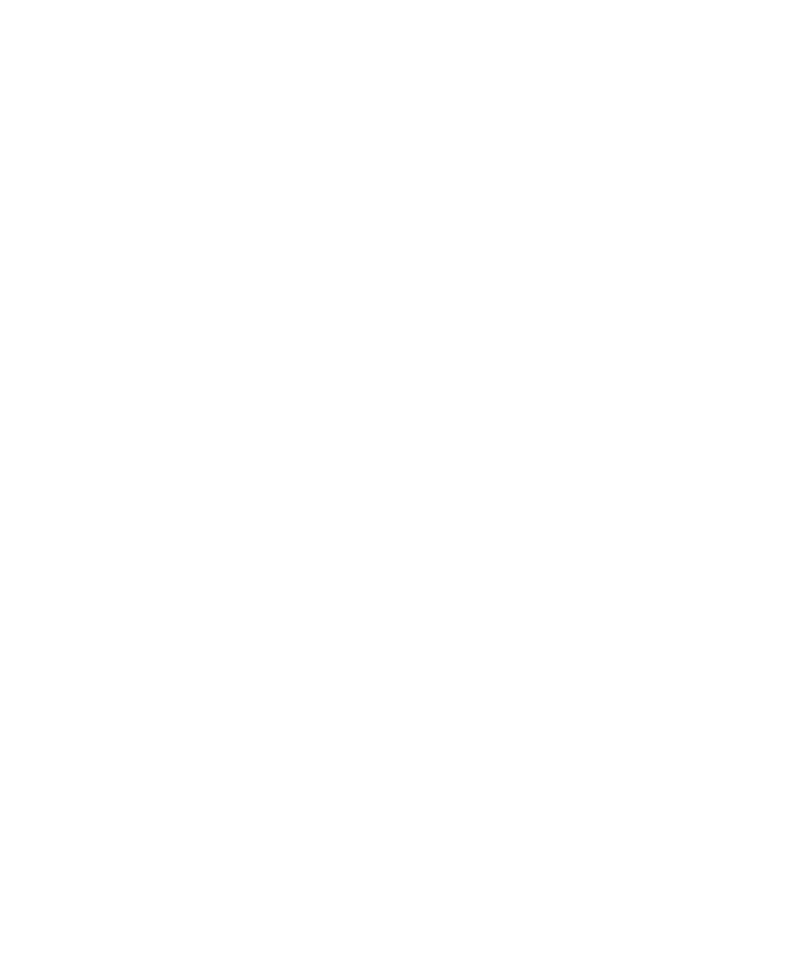 scroll, scrollTop: 0, scrollLeft: 0, axis: both 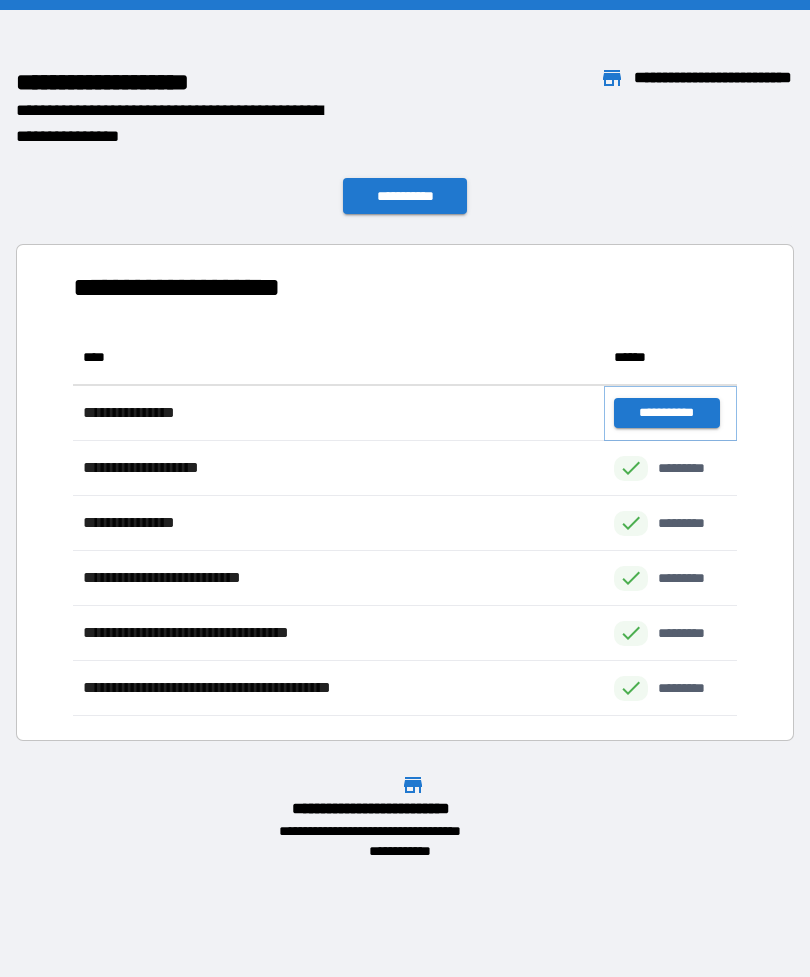 click on "**********" at bounding box center [666, 413] 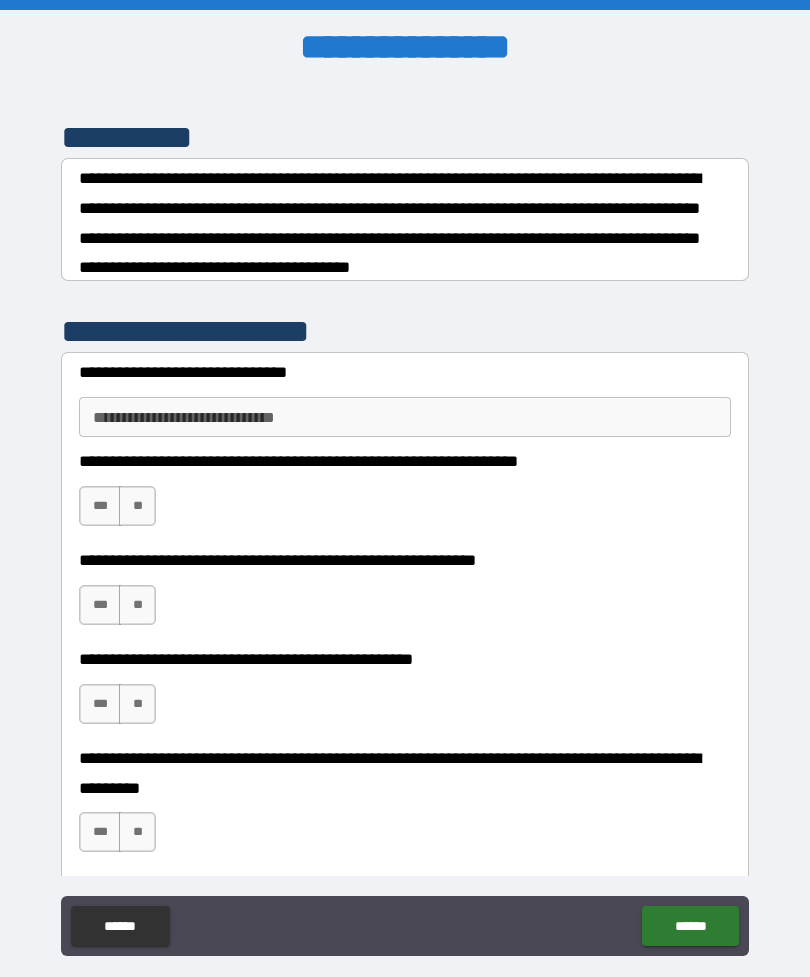 scroll, scrollTop: 256, scrollLeft: 0, axis: vertical 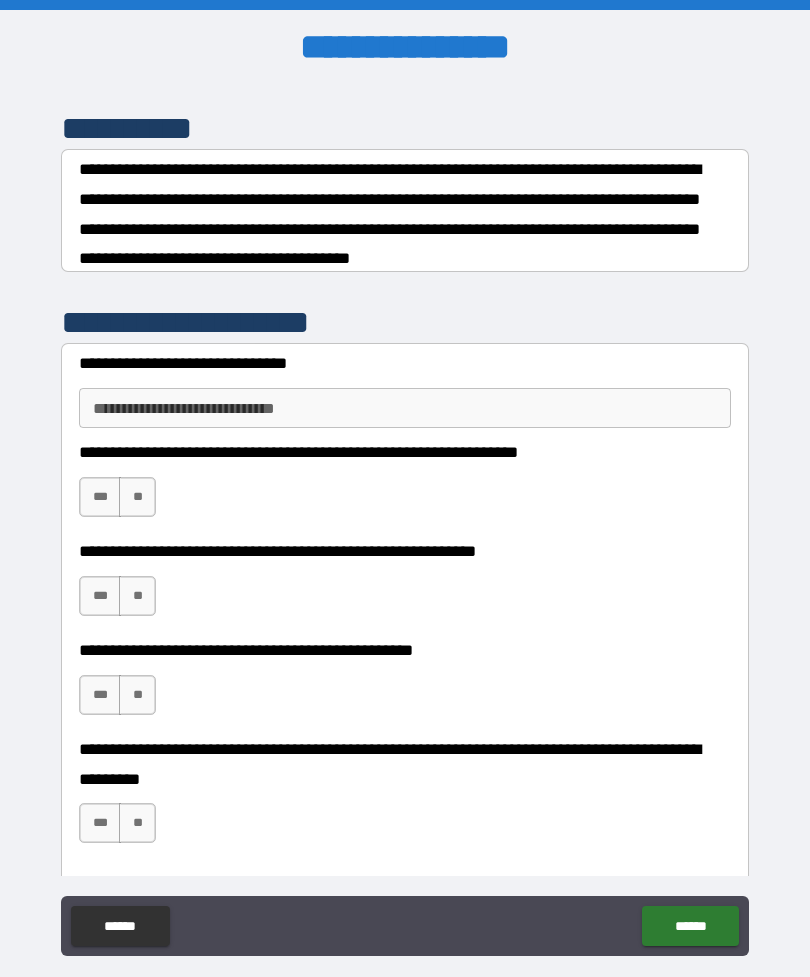 click on "**" at bounding box center (137, 497) 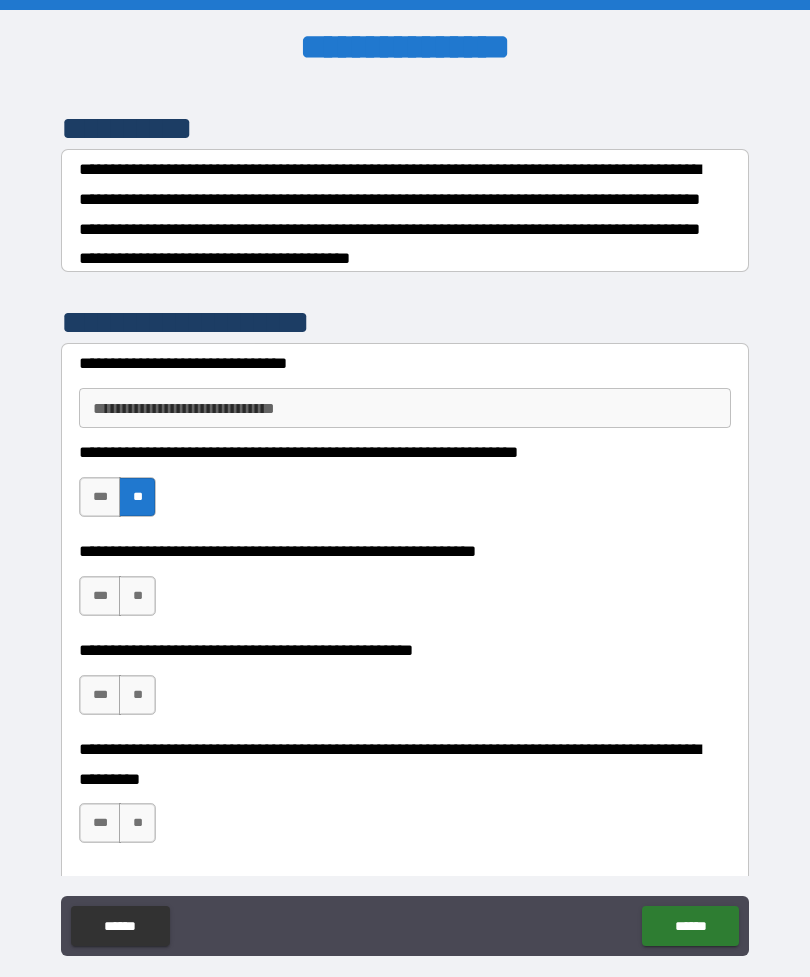 click on "***" at bounding box center [100, 596] 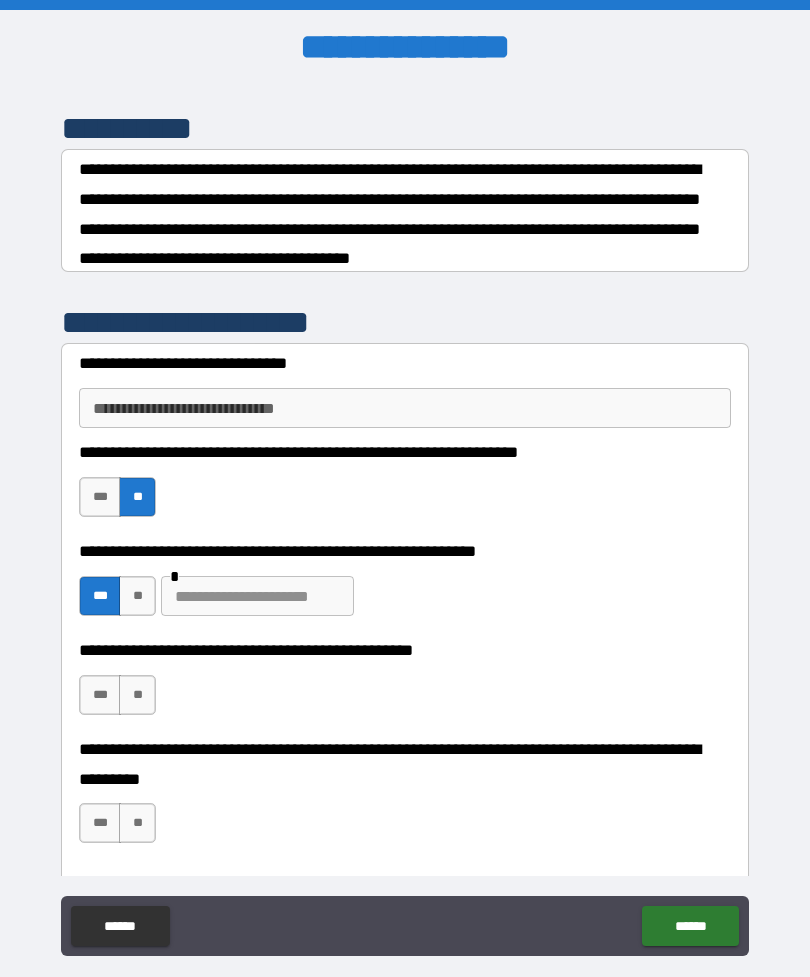 click at bounding box center (257, 596) 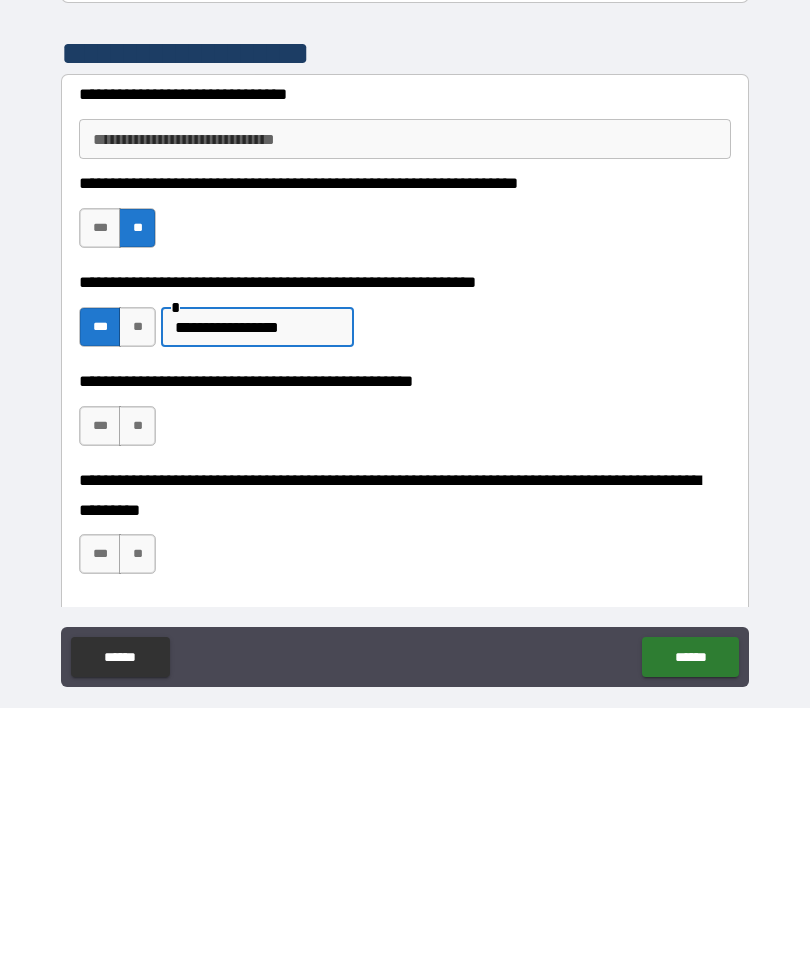 type on "**********" 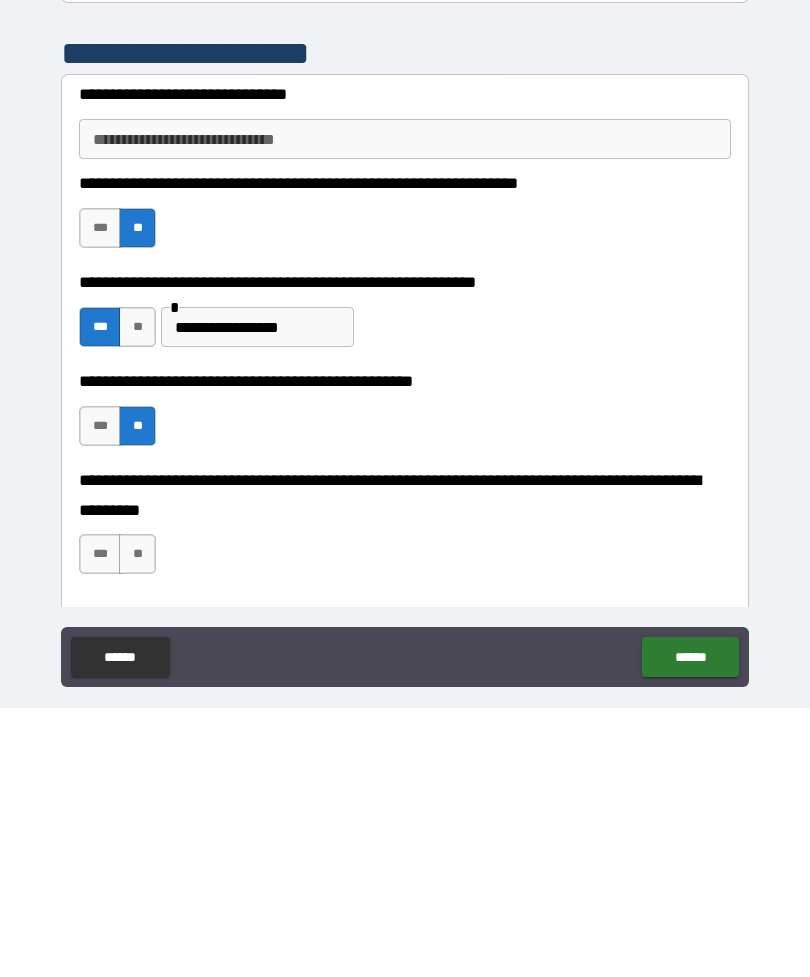 scroll, scrollTop: 64, scrollLeft: 0, axis: vertical 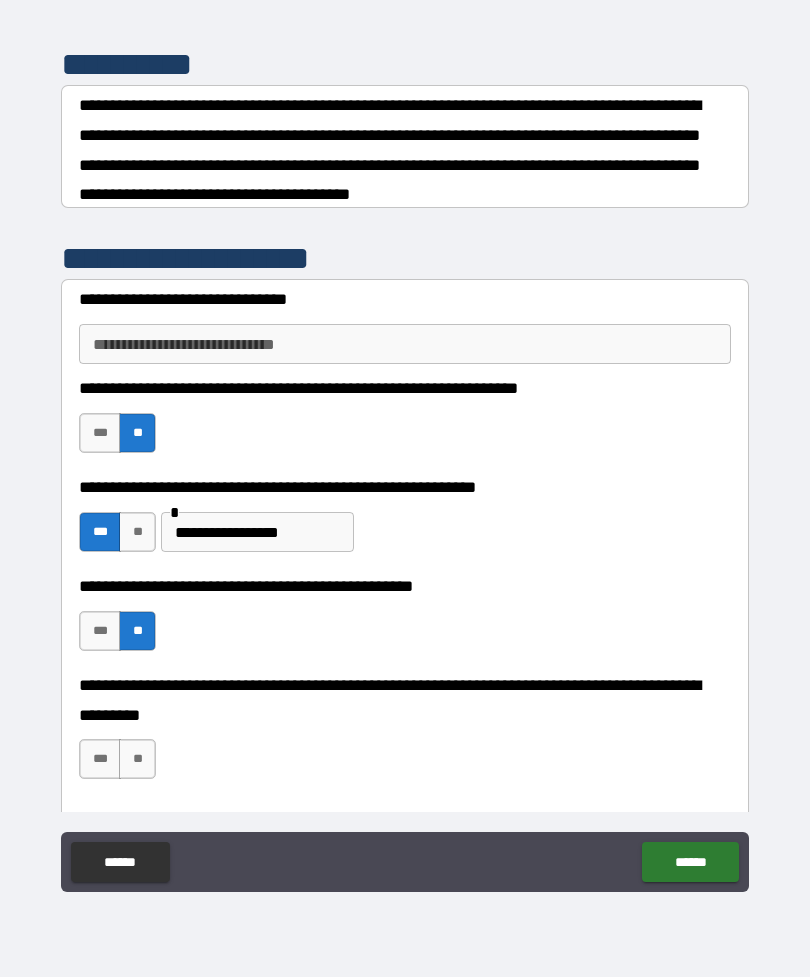 click on "**" at bounding box center [137, 759] 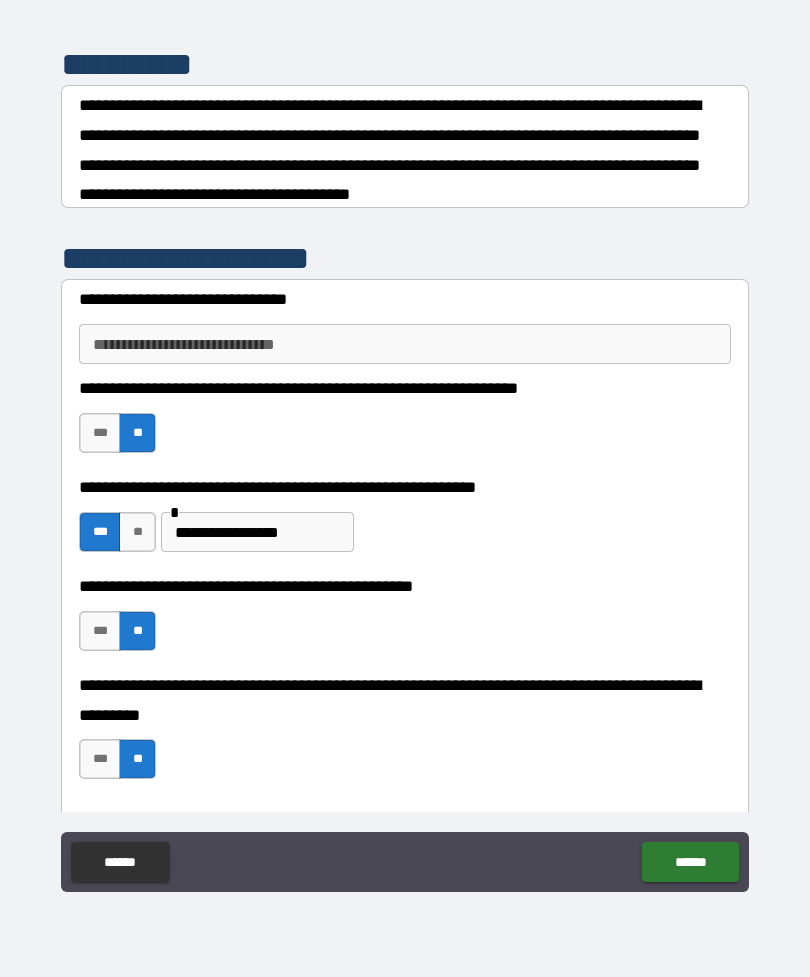click on "******" at bounding box center (690, 862) 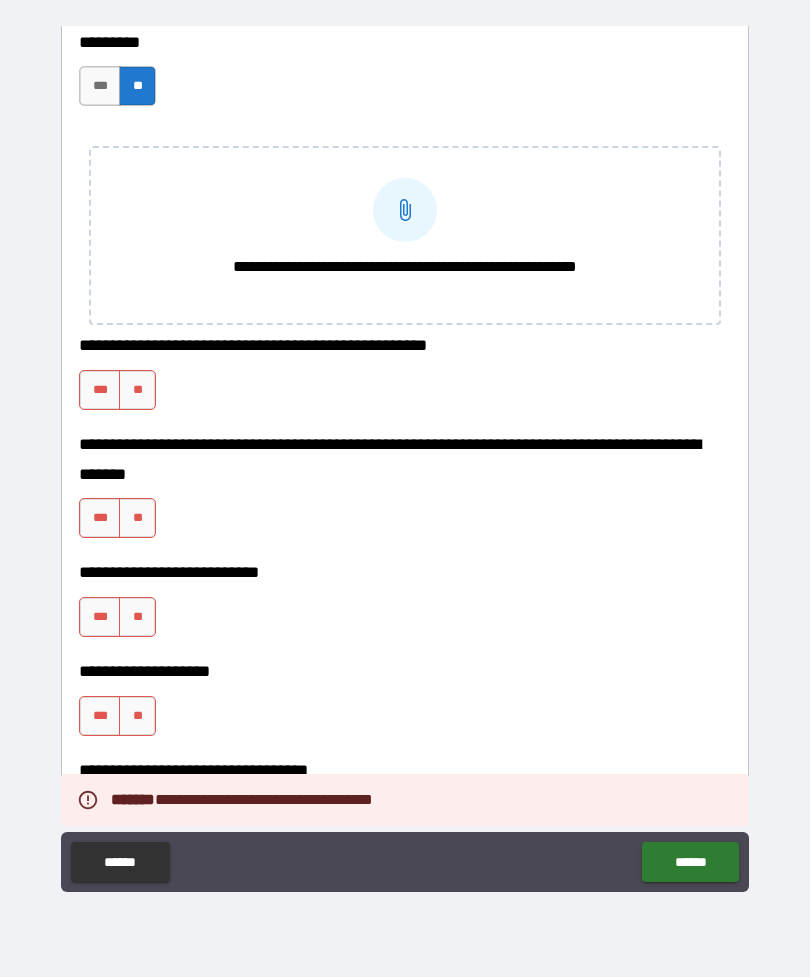 scroll, scrollTop: 932, scrollLeft: 0, axis: vertical 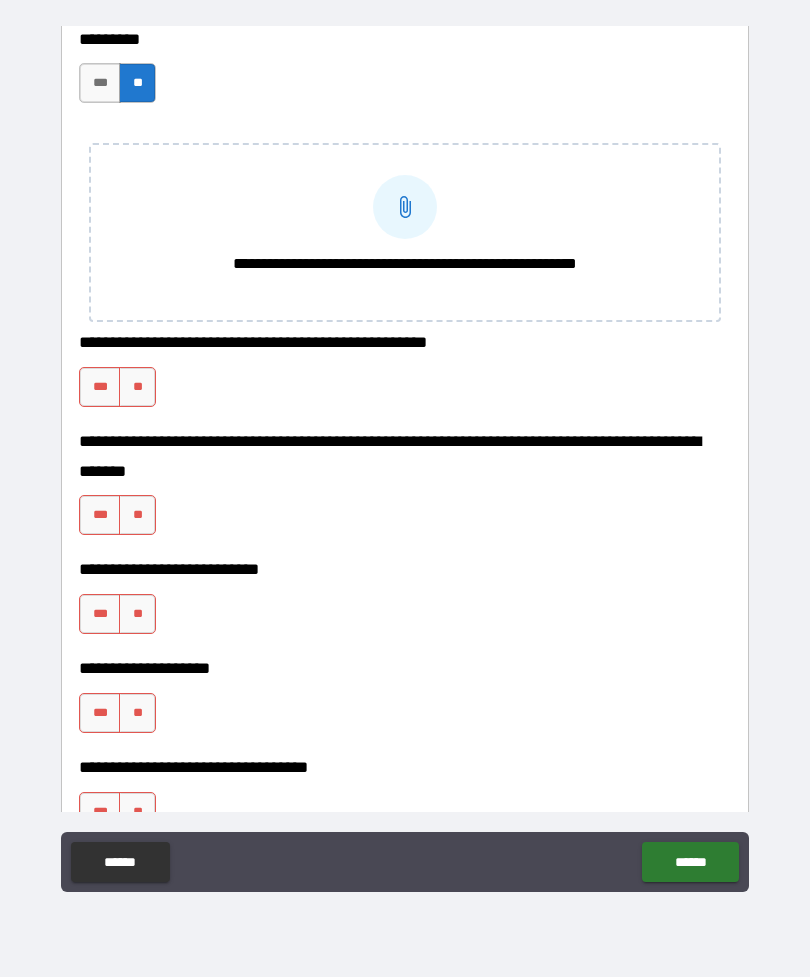 click on "**" at bounding box center [137, 387] 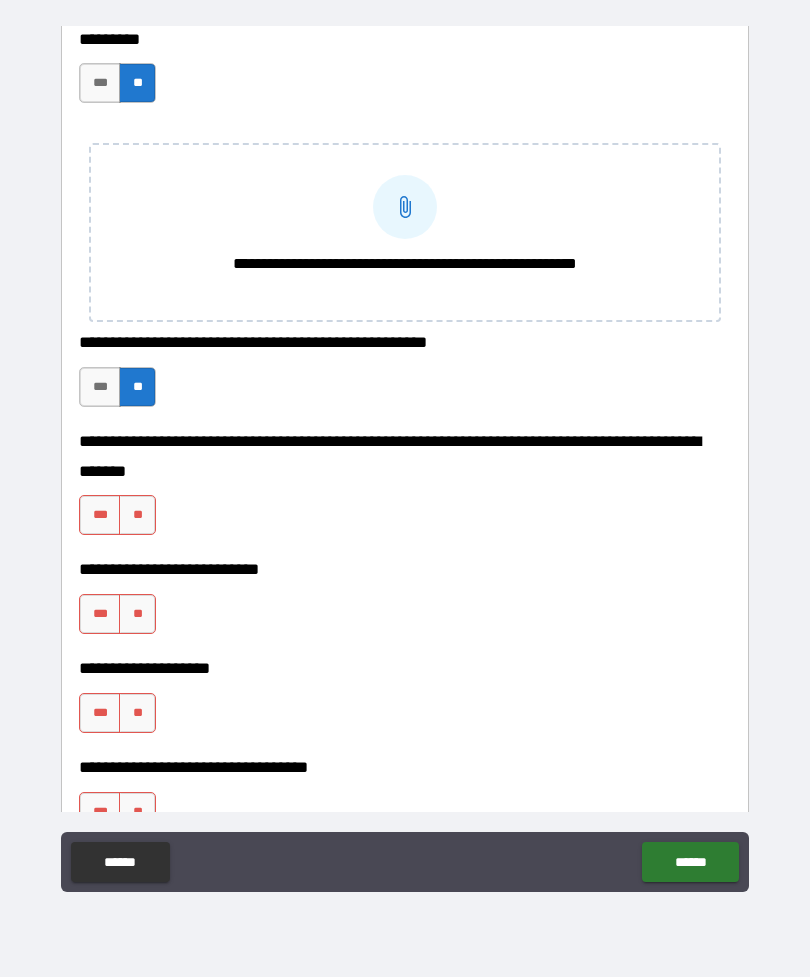 click on "**" at bounding box center [137, 515] 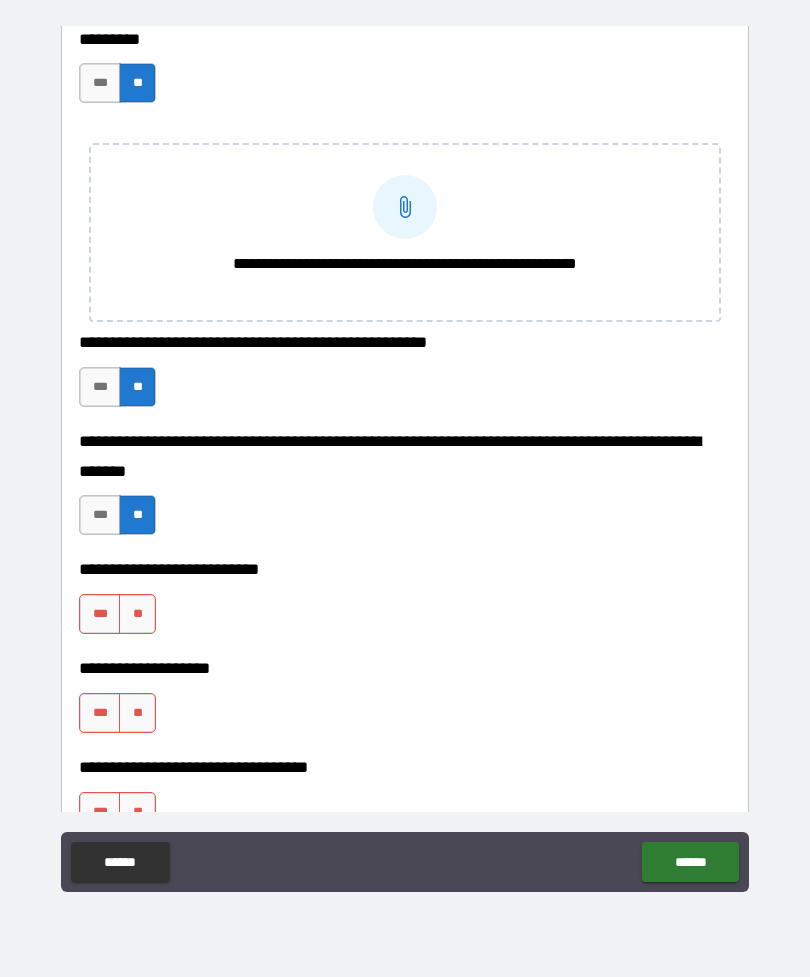 click on "**" at bounding box center (137, 614) 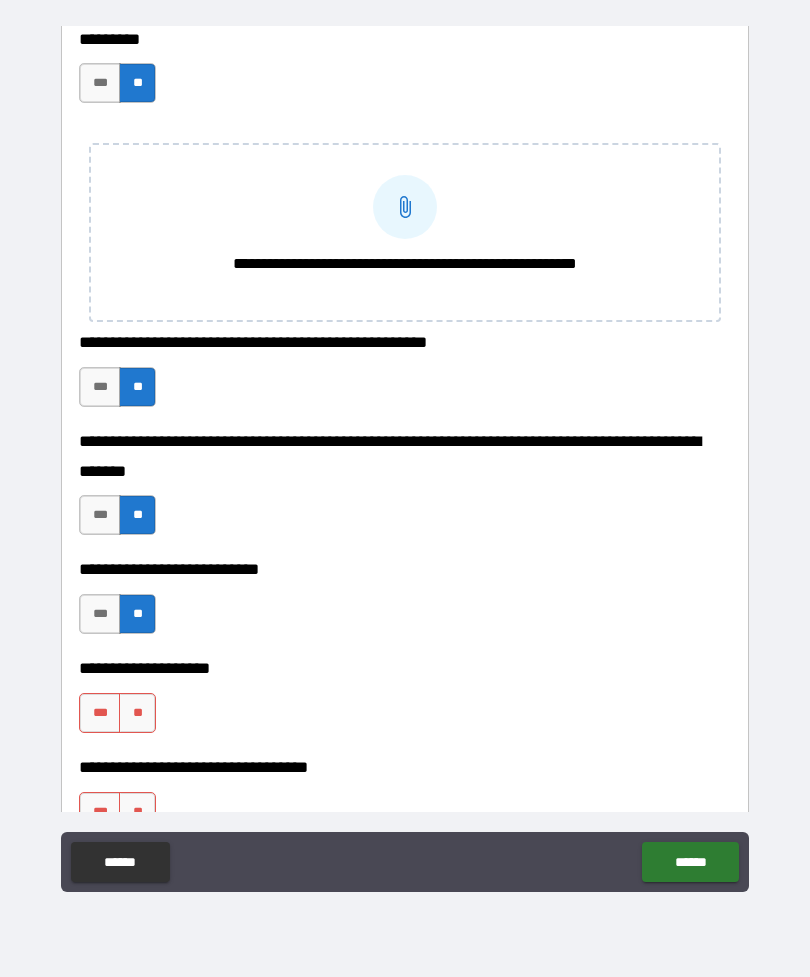 click on "**" at bounding box center [137, 713] 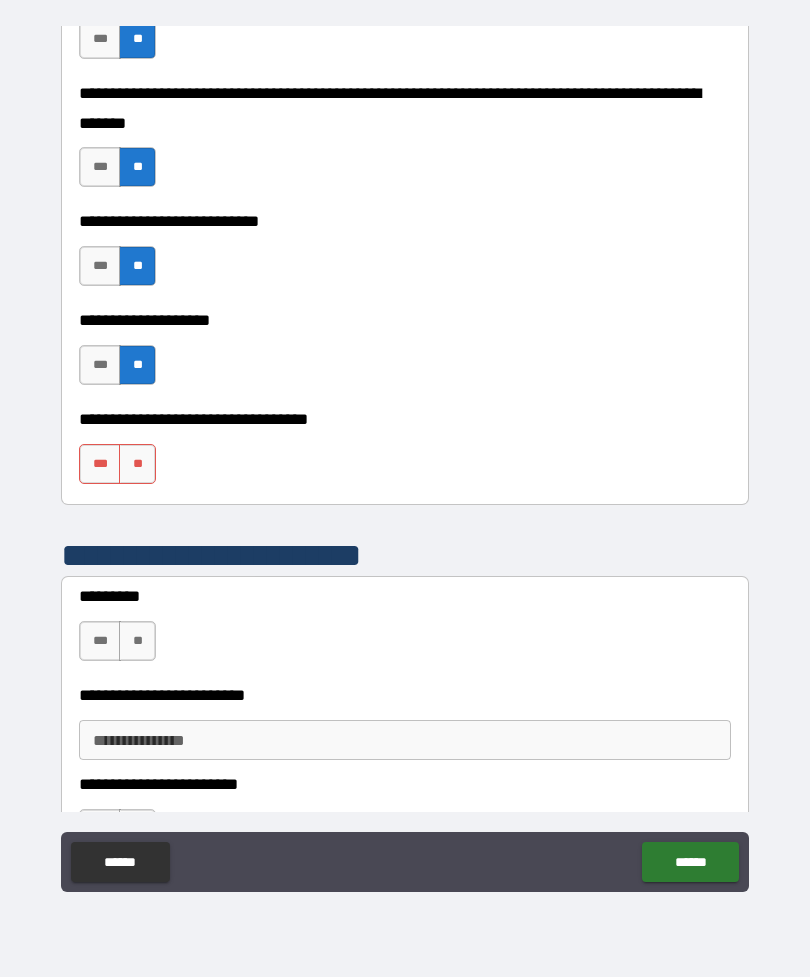 scroll, scrollTop: 1294, scrollLeft: 0, axis: vertical 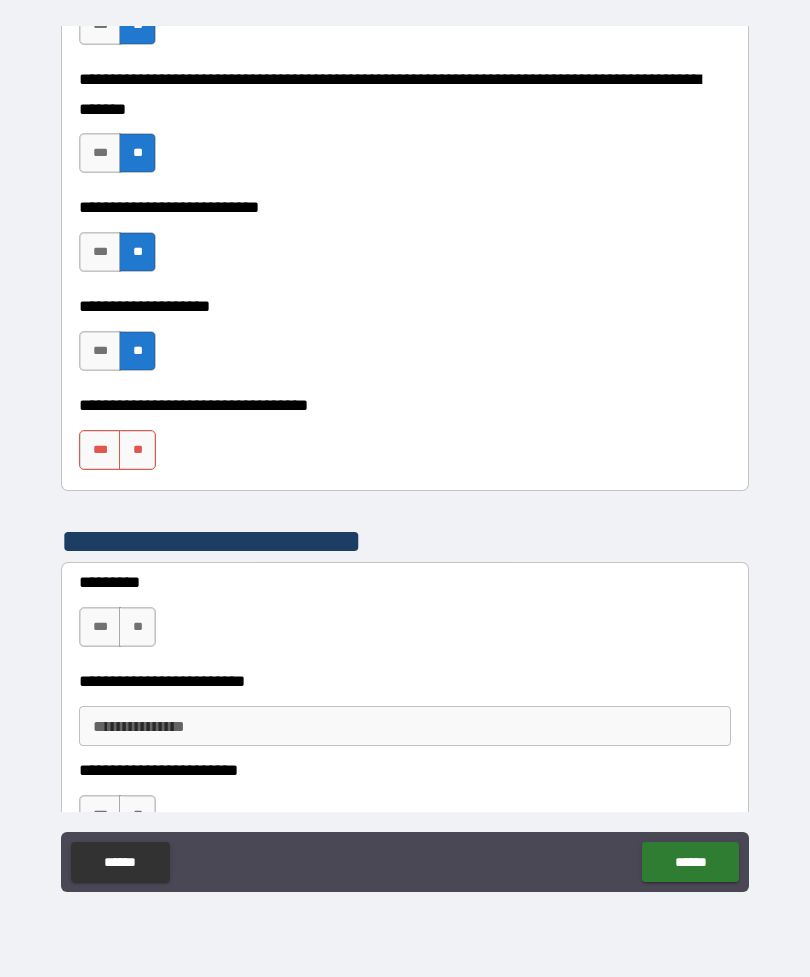 click on "**" at bounding box center [137, 450] 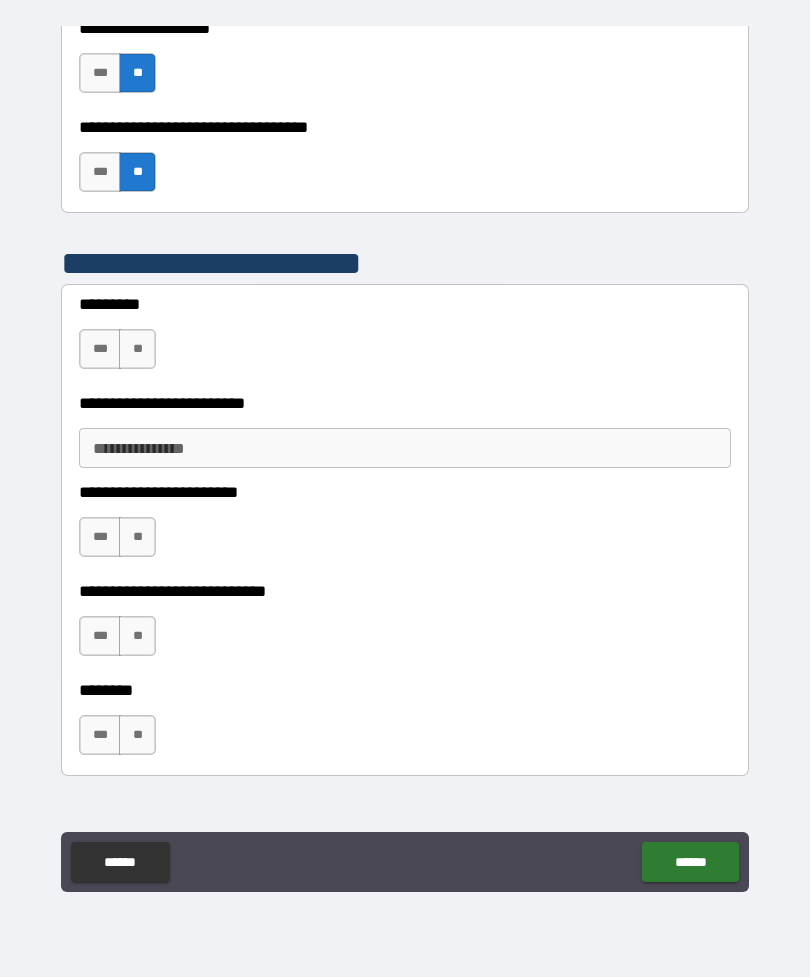 scroll, scrollTop: 1577, scrollLeft: 0, axis: vertical 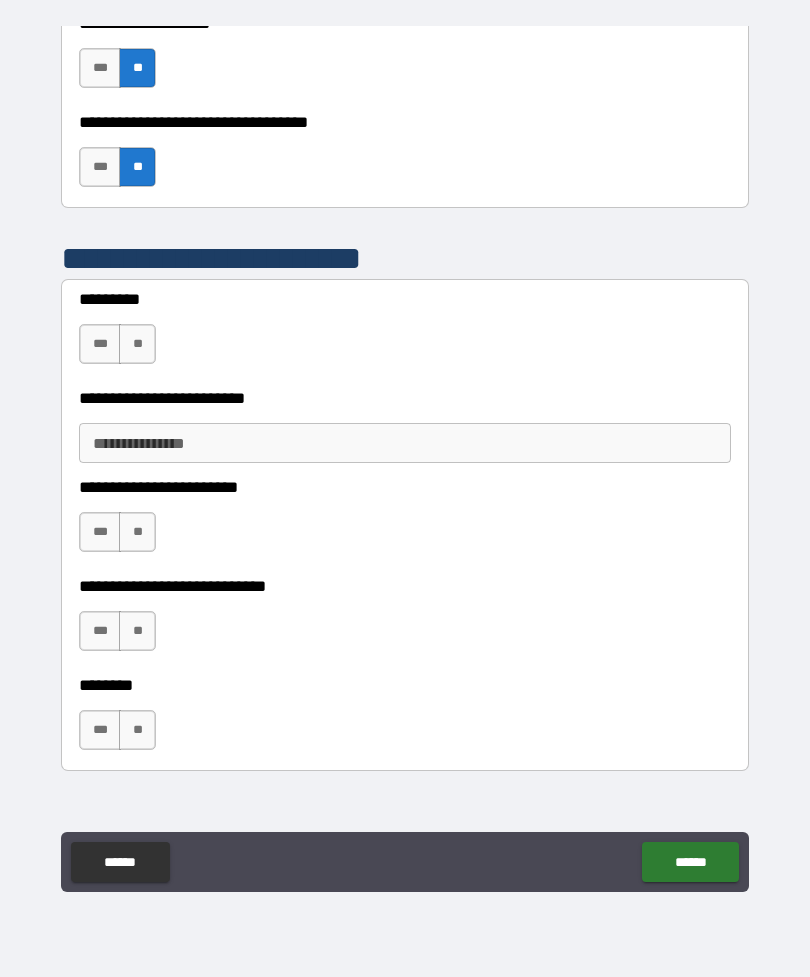 click on "**" at bounding box center [137, 344] 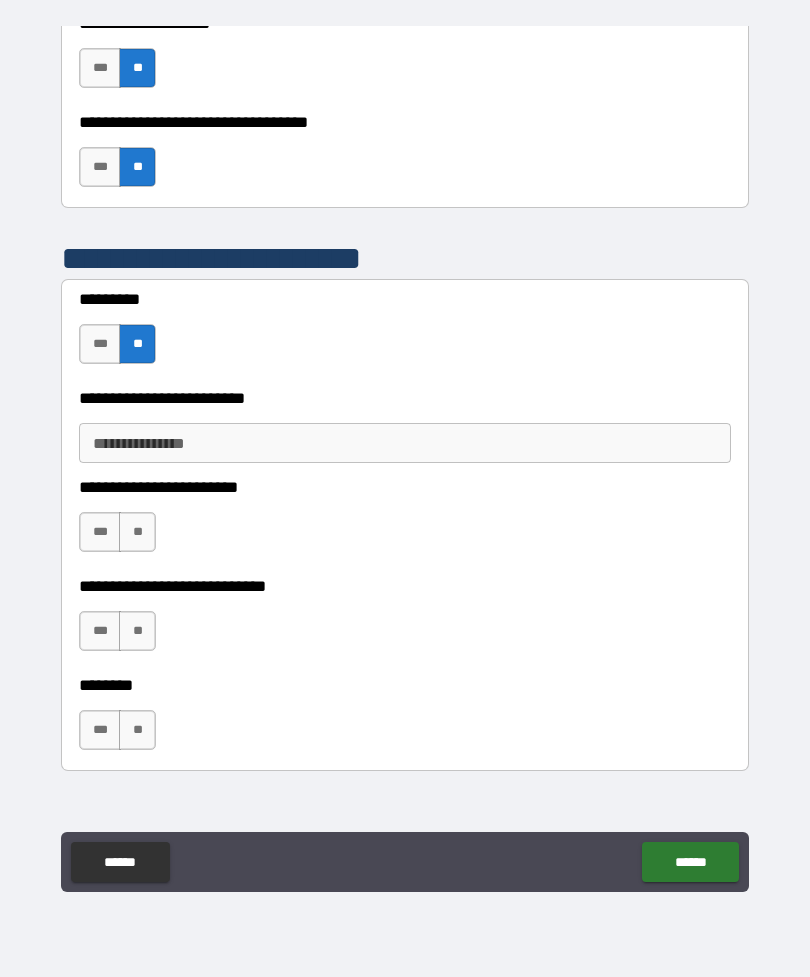 click on "**" at bounding box center (137, 532) 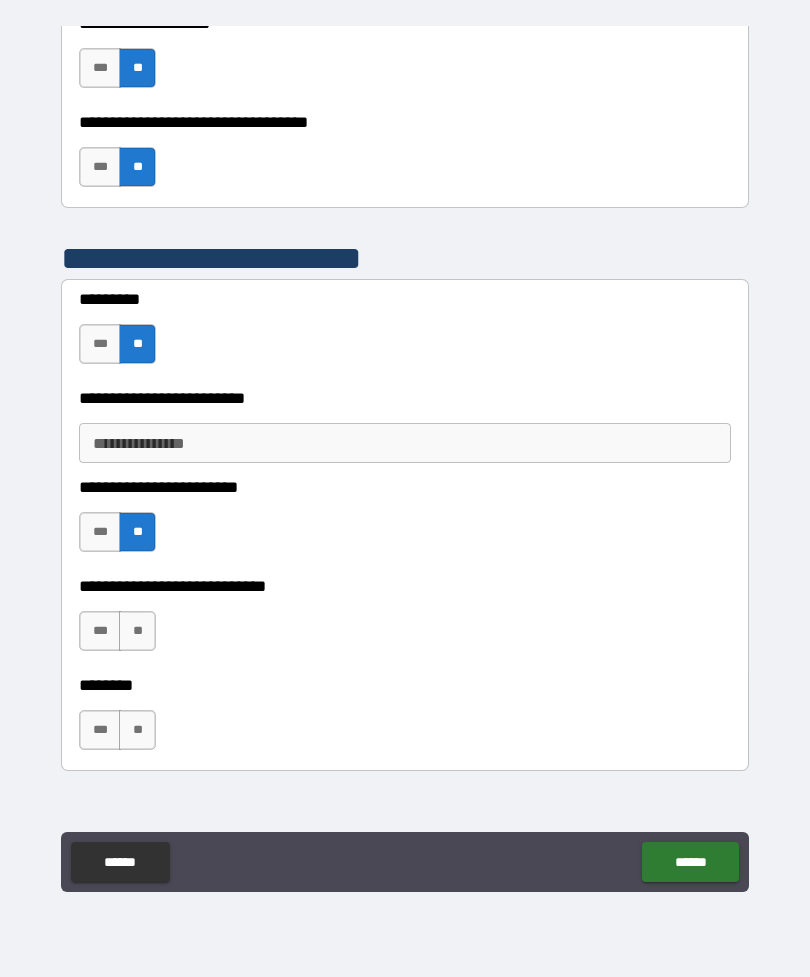 click on "**" at bounding box center [137, 631] 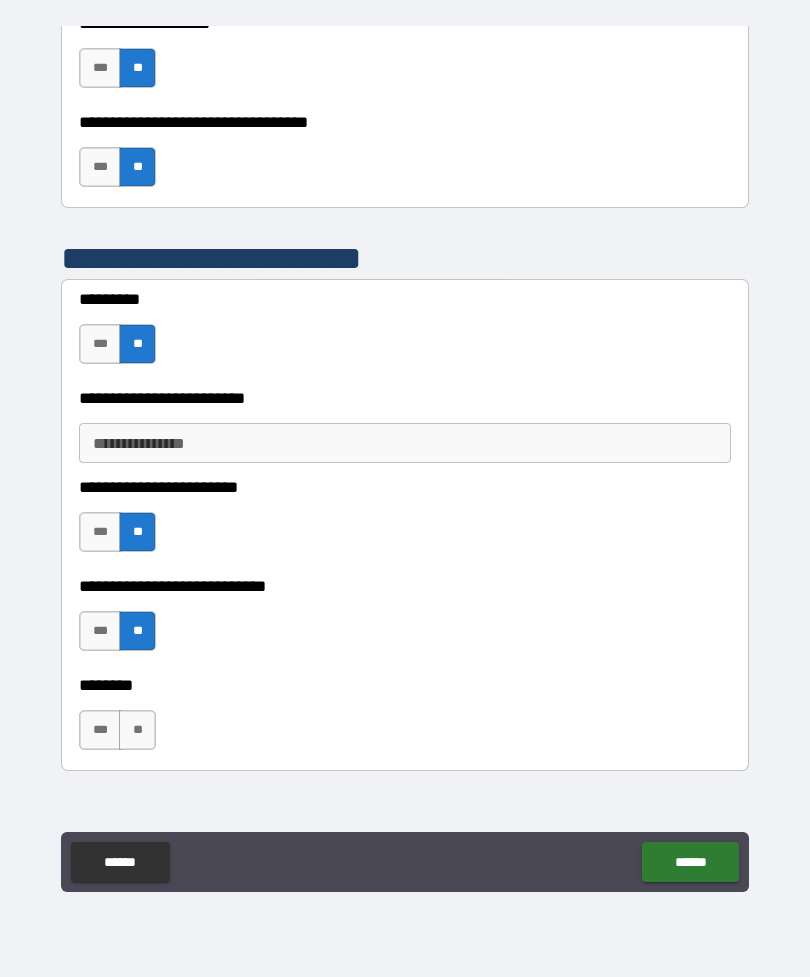 click on "**" at bounding box center (137, 730) 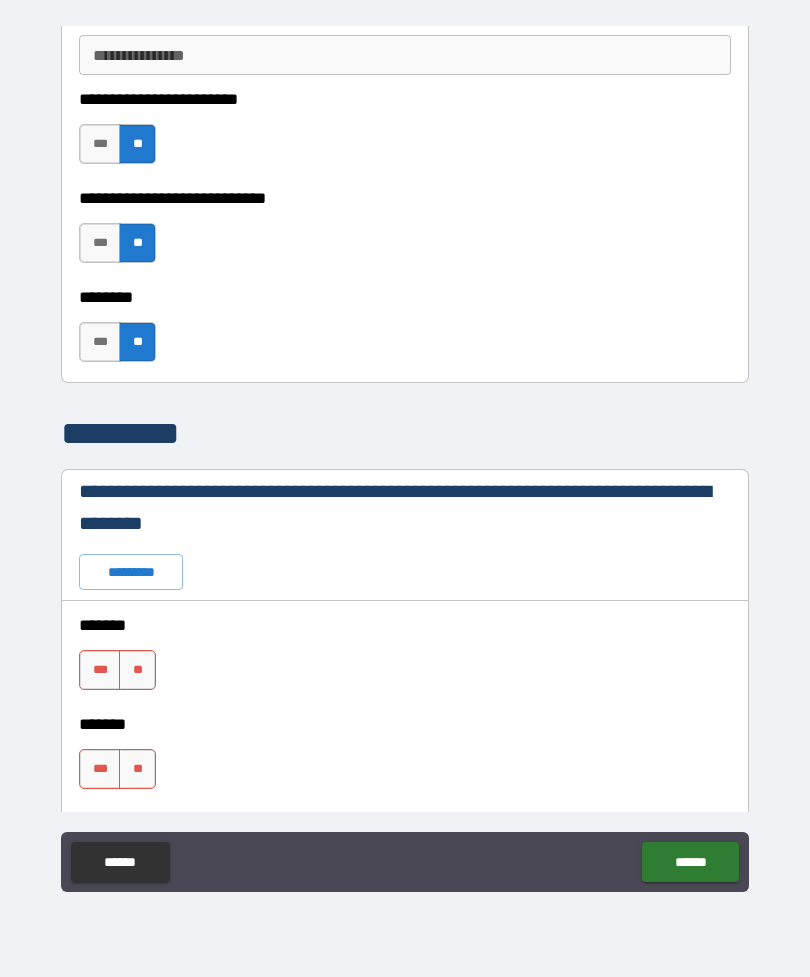 scroll, scrollTop: 1984, scrollLeft: 0, axis: vertical 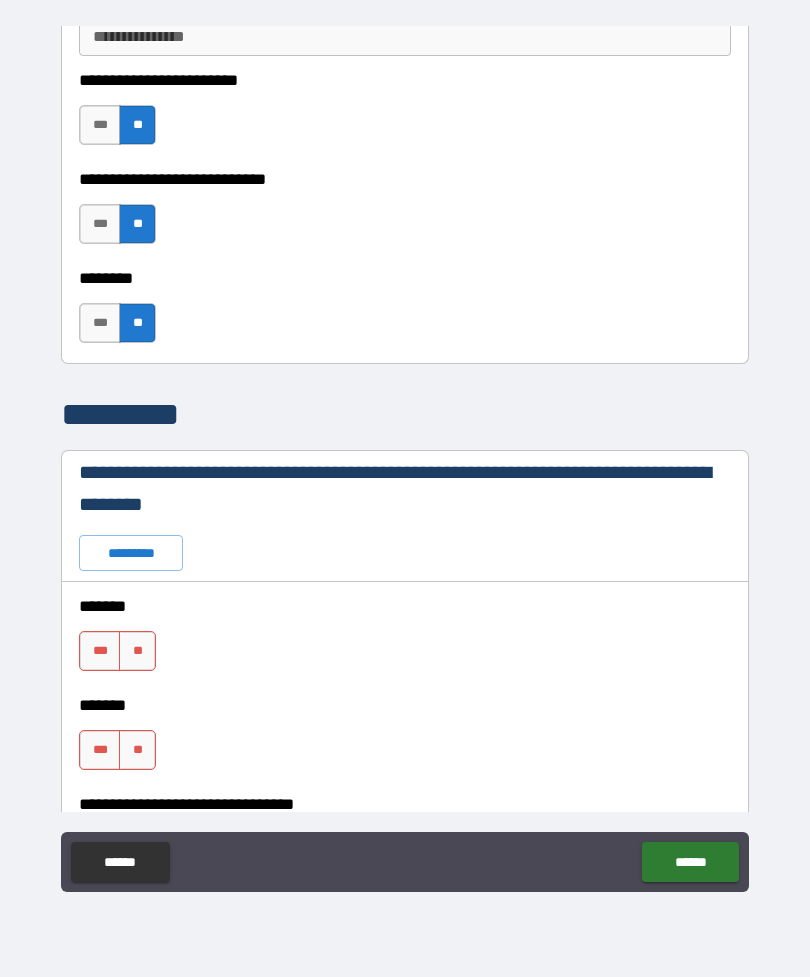 click on "*********" at bounding box center (131, 553) 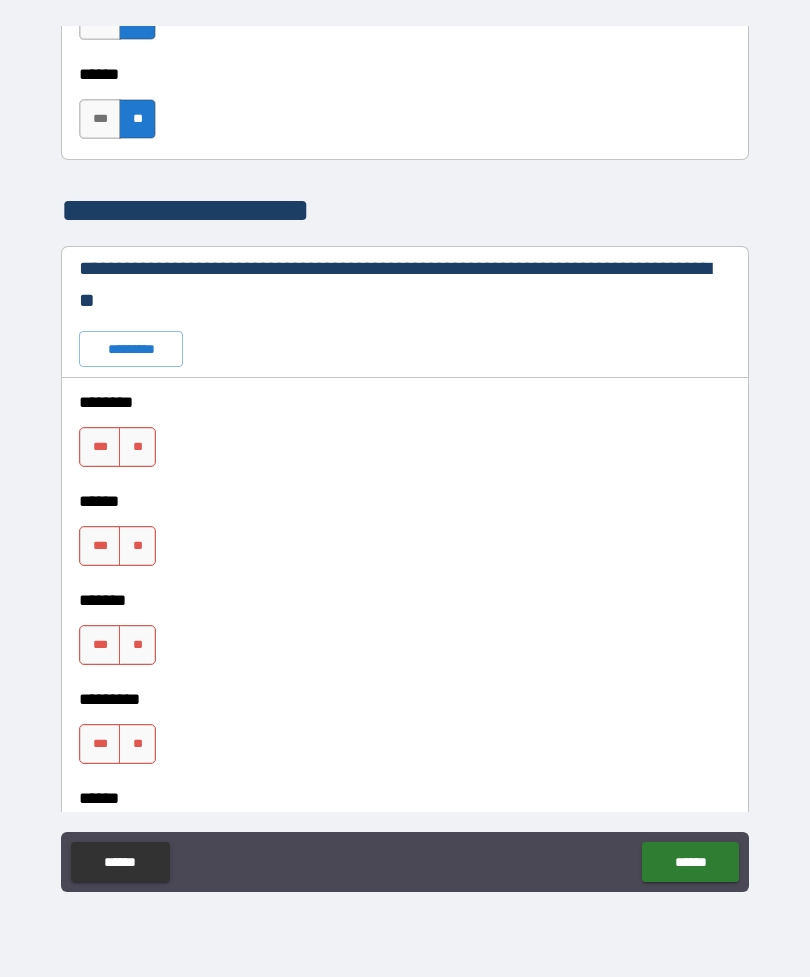 scroll, scrollTop: 3305, scrollLeft: 0, axis: vertical 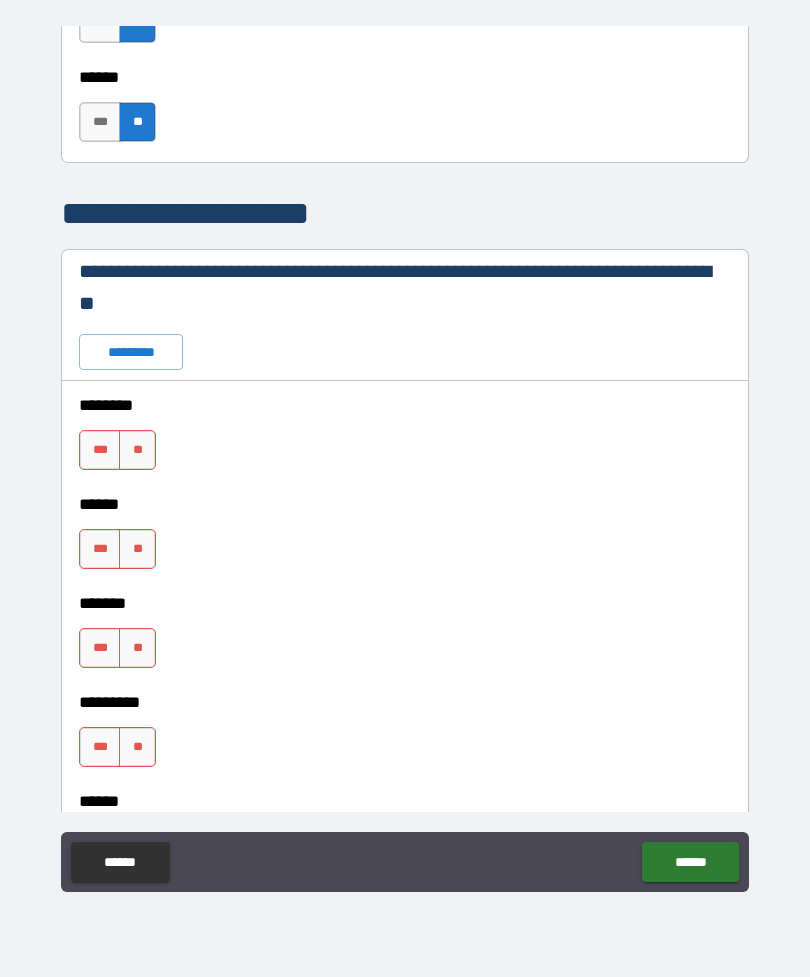 click on "*********" at bounding box center [131, 352] 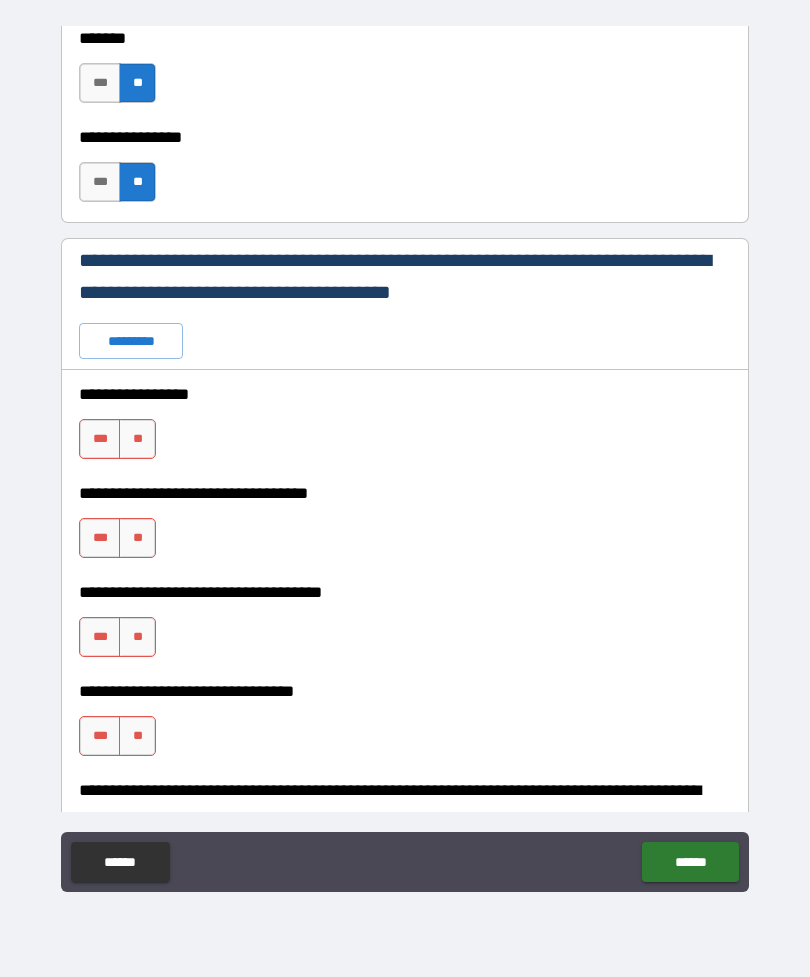 scroll, scrollTop: 7557, scrollLeft: 0, axis: vertical 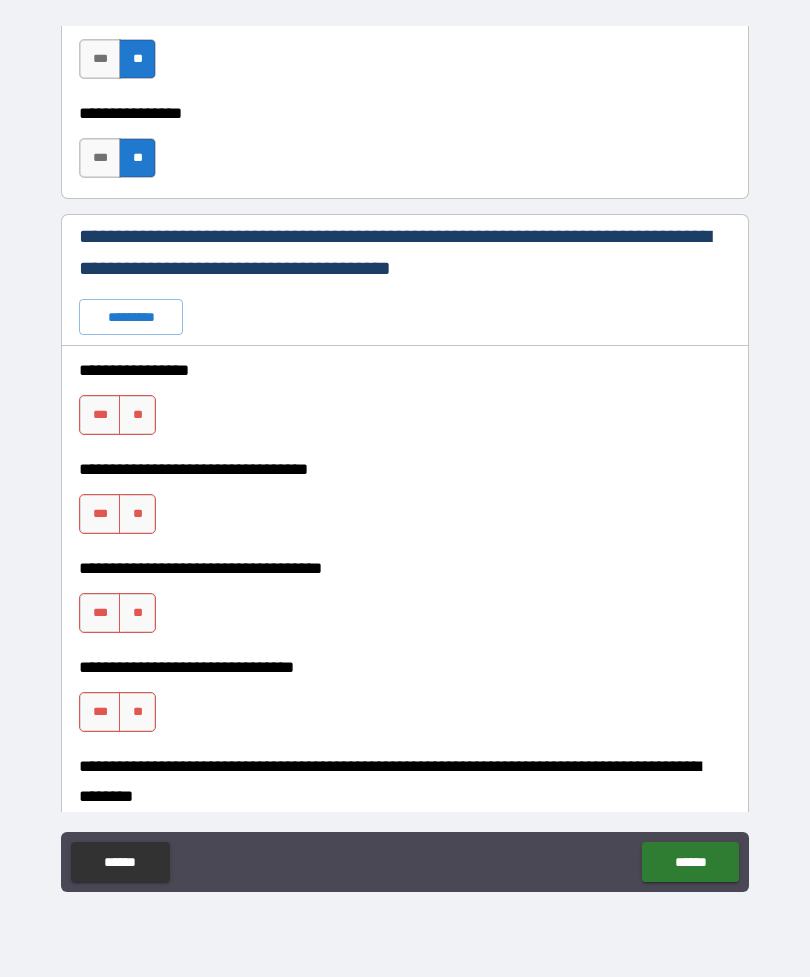 click on "*********" at bounding box center [131, 317] 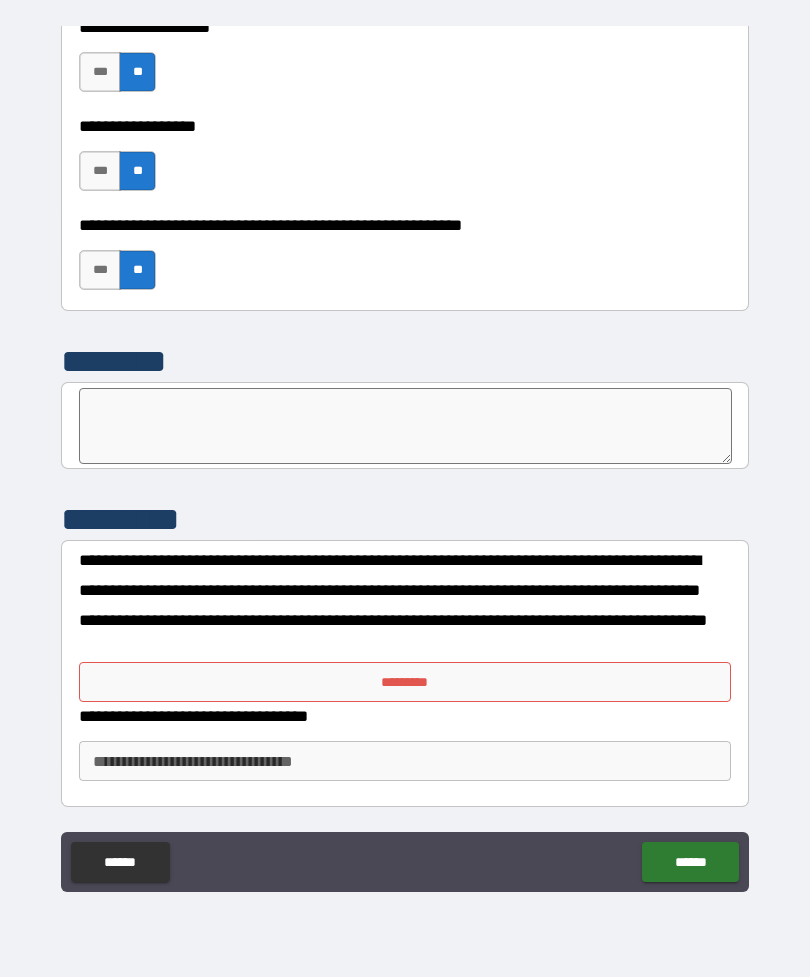 scroll, scrollTop: 9117, scrollLeft: 0, axis: vertical 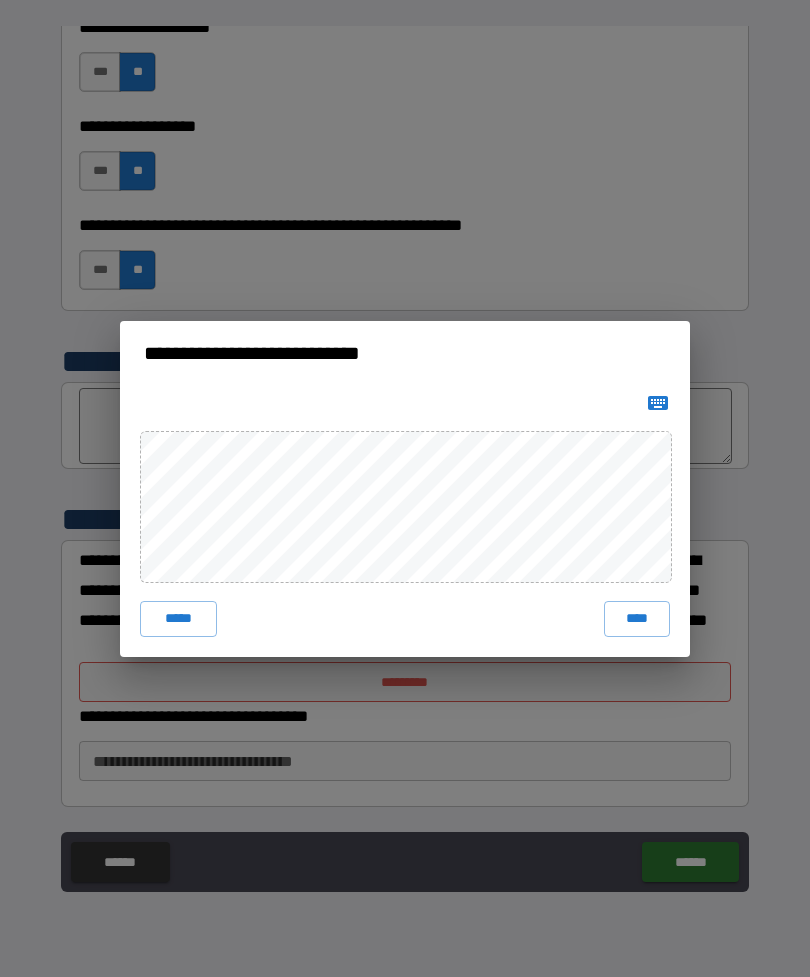 click on "****" at bounding box center [637, 619] 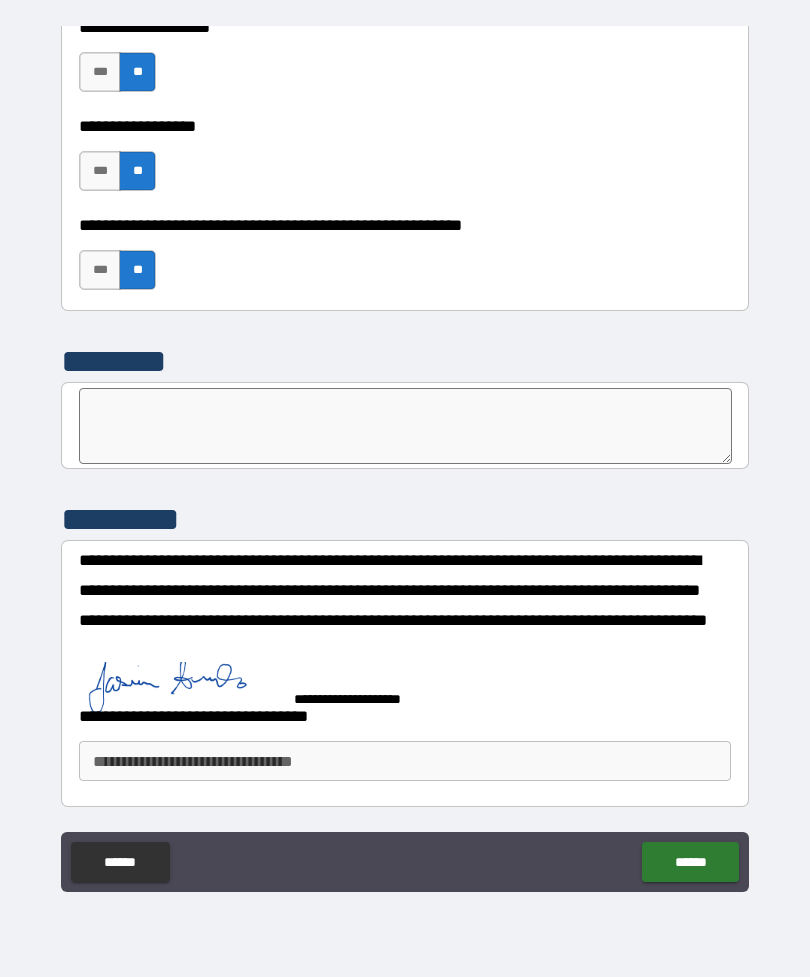 scroll, scrollTop: 9107, scrollLeft: 0, axis: vertical 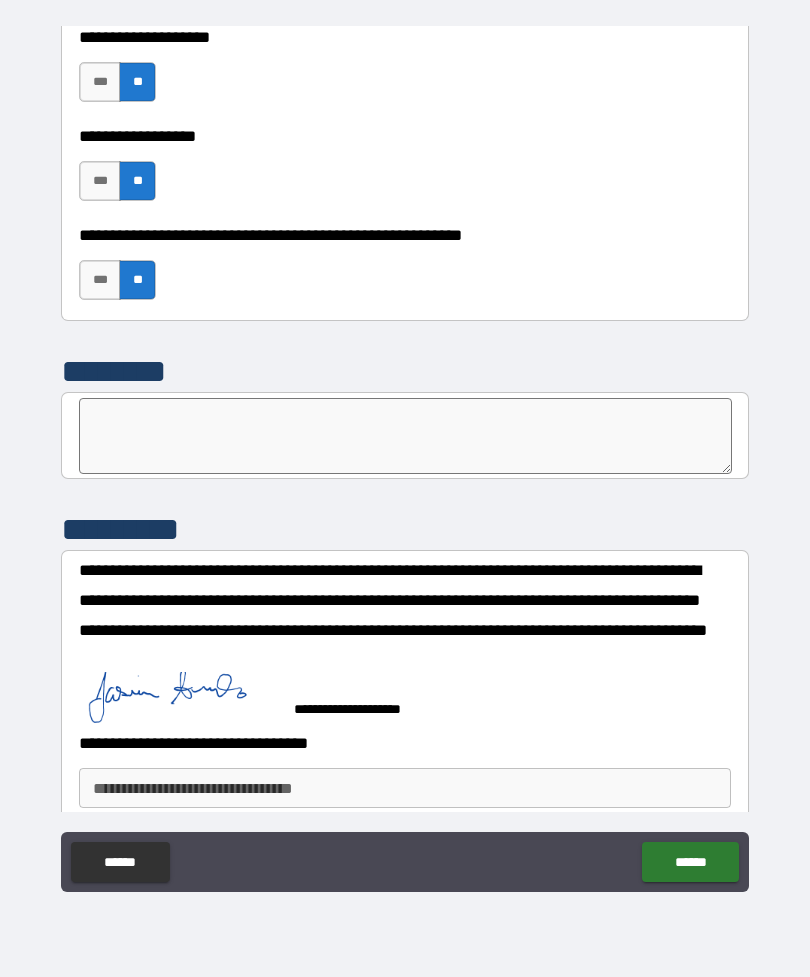 click on "**********" at bounding box center [405, 788] 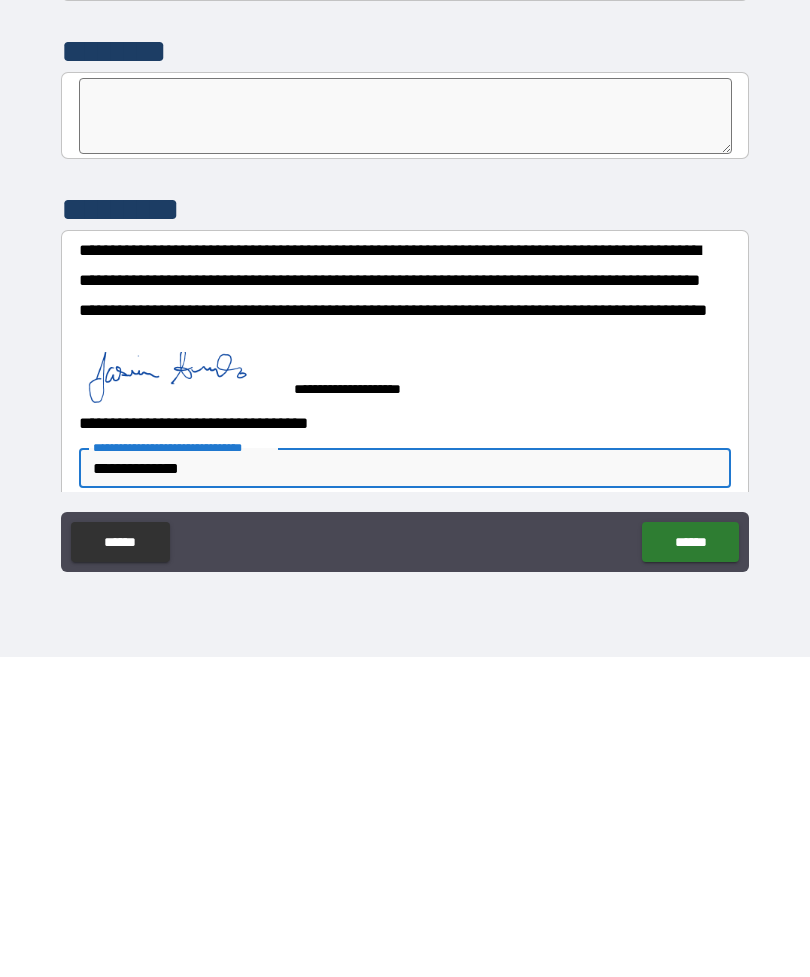 type on "**********" 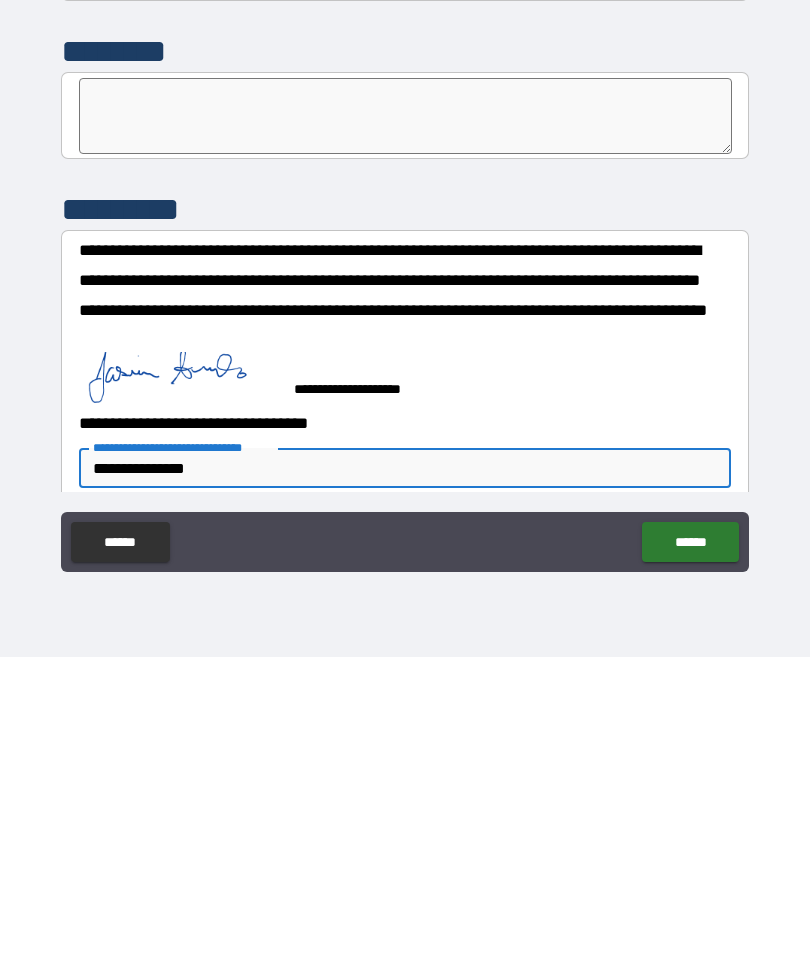 click on "******" at bounding box center (690, 862) 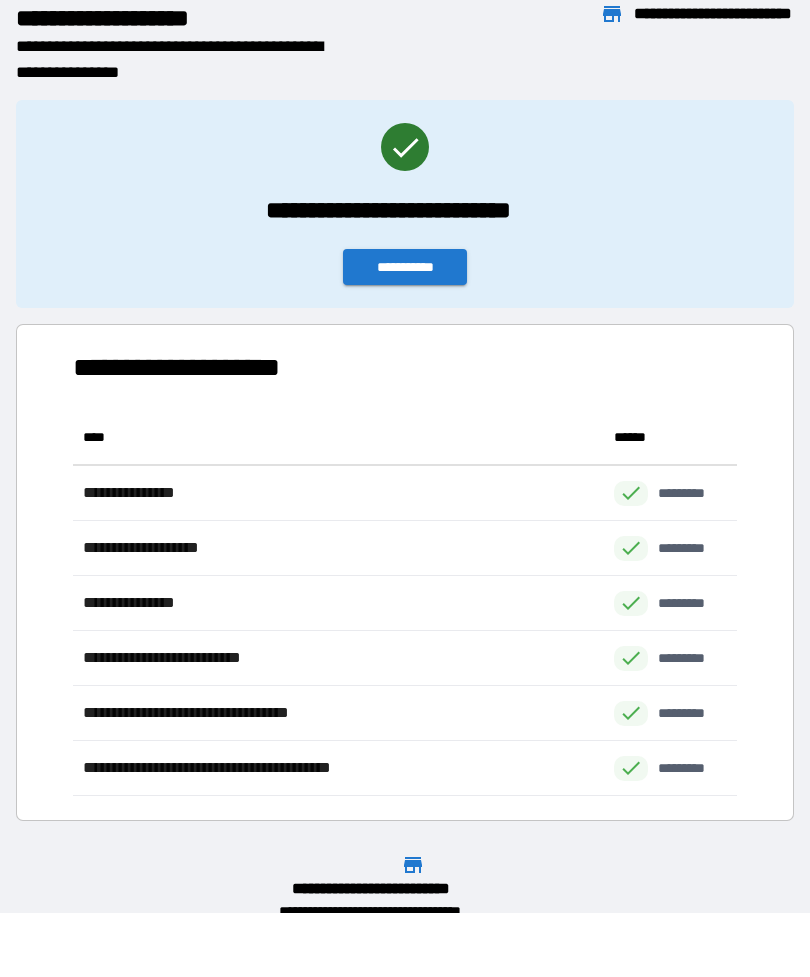 scroll, scrollTop: 1, scrollLeft: 1, axis: both 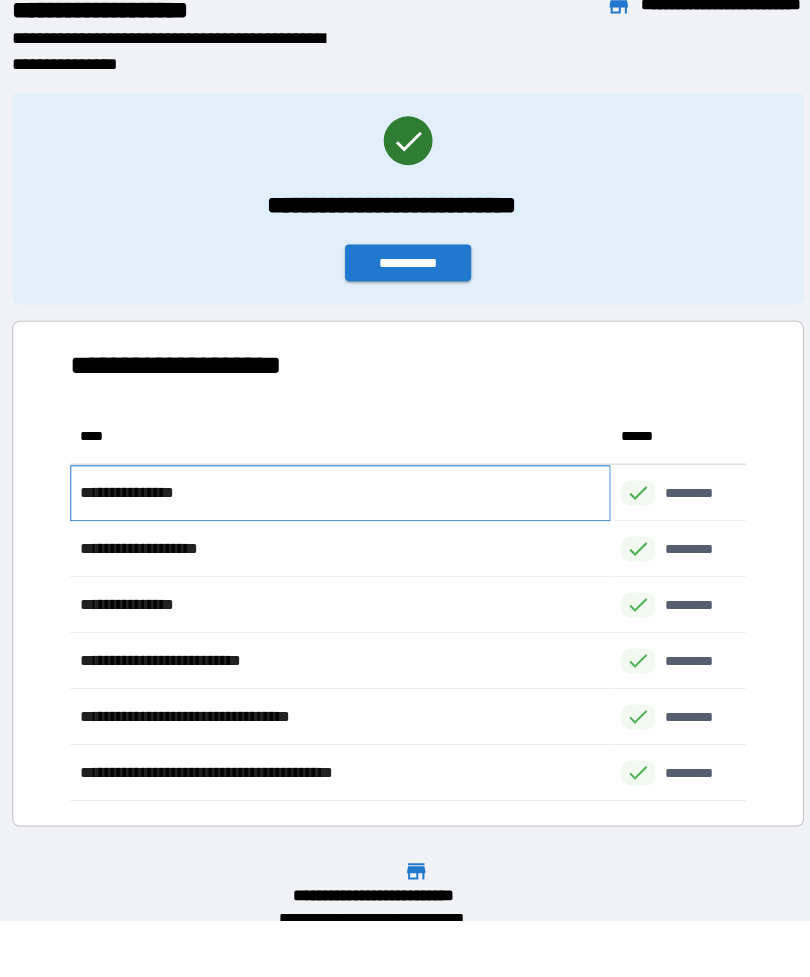 click on "**********" at bounding box center [338, 493] 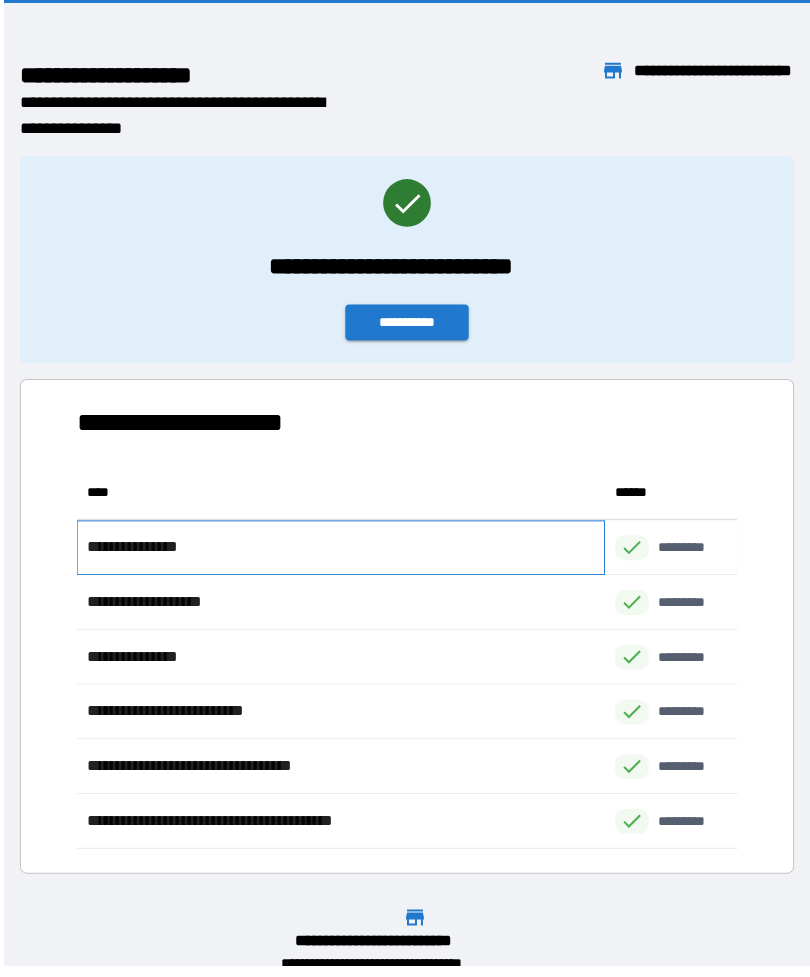 scroll, scrollTop: 64, scrollLeft: 0, axis: vertical 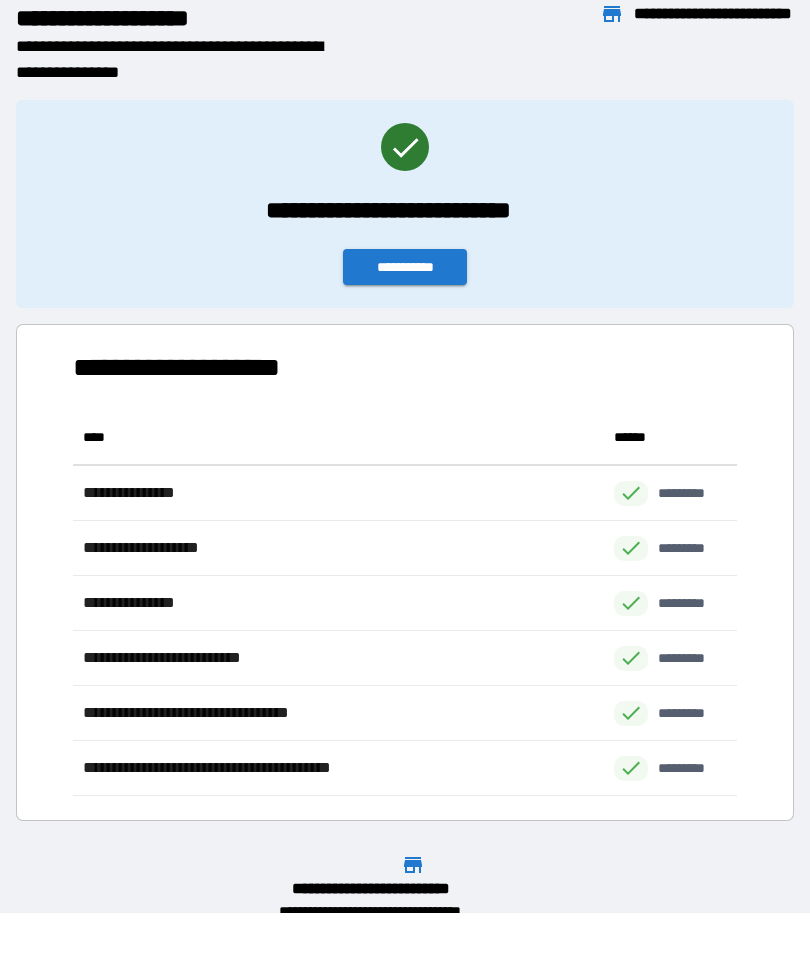 click on "**********" at bounding box center [405, 267] 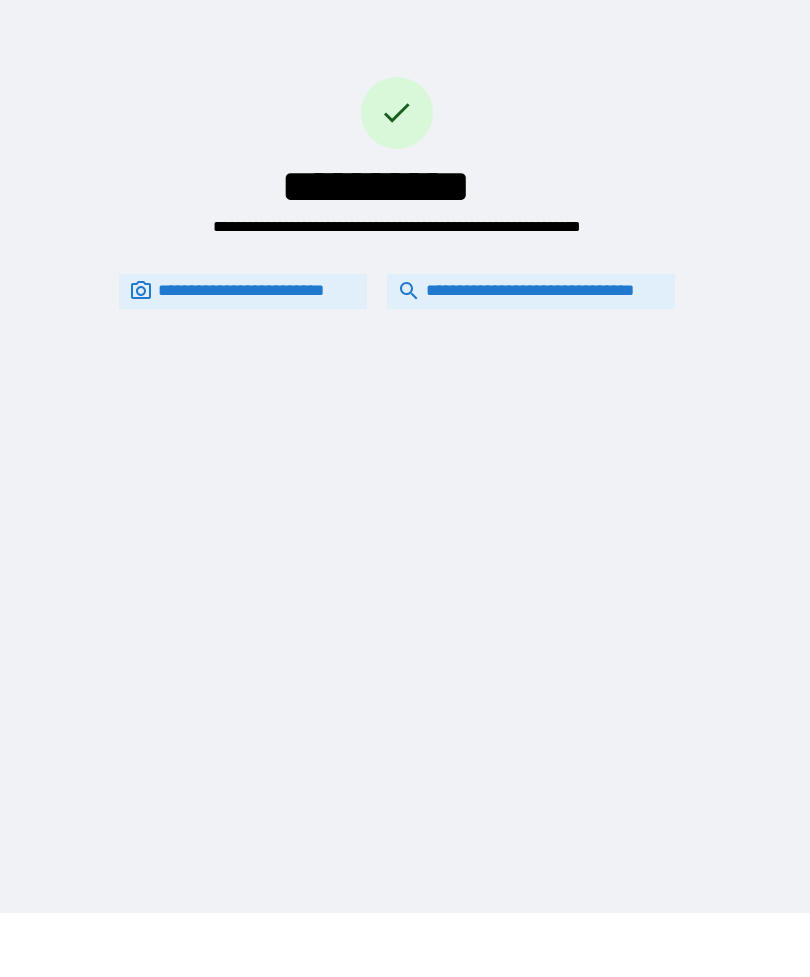 click on "**********" at bounding box center [531, 291] 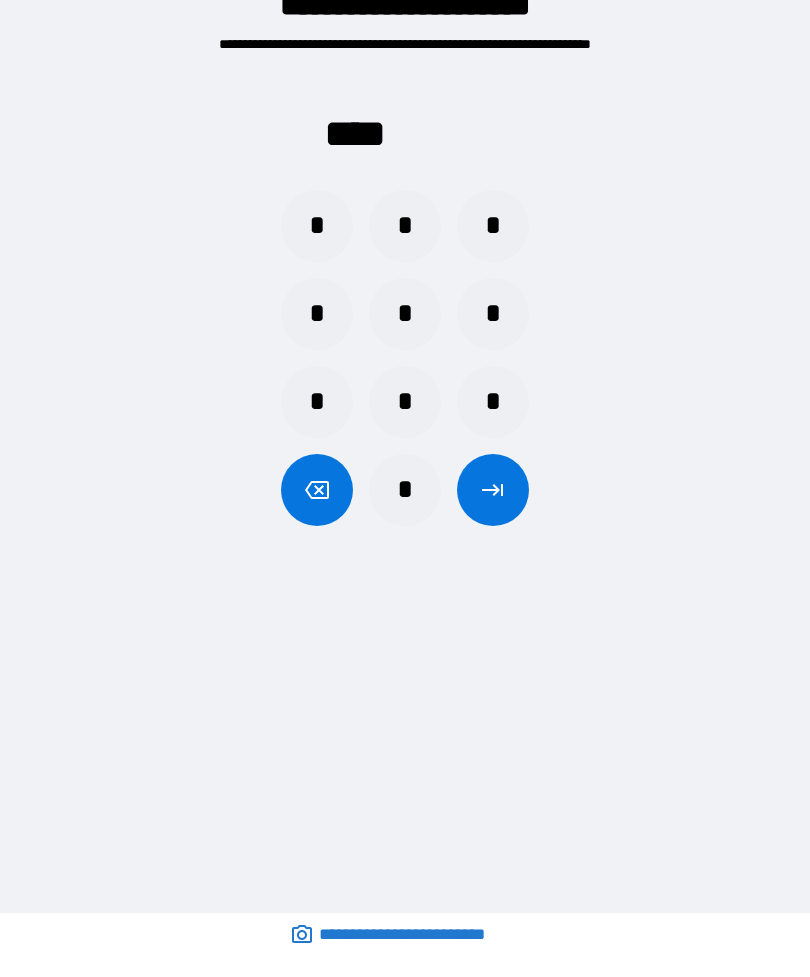click on "*" at bounding box center (317, 226) 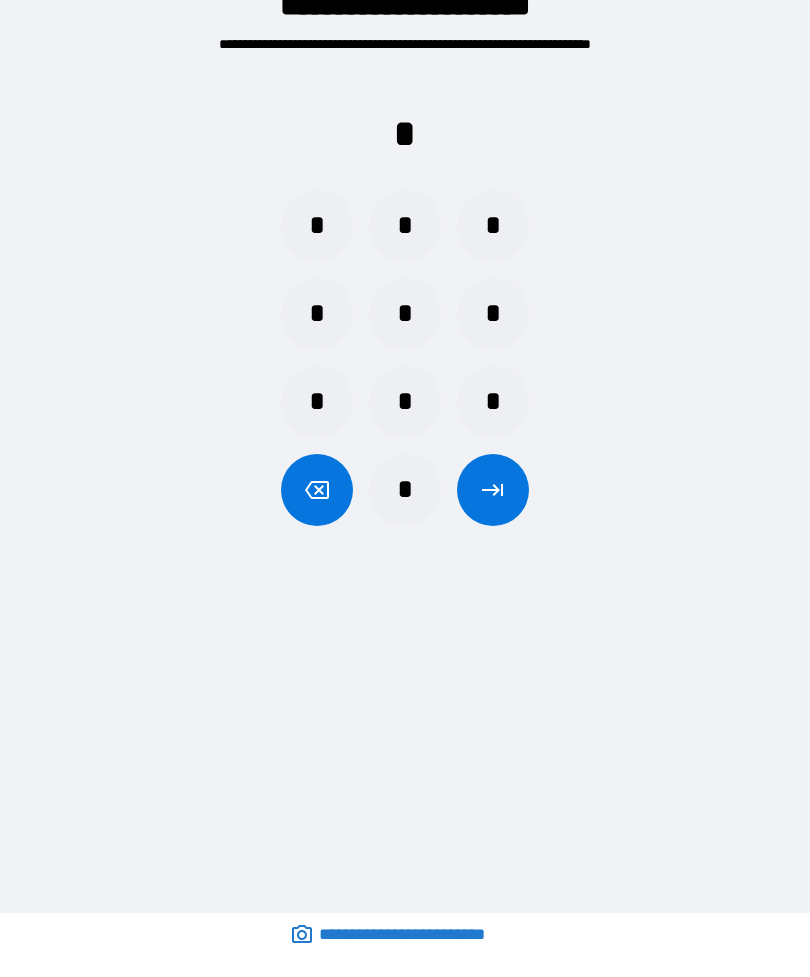 click on "*" at bounding box center [493, 226] 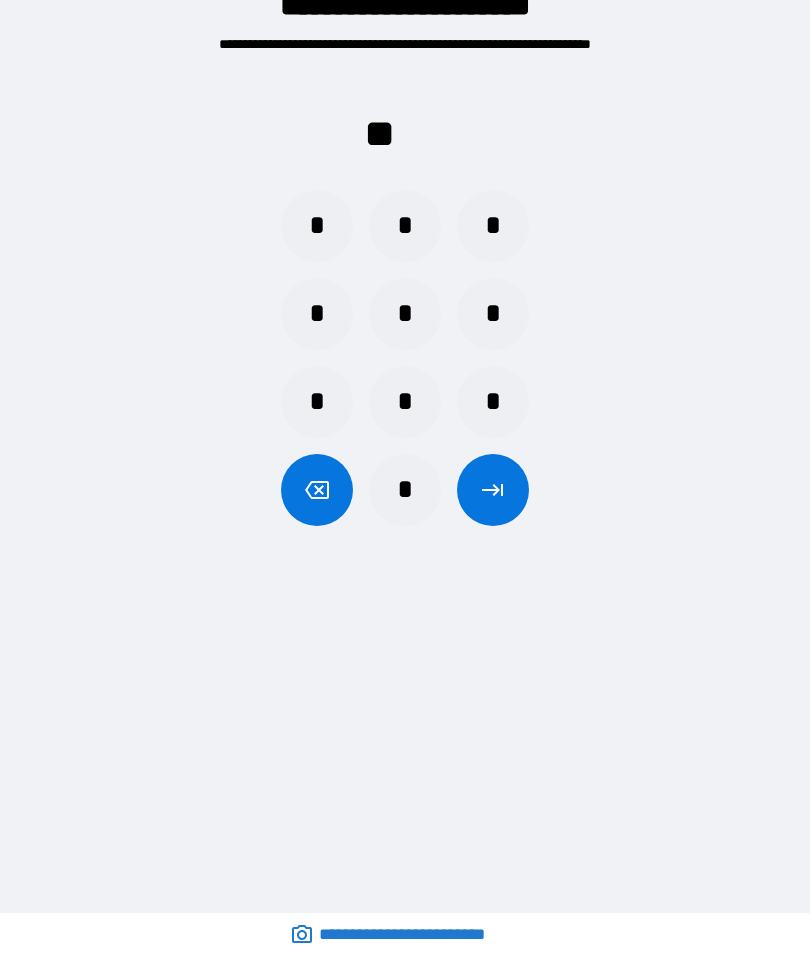 click on "*" at bounding box center [405, 402] 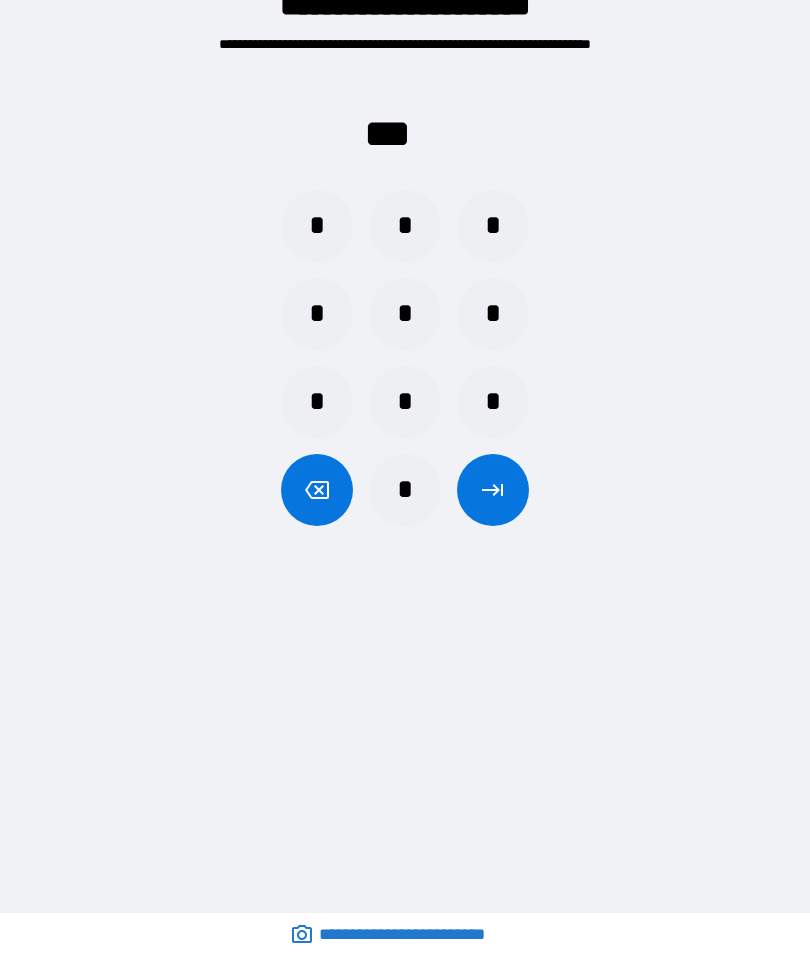 click on "*" at bounding box center (405, 402) 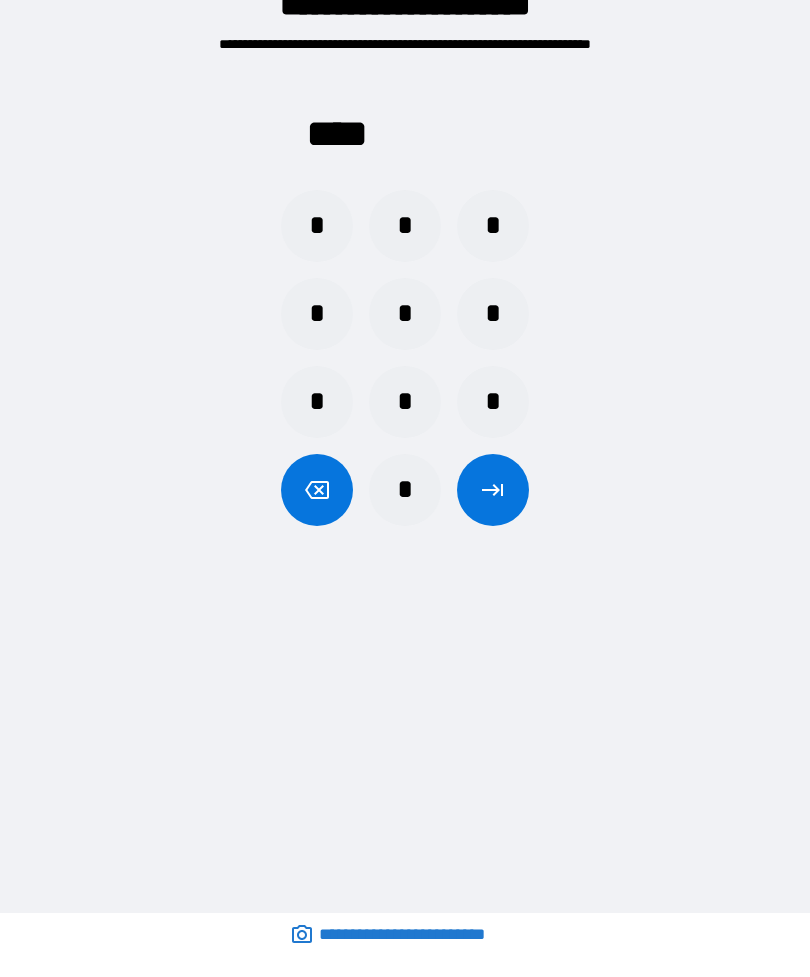 click at bounding box center (493, 490) 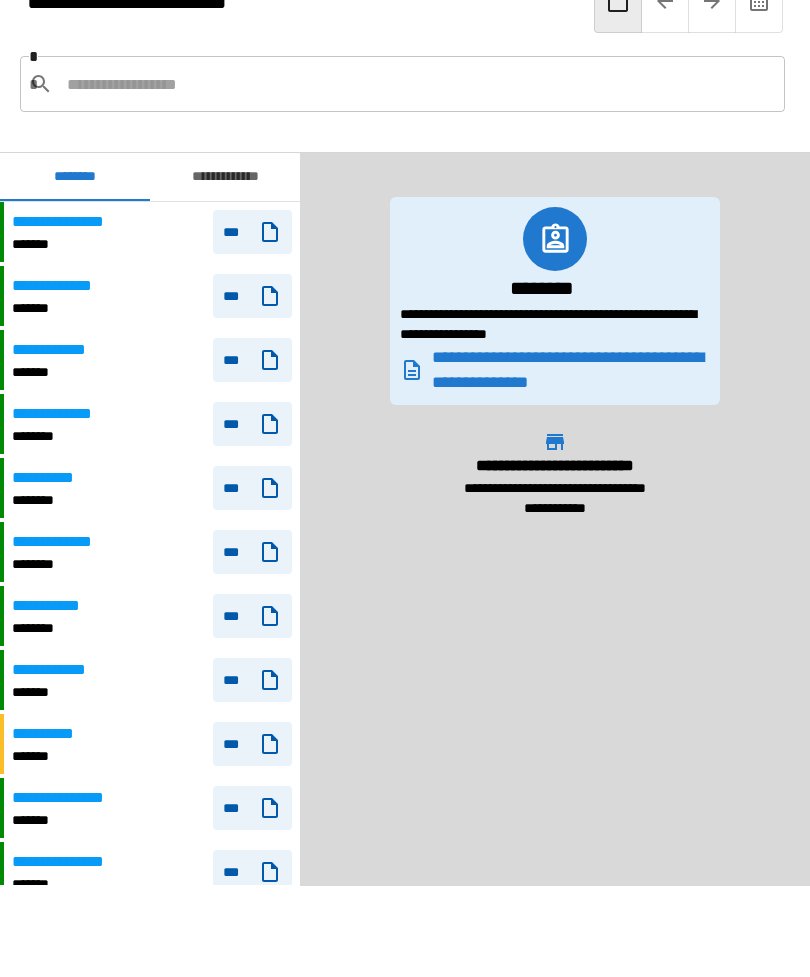 click on "**********" at bounding box center [225, 177] 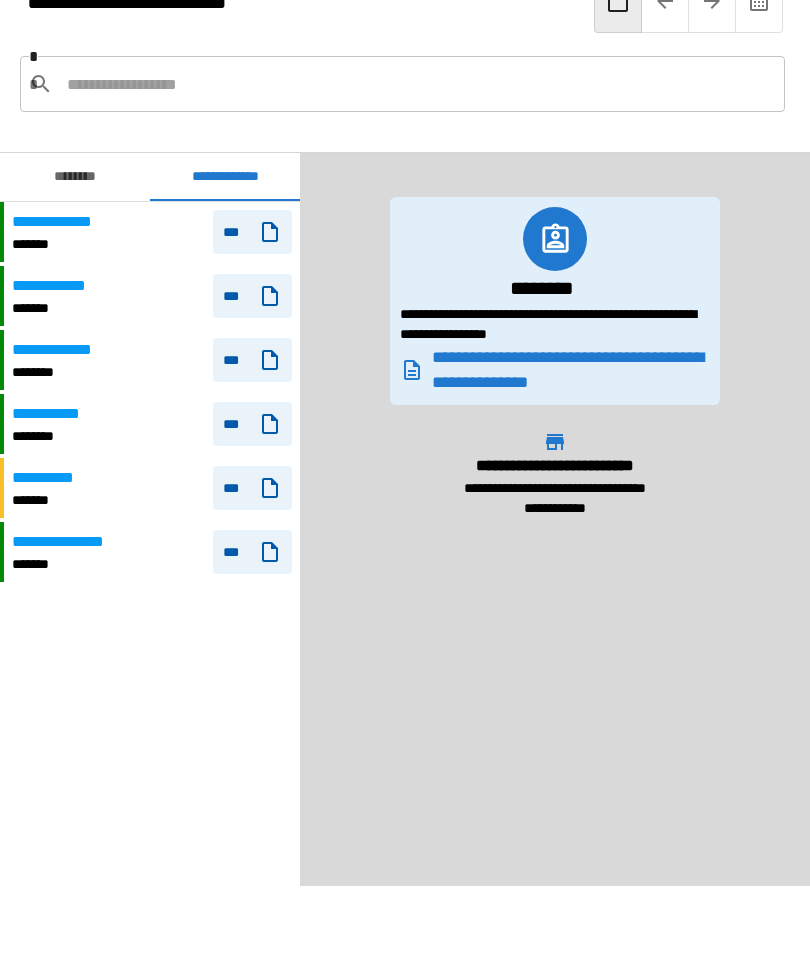 click on "***" at bounding box center (248, 296) 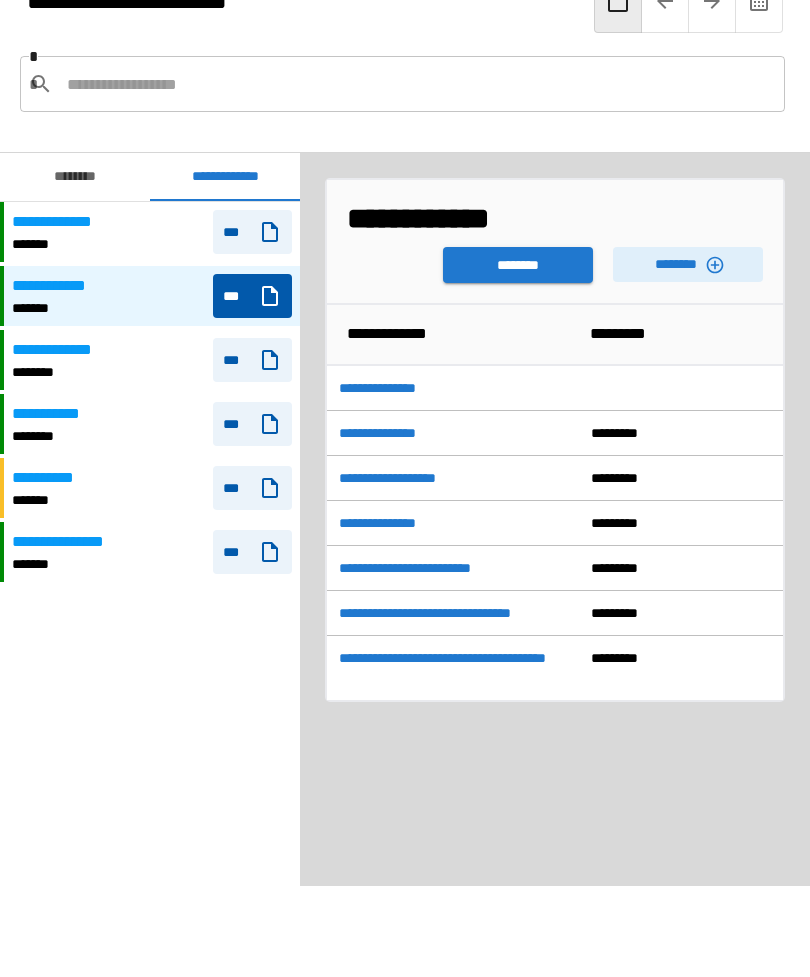 click on "********" at bounding box center [518, 265] 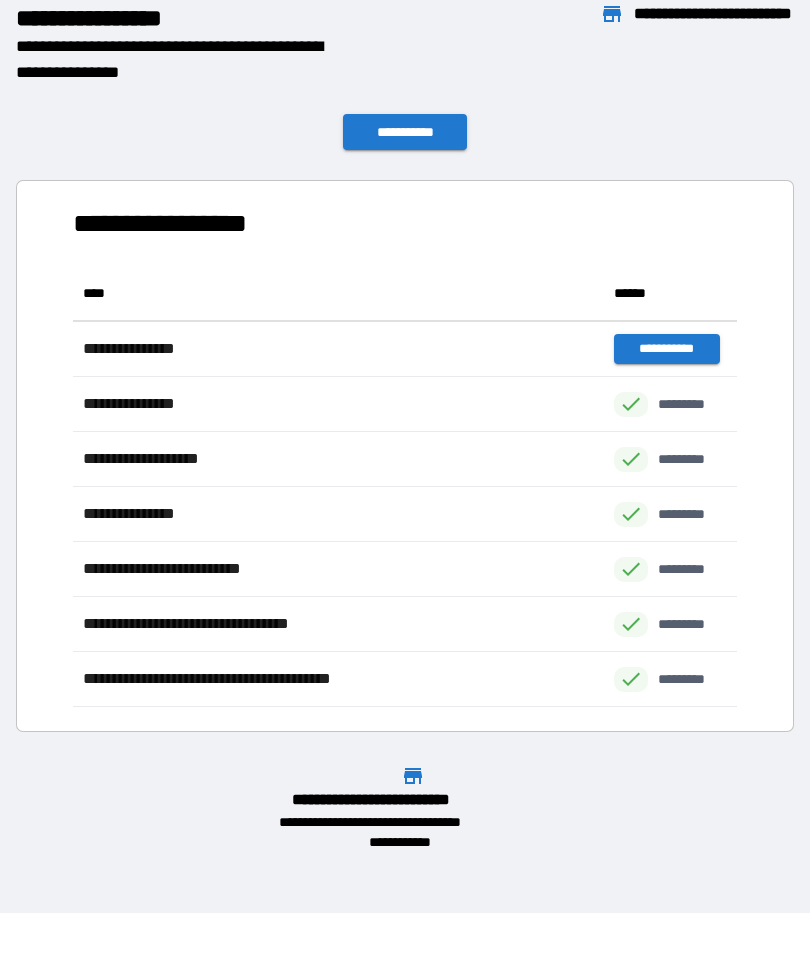 scroll, scrollTop: 1, scrollLeft: 1, axis: both 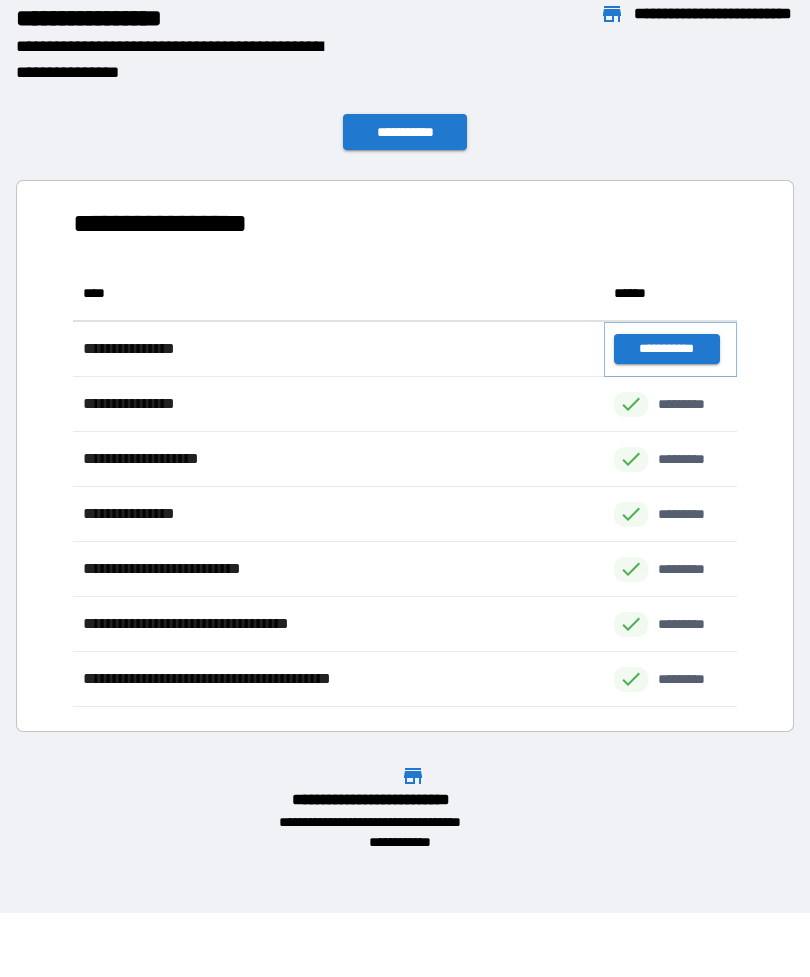 click on "**********" at bounding box center (666, 349) 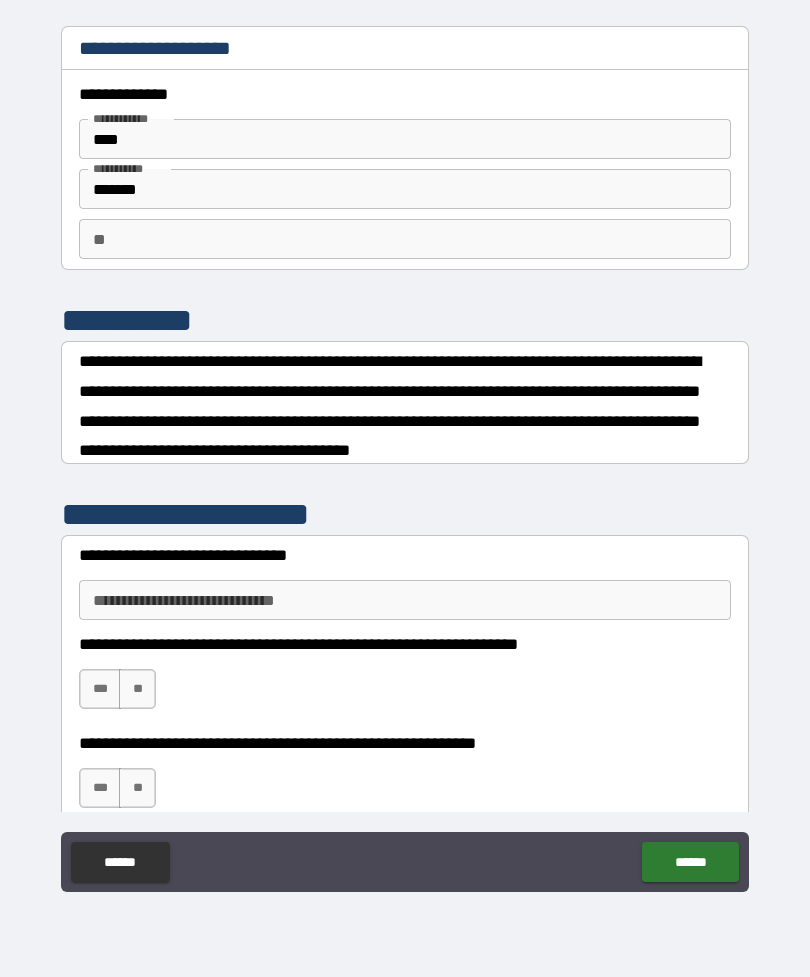 click on "******" at bounding box center [120, 862] 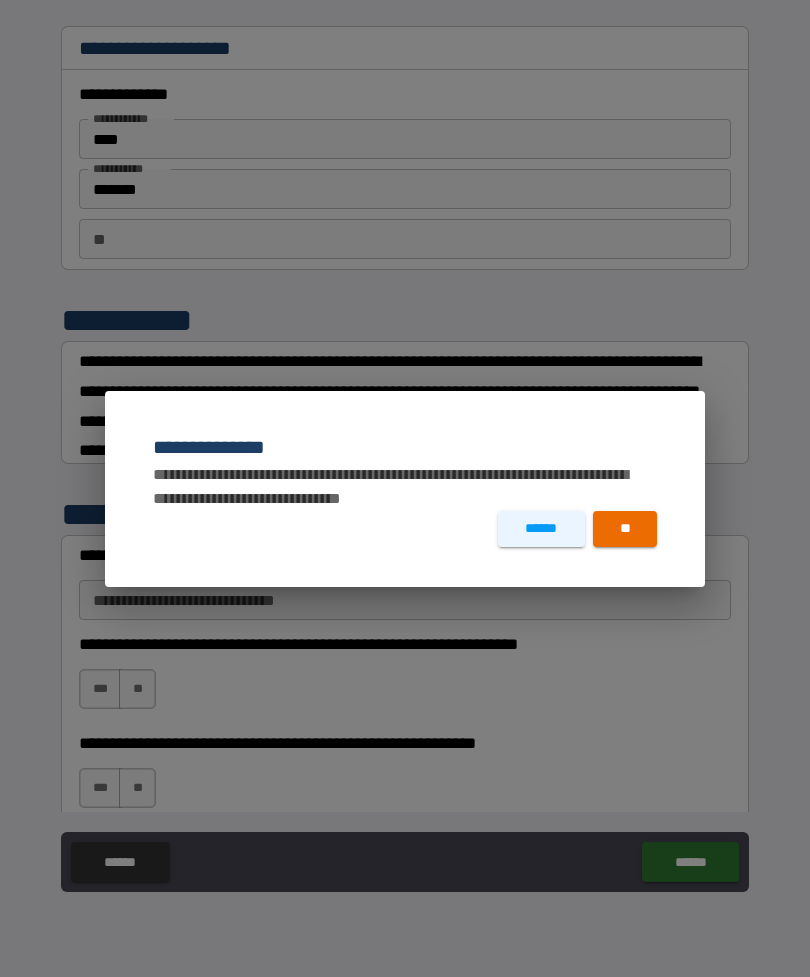 click on "**" at bounding box center (625, 529) 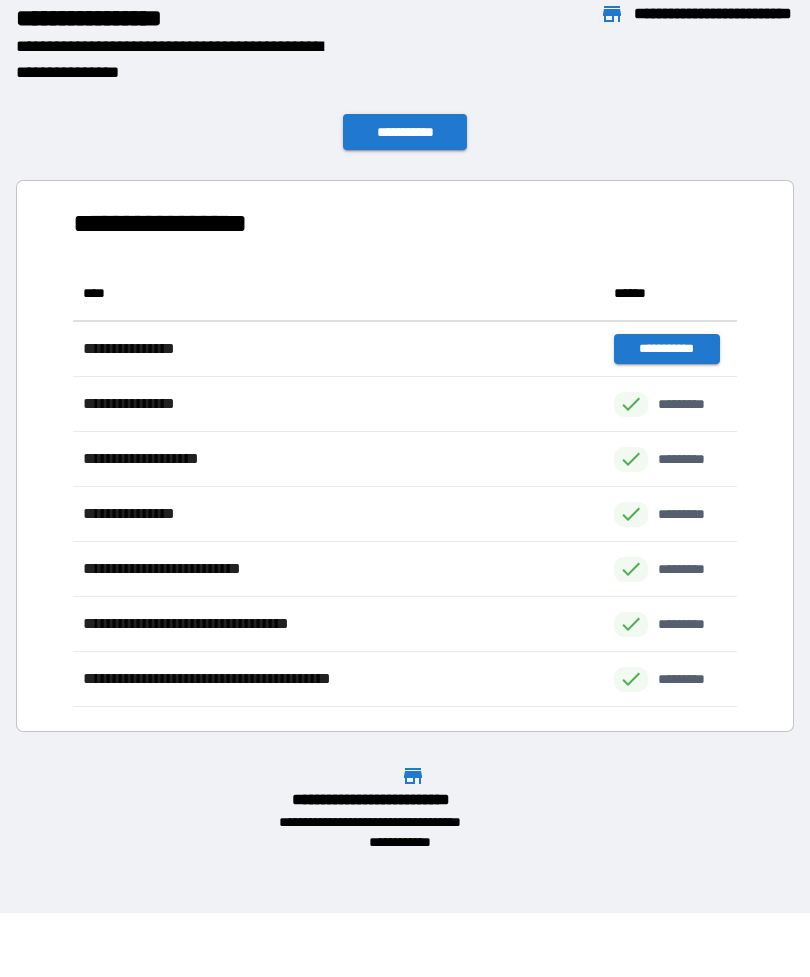 scroll, scrollTop: 1, scrollLeft: 1, axis: both 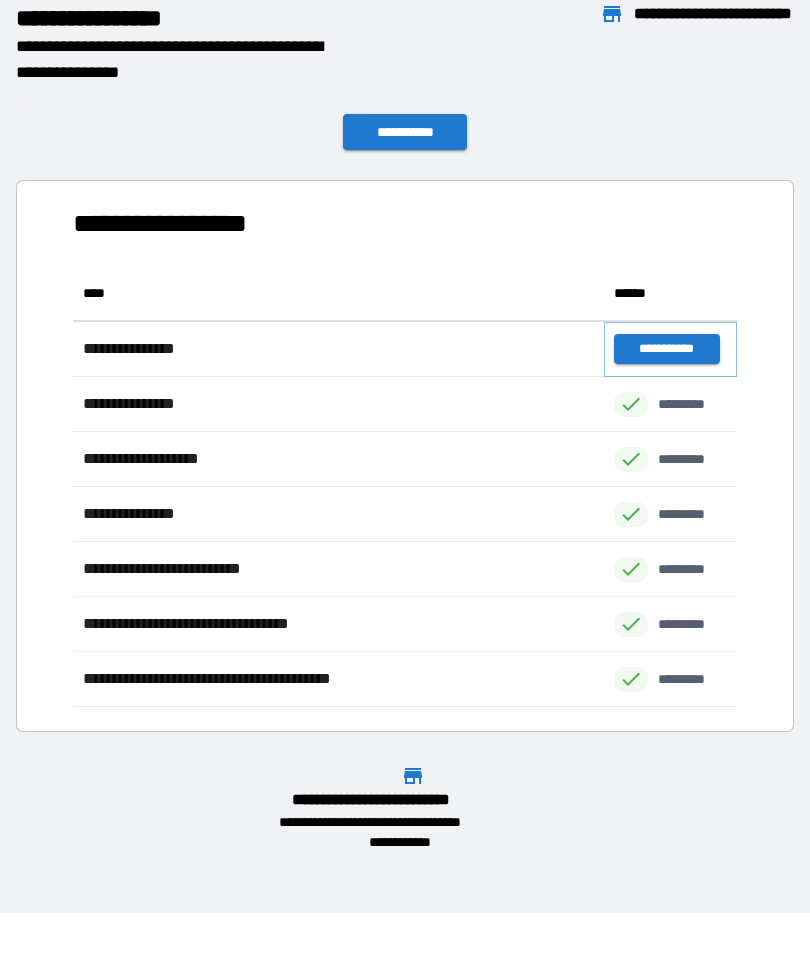 click on "**********" at bounding box center (666, 349) 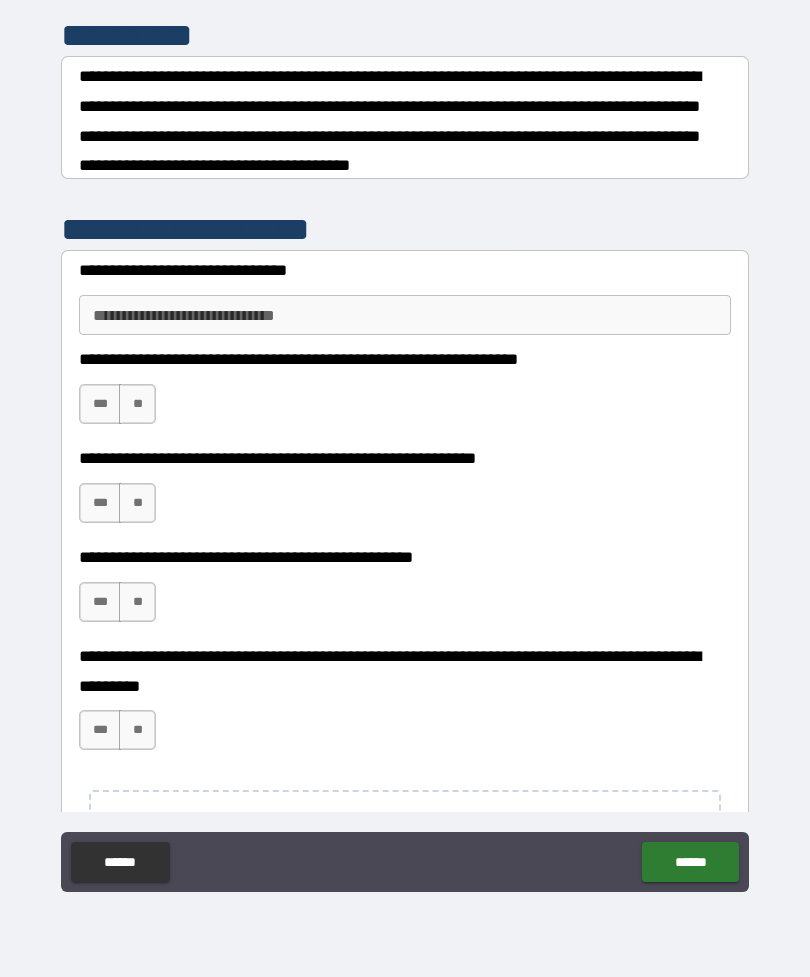 scroll, scrollTop: 289, scrollLeft: 0, axis: vertical 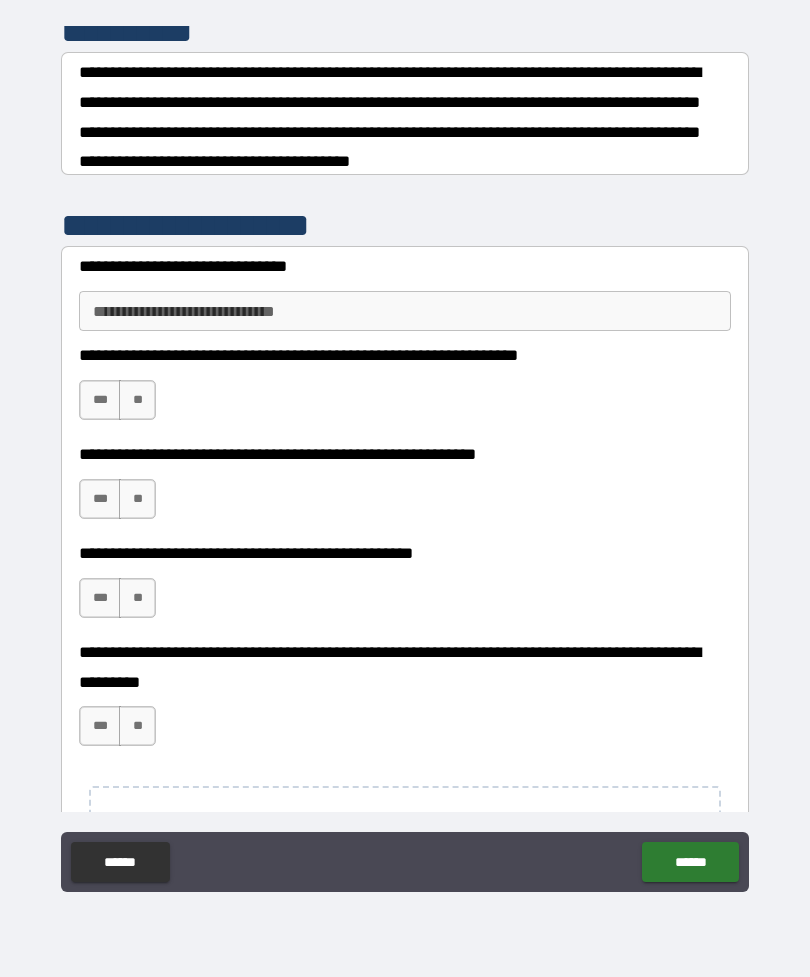 click on "**********" at bounding box center (405, 311) 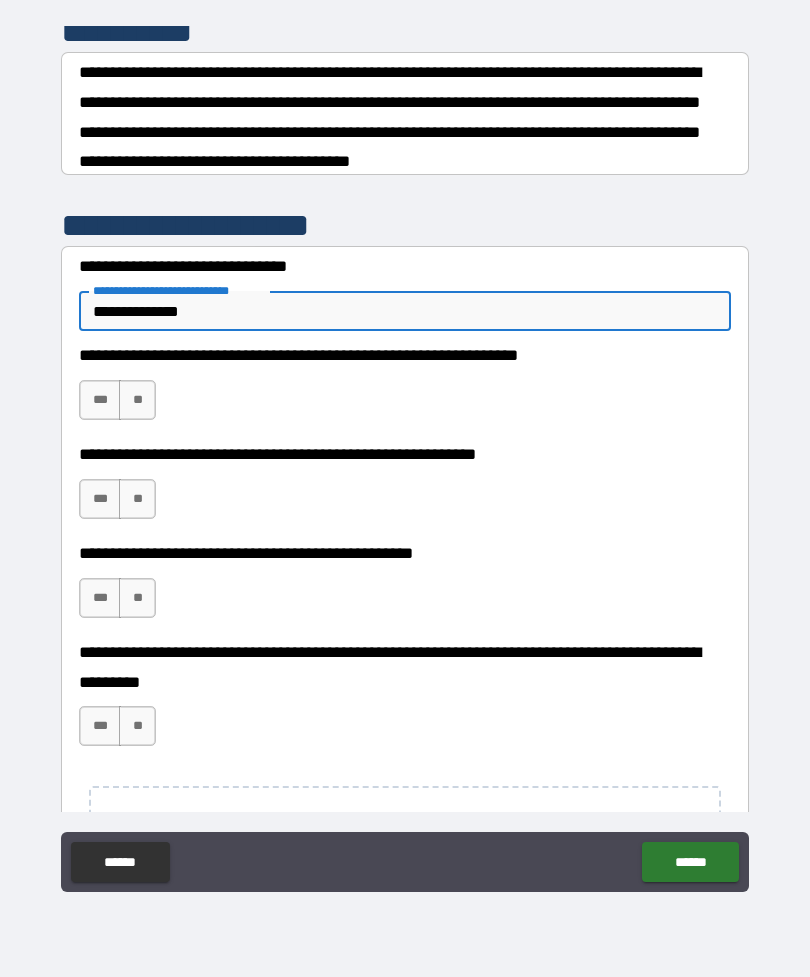 type on "**********" 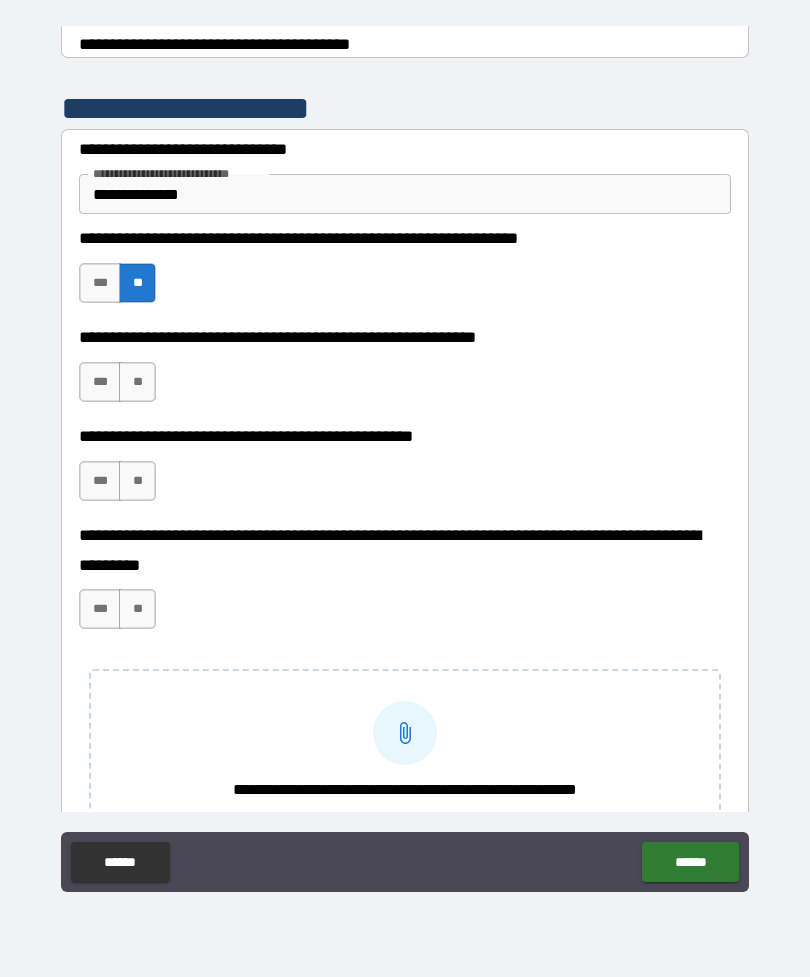 scroll, scrollTop: 407, scrollLeft: 0, axis: vertical 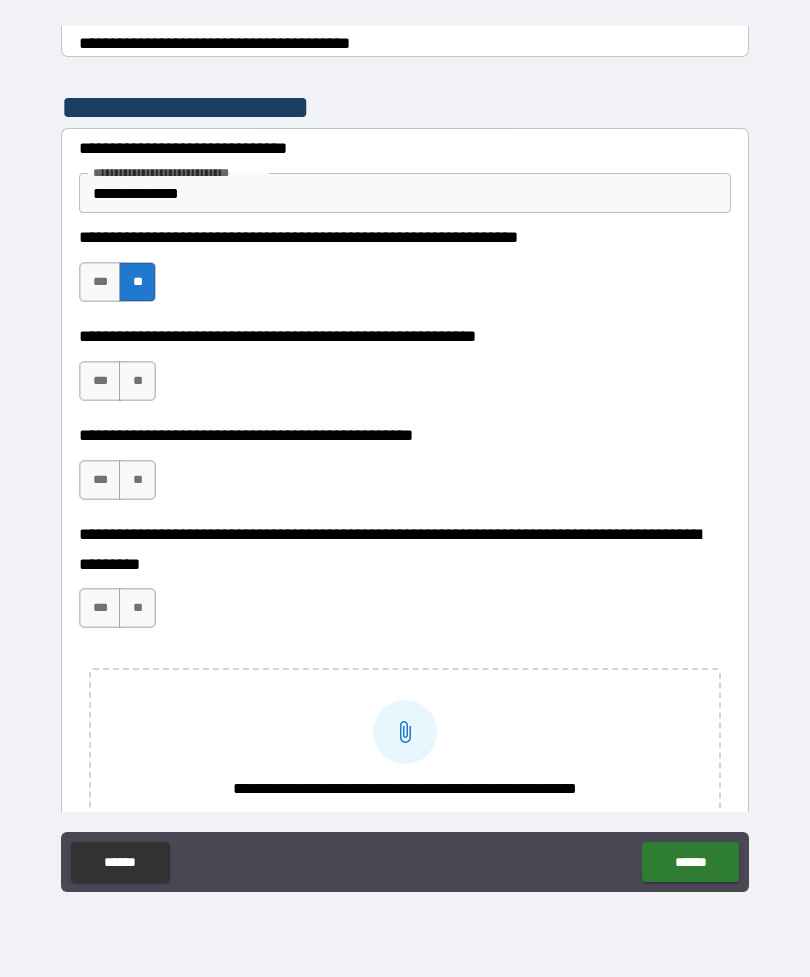 click on "***" at bounding box center (100, 381) 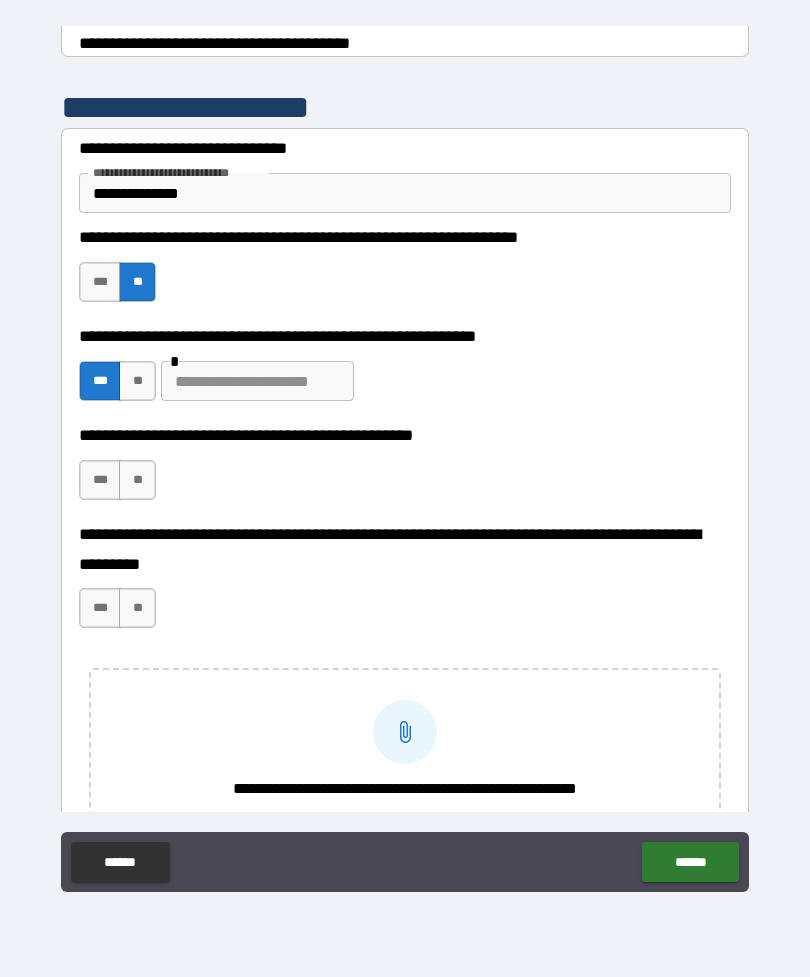 scroll, scrollTop: 412, scrollLeft: 0, axis: vertical 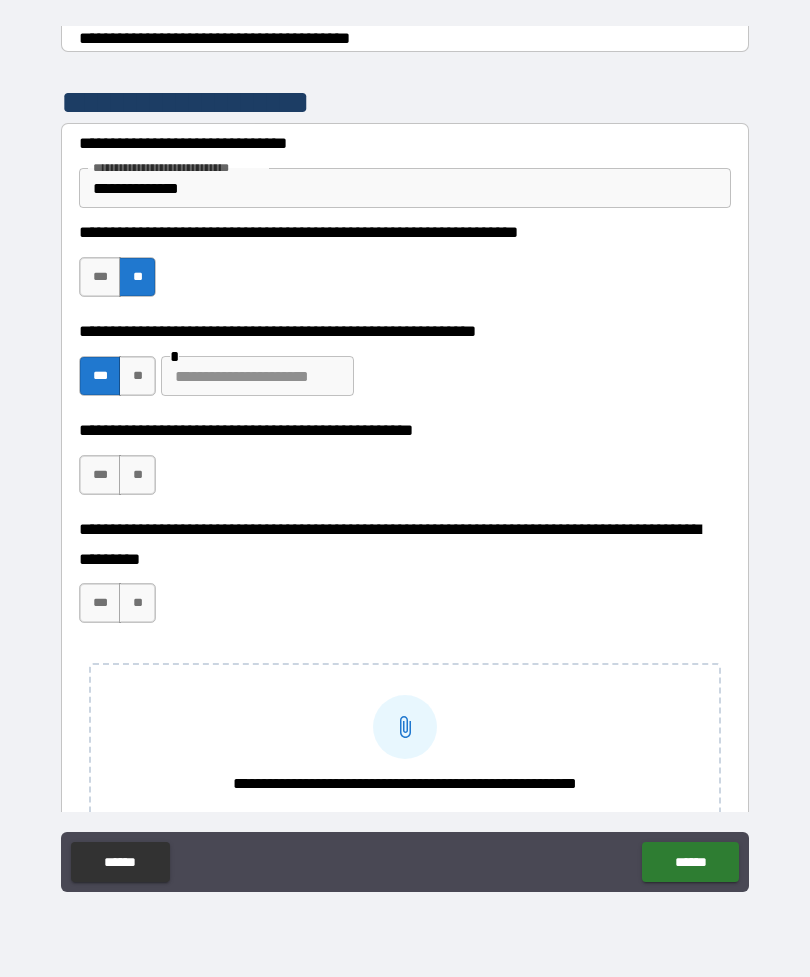 click at bounding box center [257, 376] 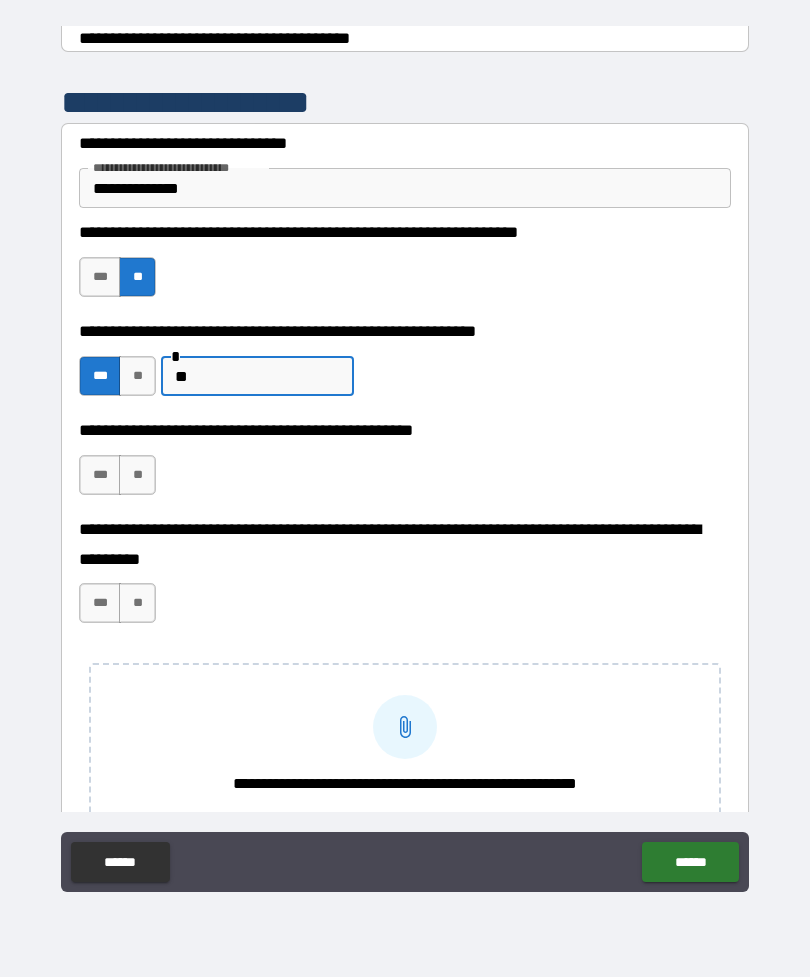 type on "*" 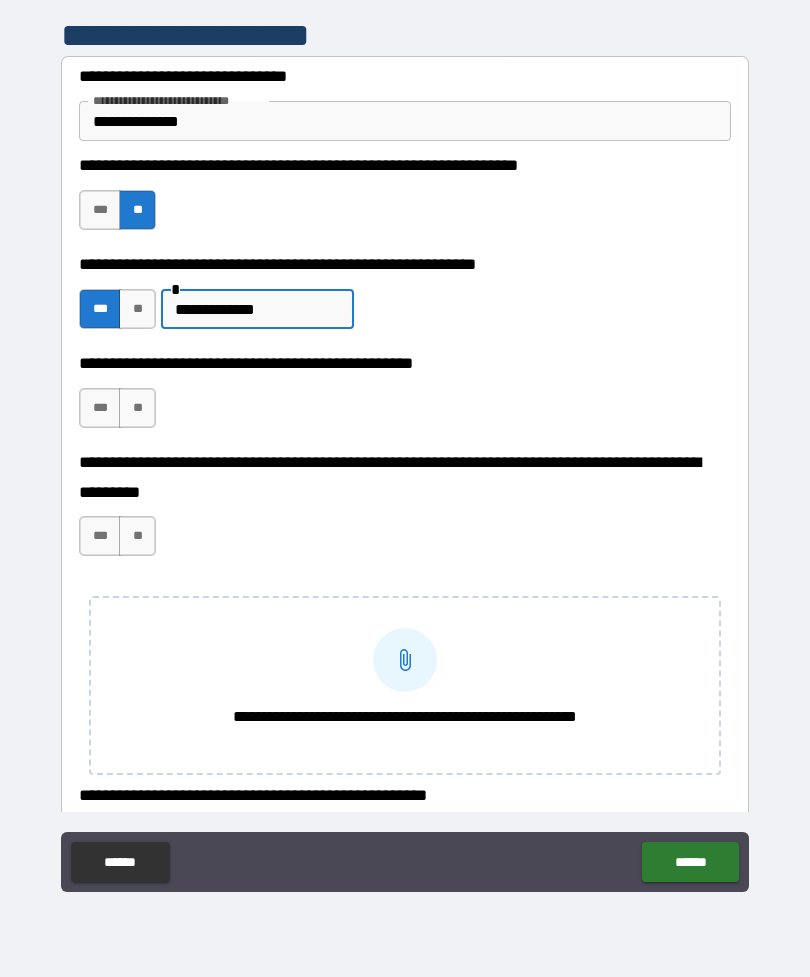 scroll, scrollTop: 483, scrollLeft: 0, axis: vertical 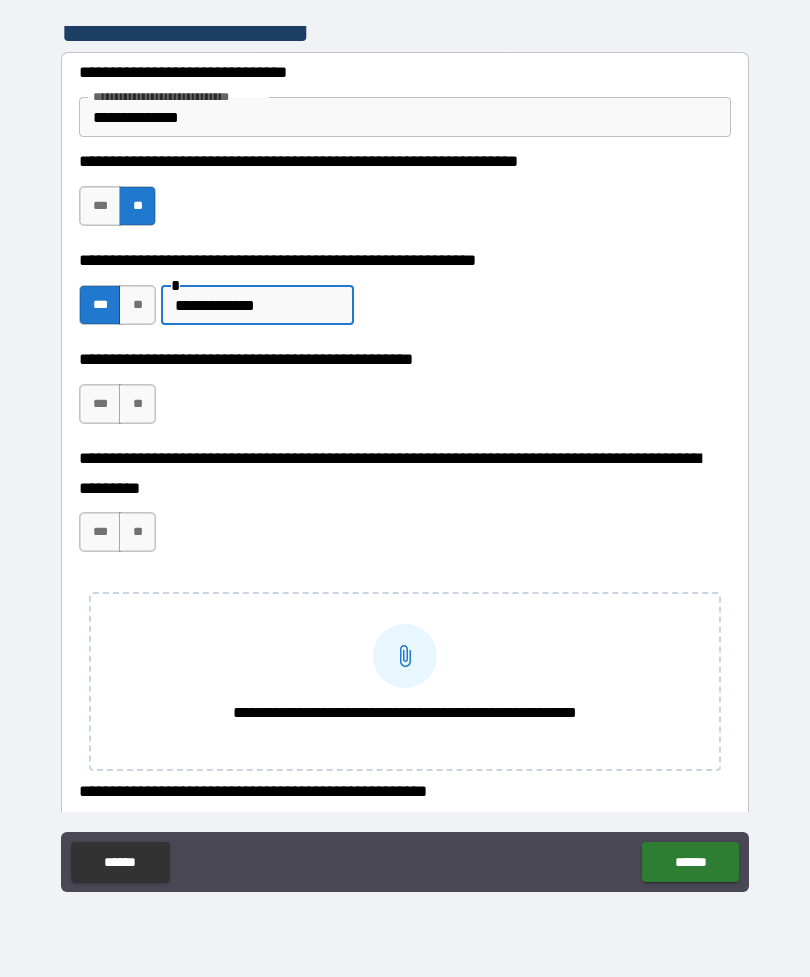 type on "**********" 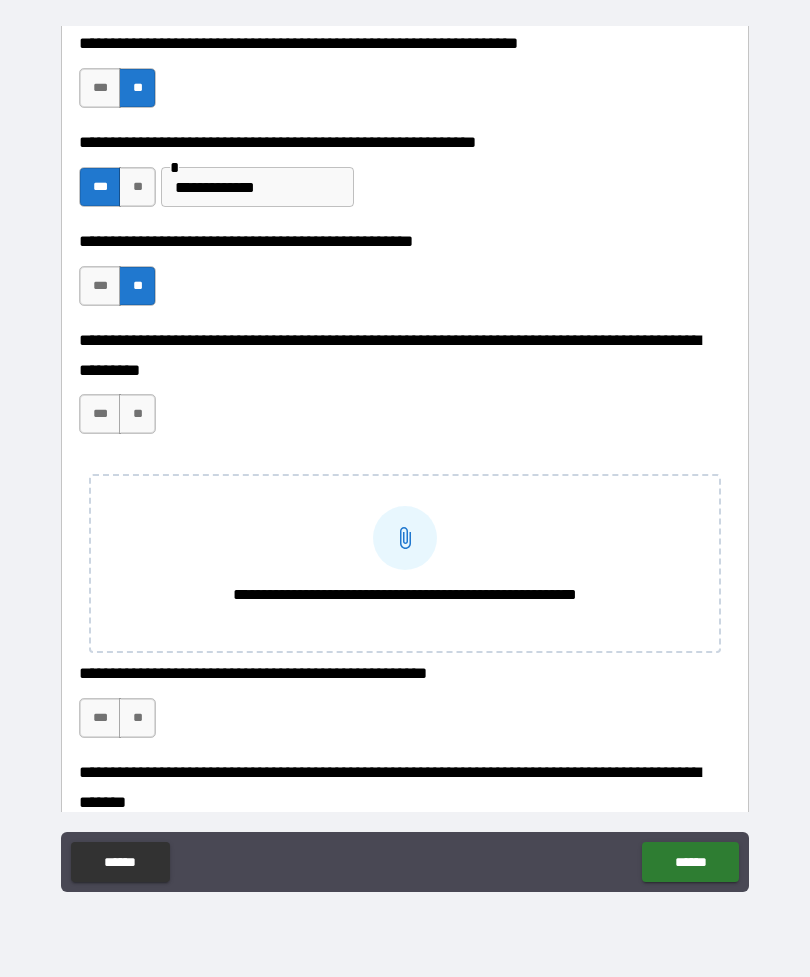 scroll, scrollTop: 653, scrollLeft: 0, axis: vertical 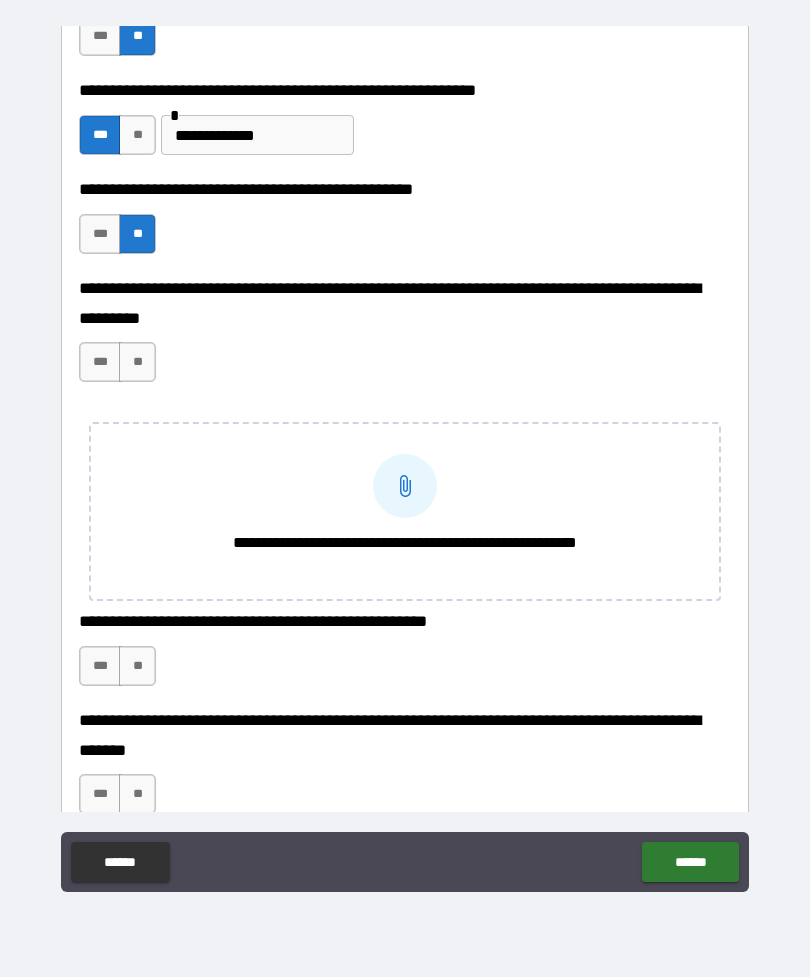 click on "**" at bounding box center (137, 362) 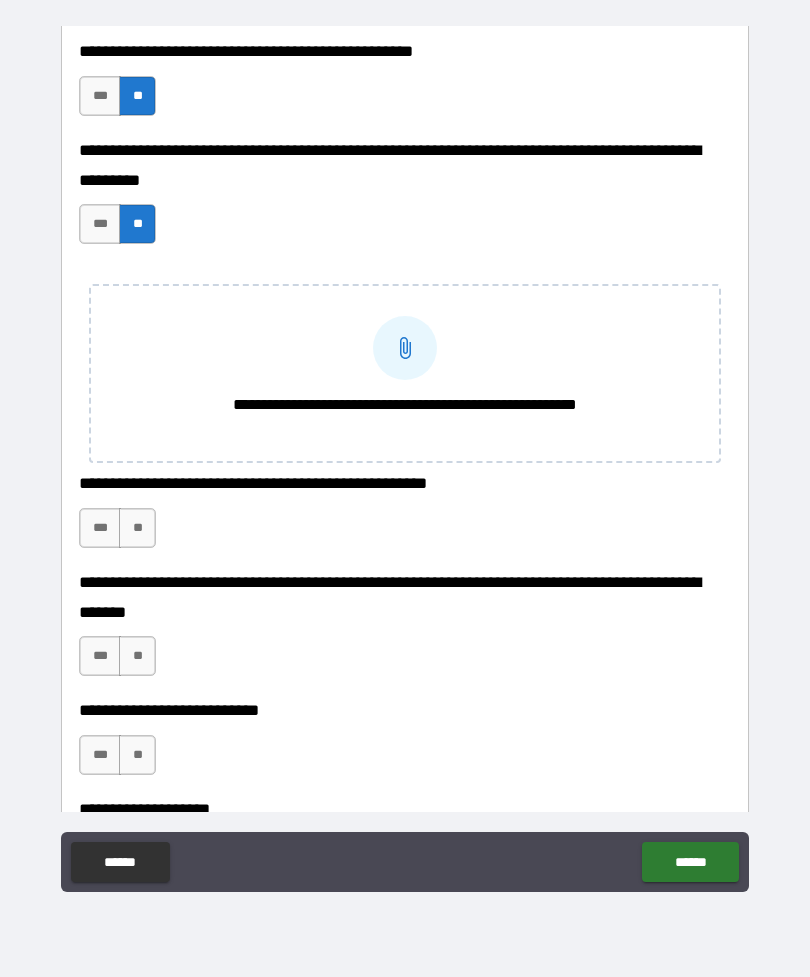 scroll, scrollTop: 795, scrollLeft: 0, axis: vertical 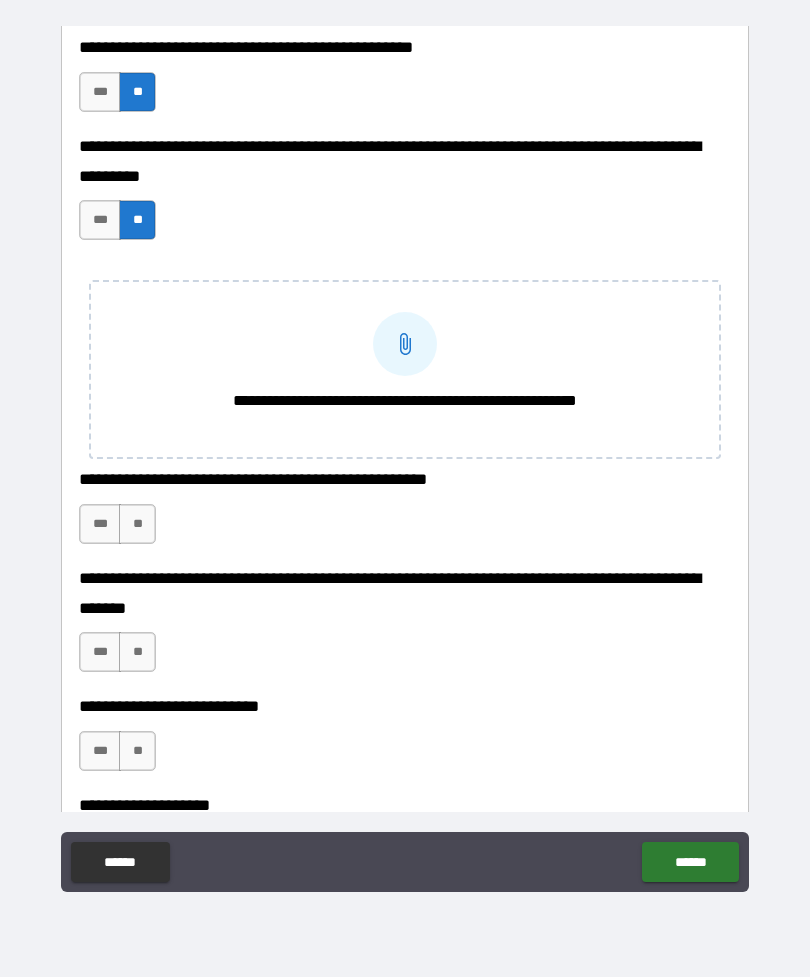 click on "**" at bounding box center [137, 524] 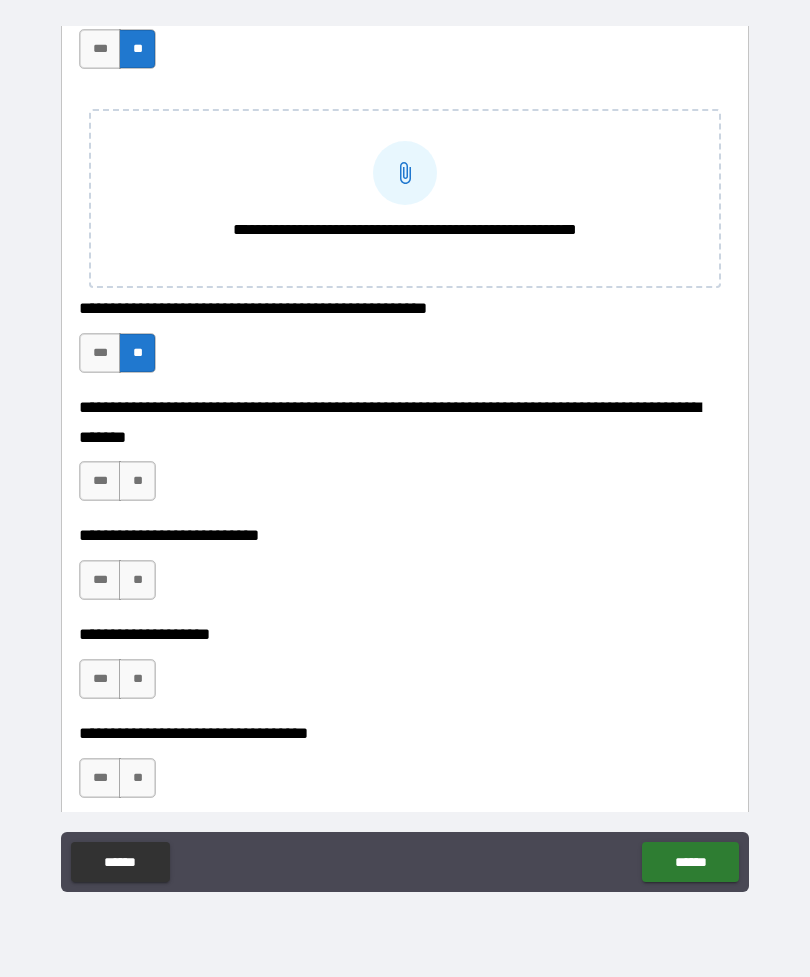 scroll, scrollTop: 967, scrollLeft: 0, axis: vertical 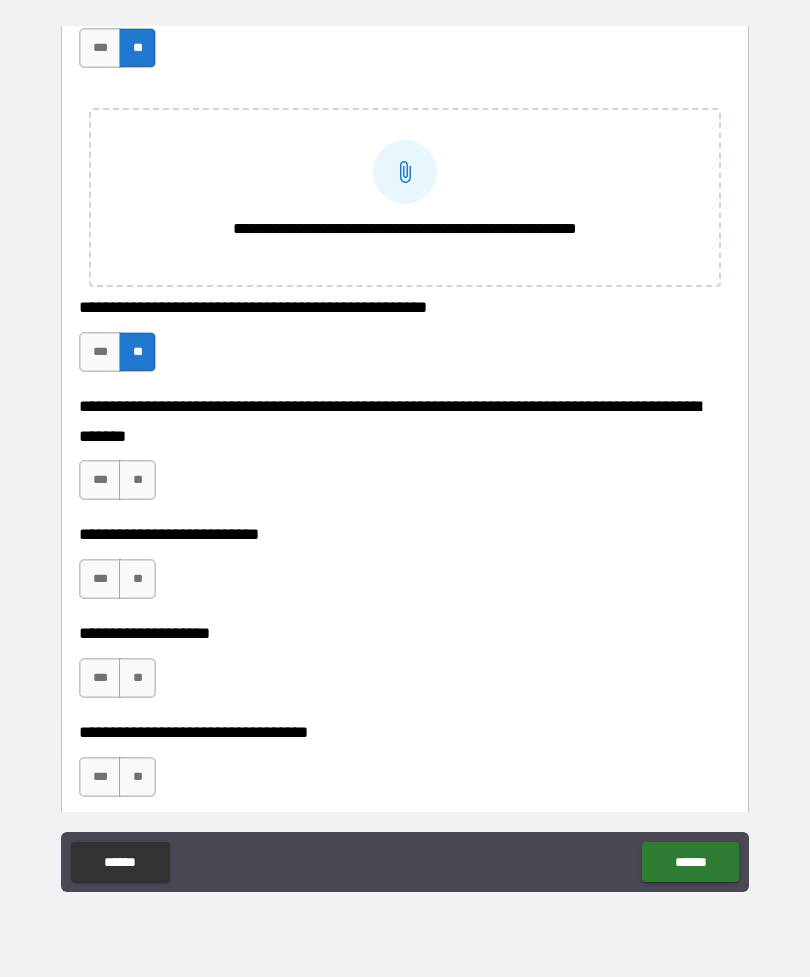 click on "**" at bounding box center (137, 480) 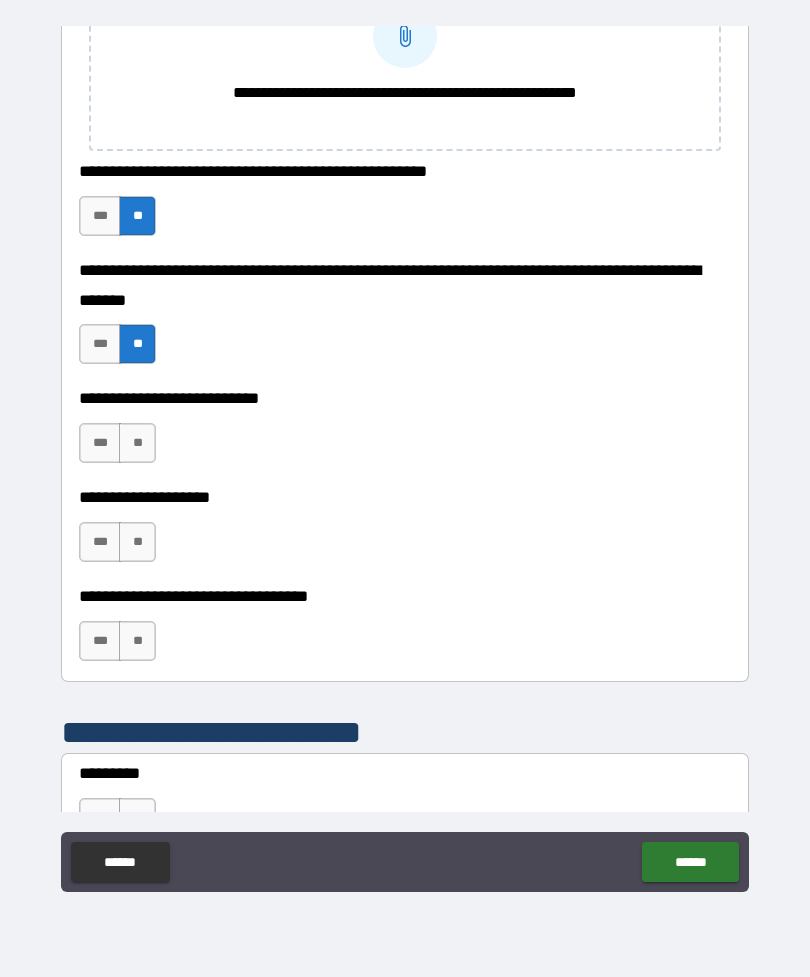 scroll, scrollTop: 1103, scrollLeft: 0, axis: vertical 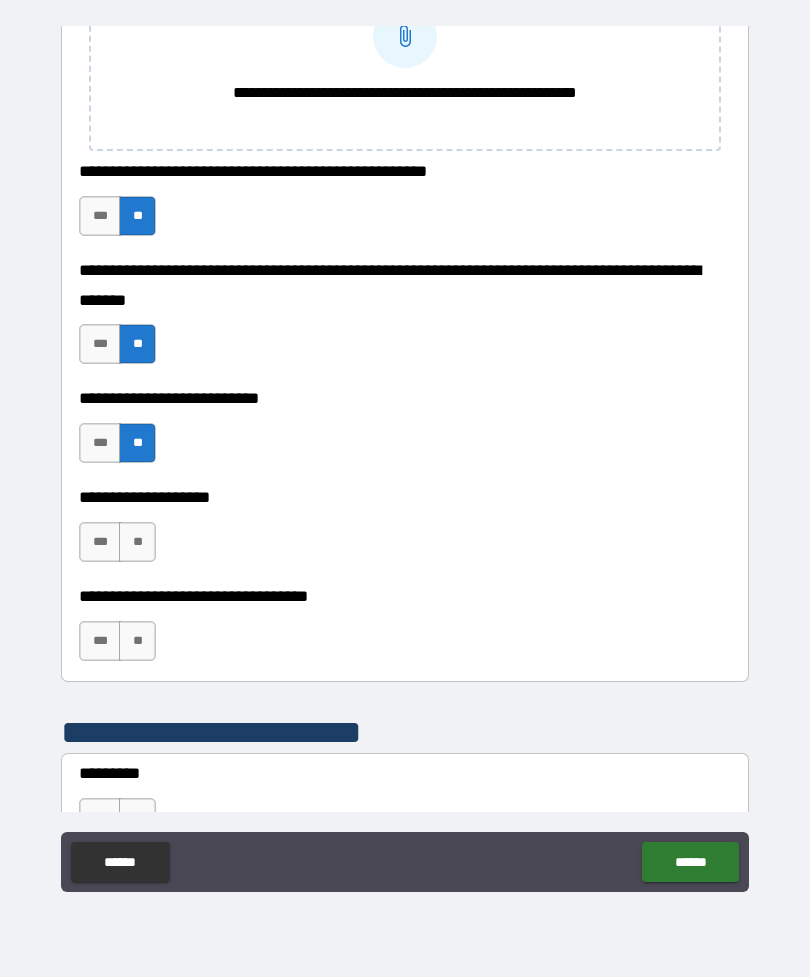click on "**" at bounding box center (137, 542) 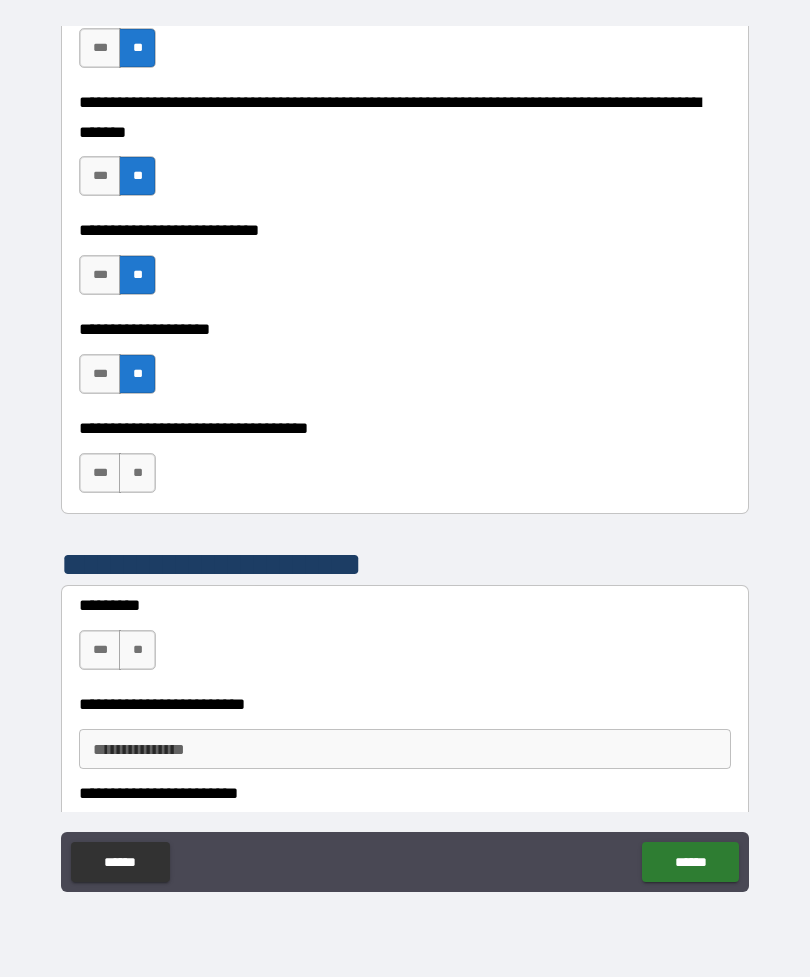 scroll, scrollTop: 1272, scrollLeft: 0, axis: vertical 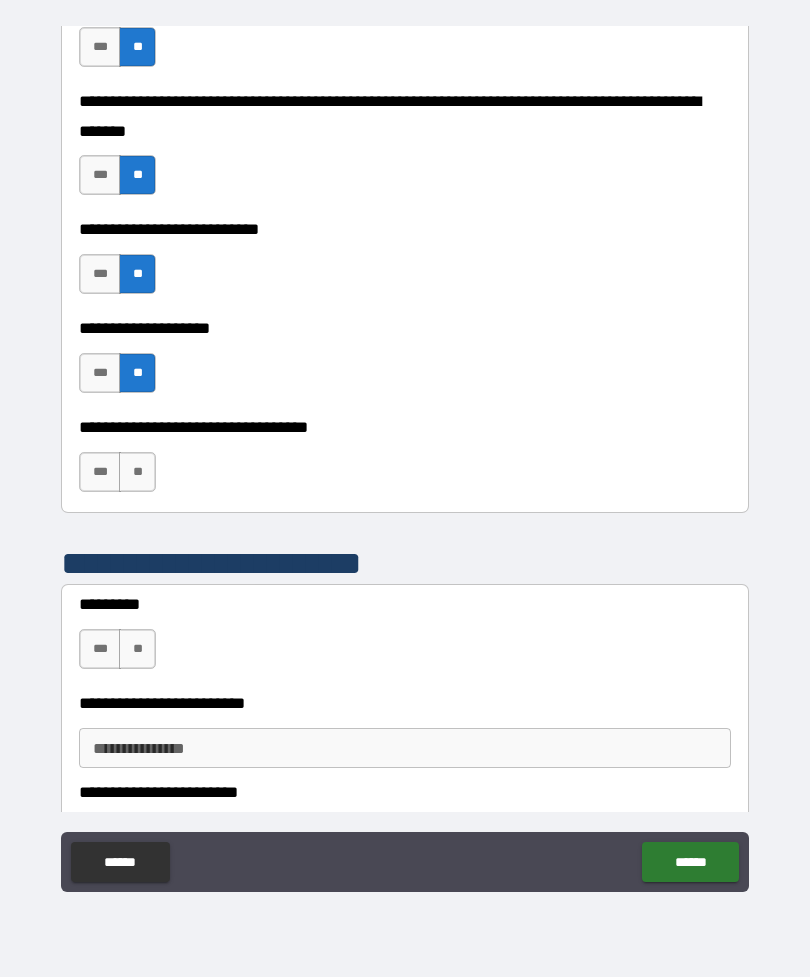 click on "**" at bounding box center (137, 472) 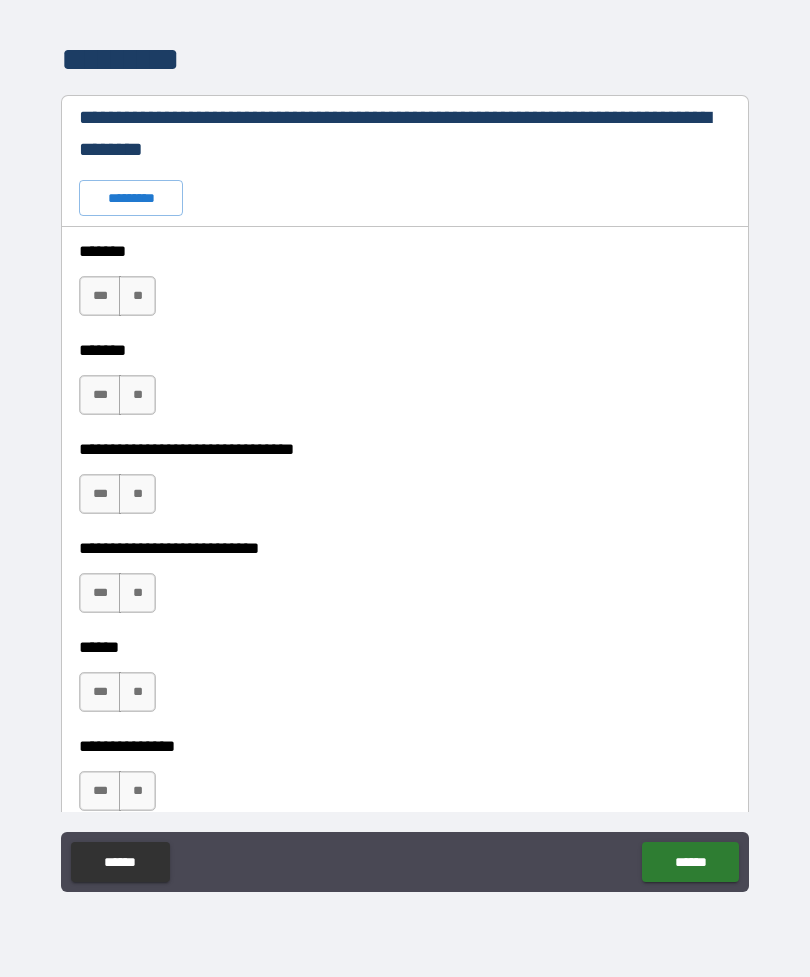 scroll, scrollTop: 2339, scrollLeft: 0, axis: vertical 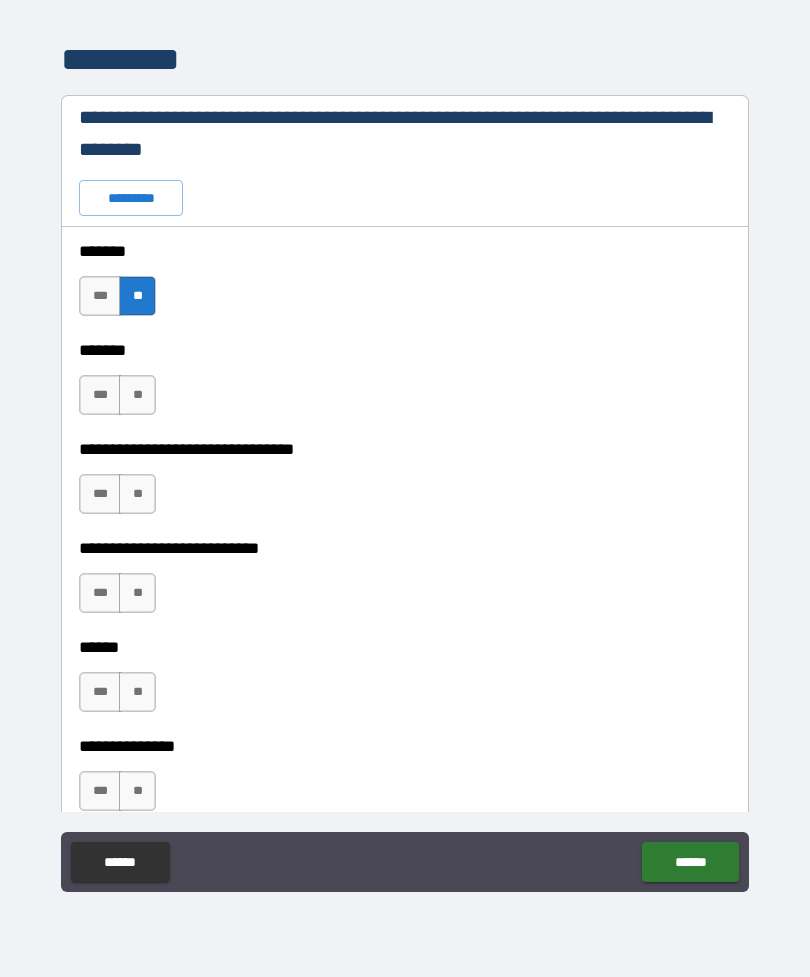 click on "**" at bounding box center [137, 395] 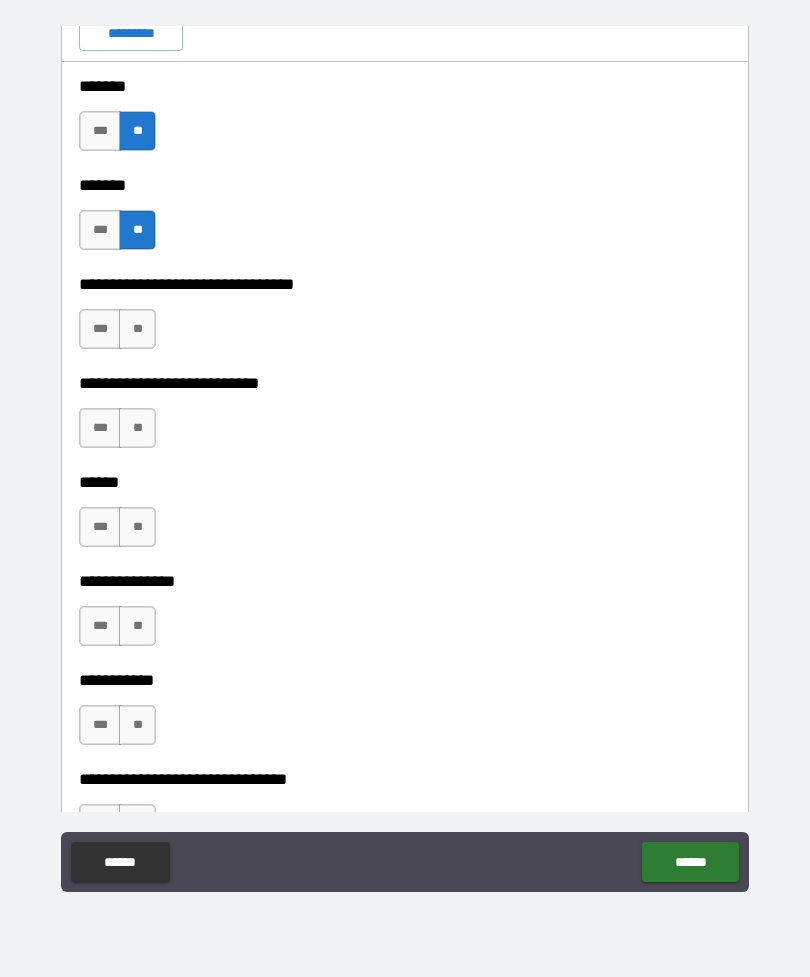 scroll, scrollTop: 2512, scrollLeft: 0, axis: vertical 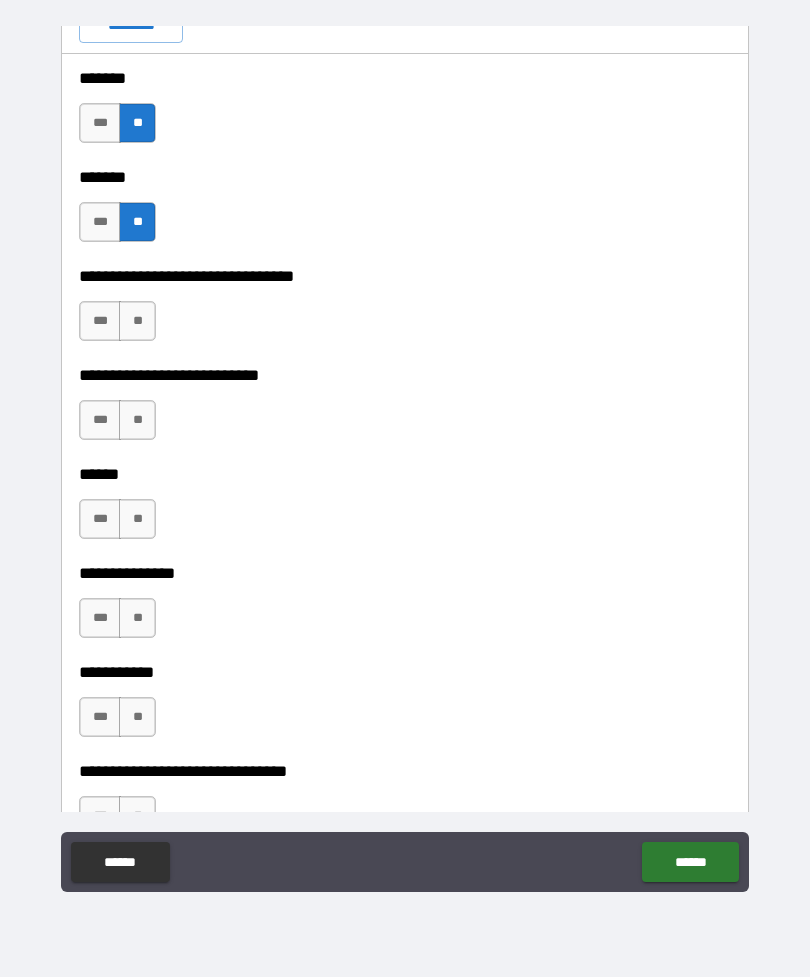 click on "**" at bounding box center (137, 321) 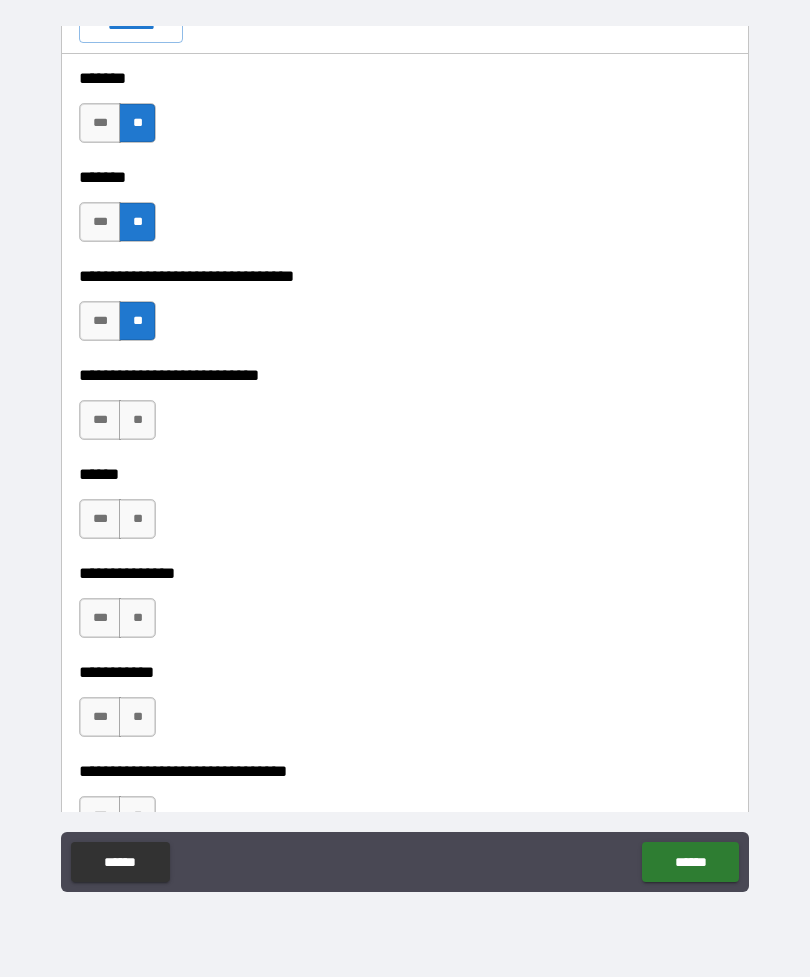 click on "**" at bounding box center [137, 420] 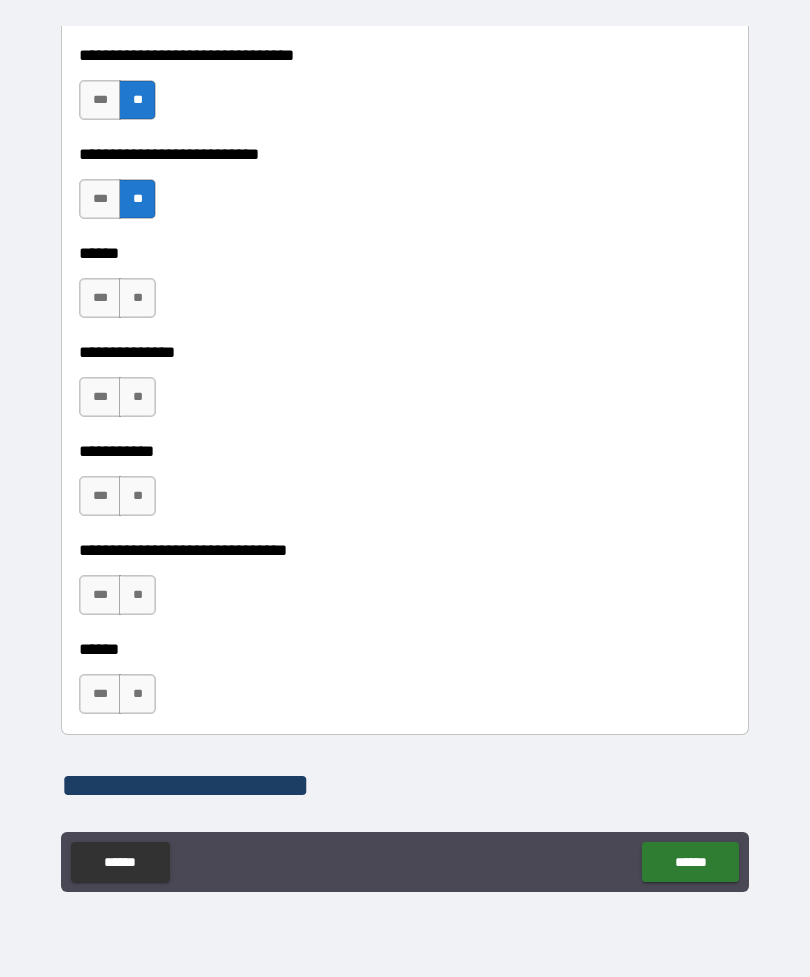 scroll, scrollTop: 2736, scrollLeft: 0, axis: vertical 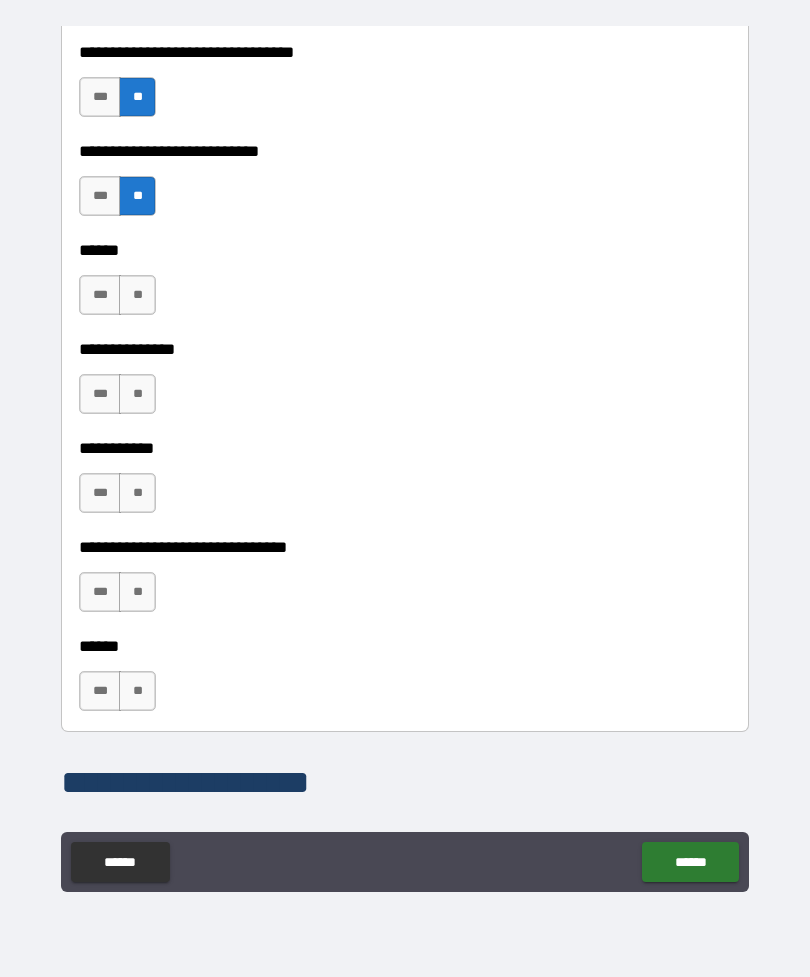click on "**" at bounding box center [137, 295] 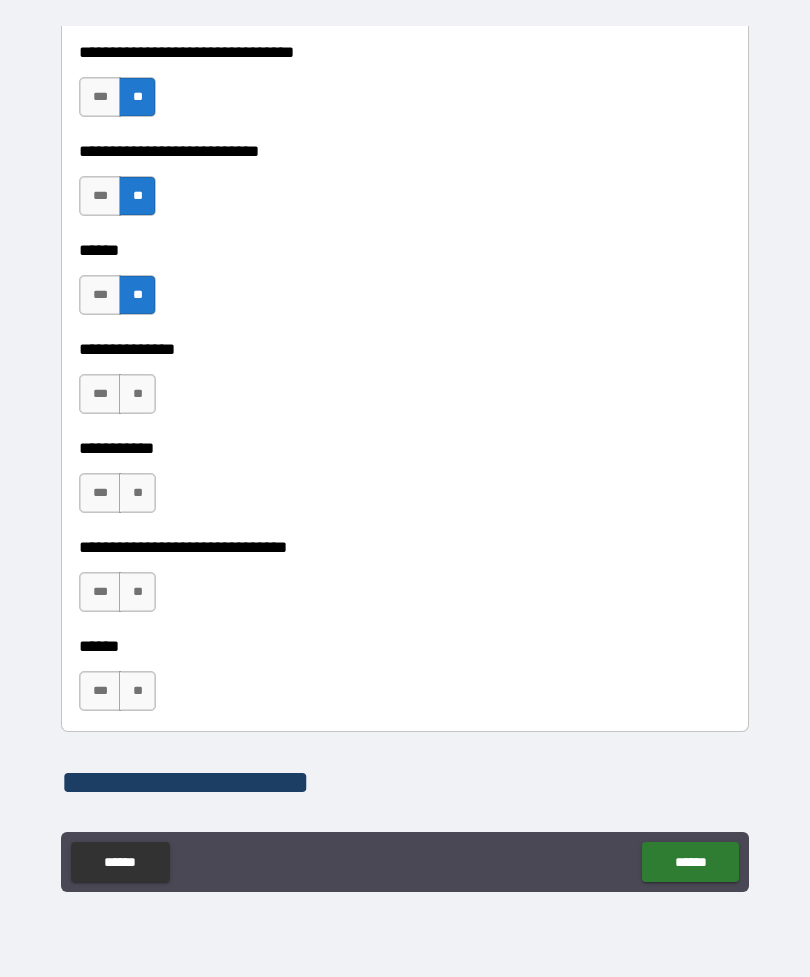 click on "**" at bounding box center [137, 394] 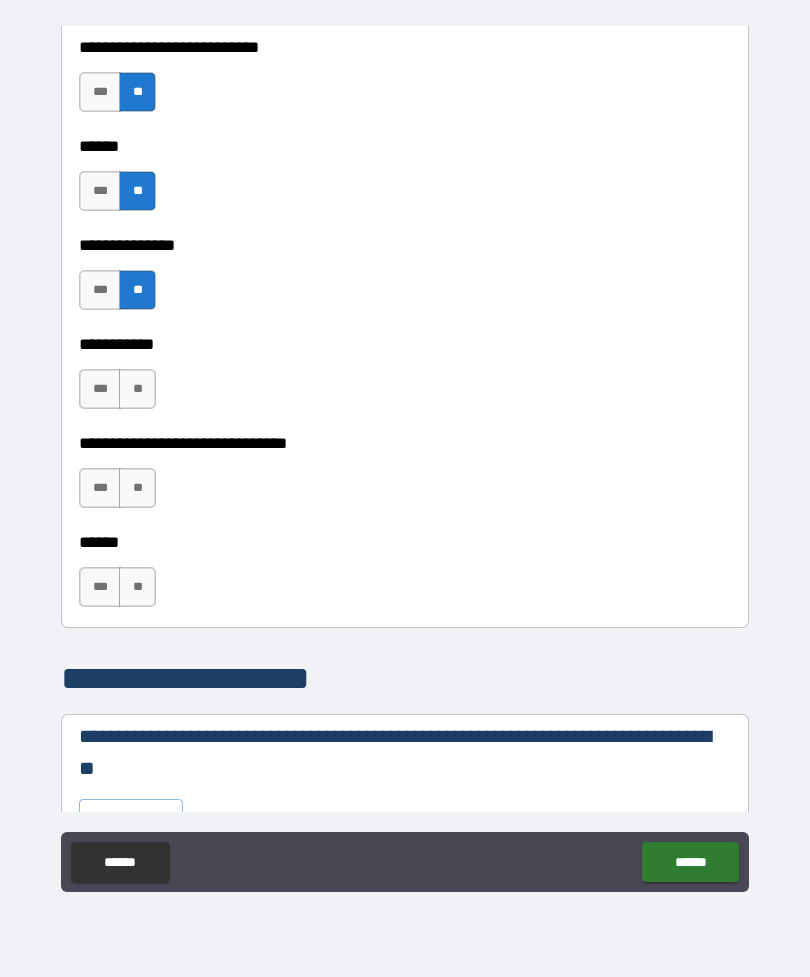 scroll, scrollTop: 2841, scrollLeft: 0, axis: vertical 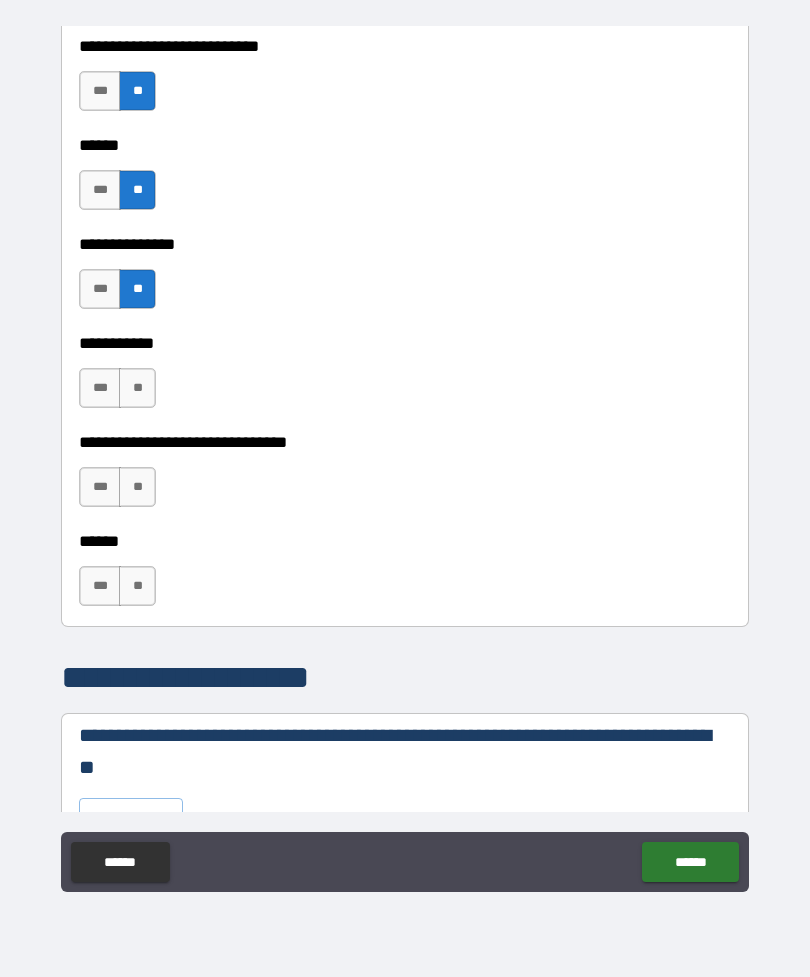 click on "**" at bounding box center [137, 388] 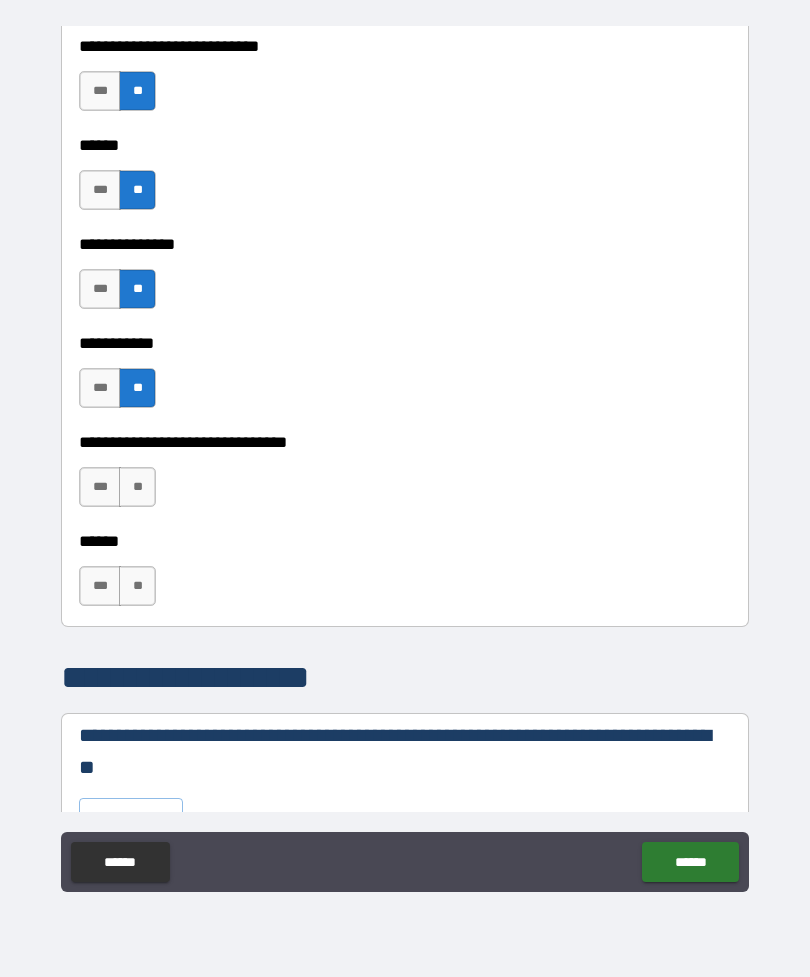 click on "**" at bounding box center (137, 487) 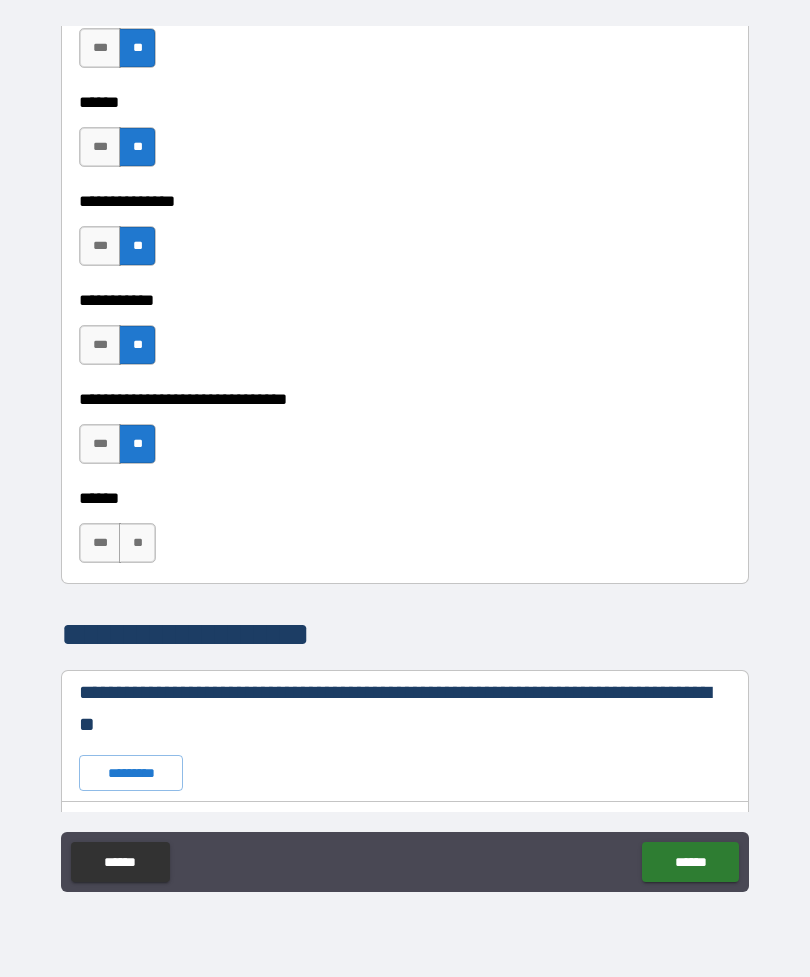 scroll, scrollTop: 2891, scrollLeft: 0, axis: vertical 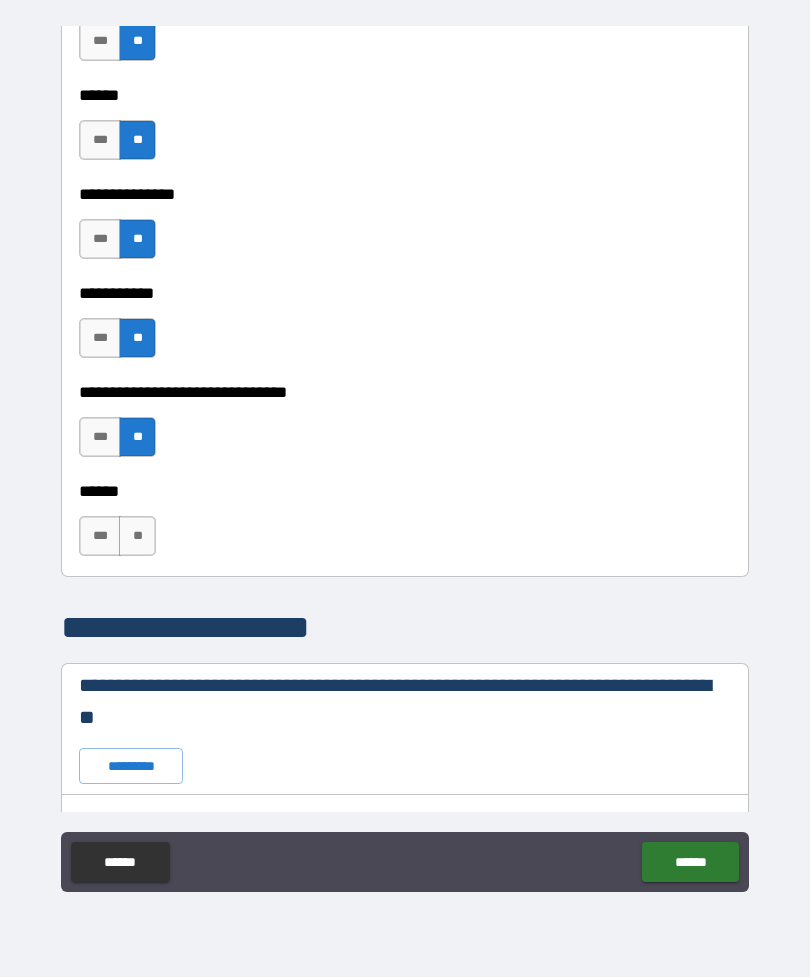 click on "**" at bounding box center (137, 536) 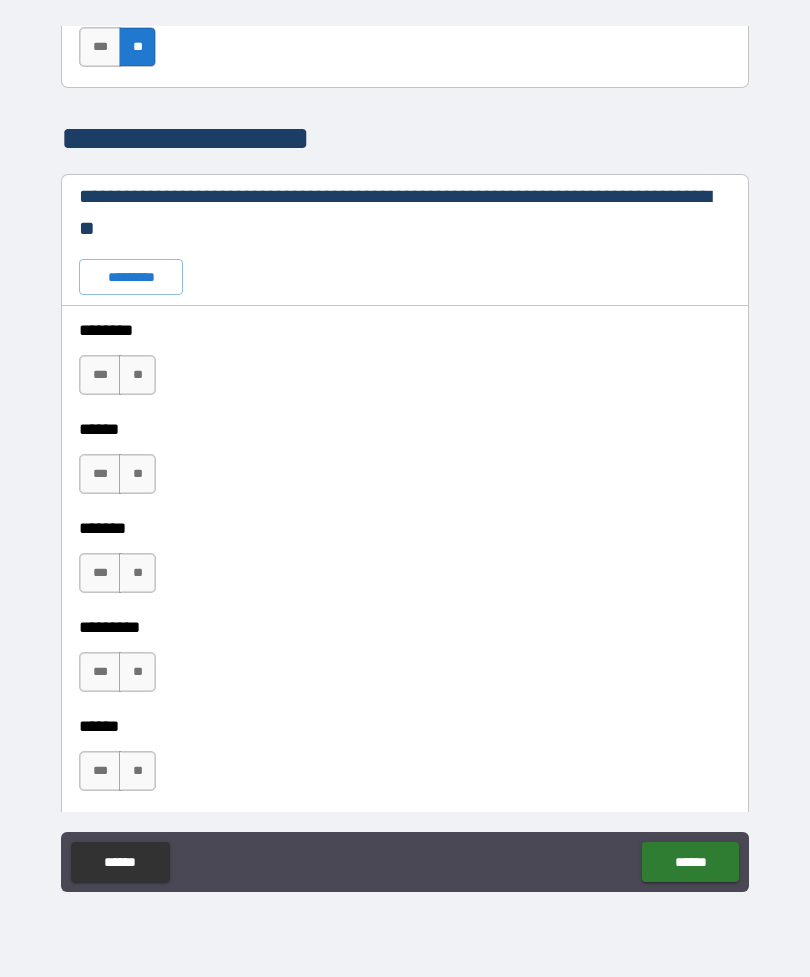 scroll, scrollTop: 3384, scrollLeft: 0, axis: vertical 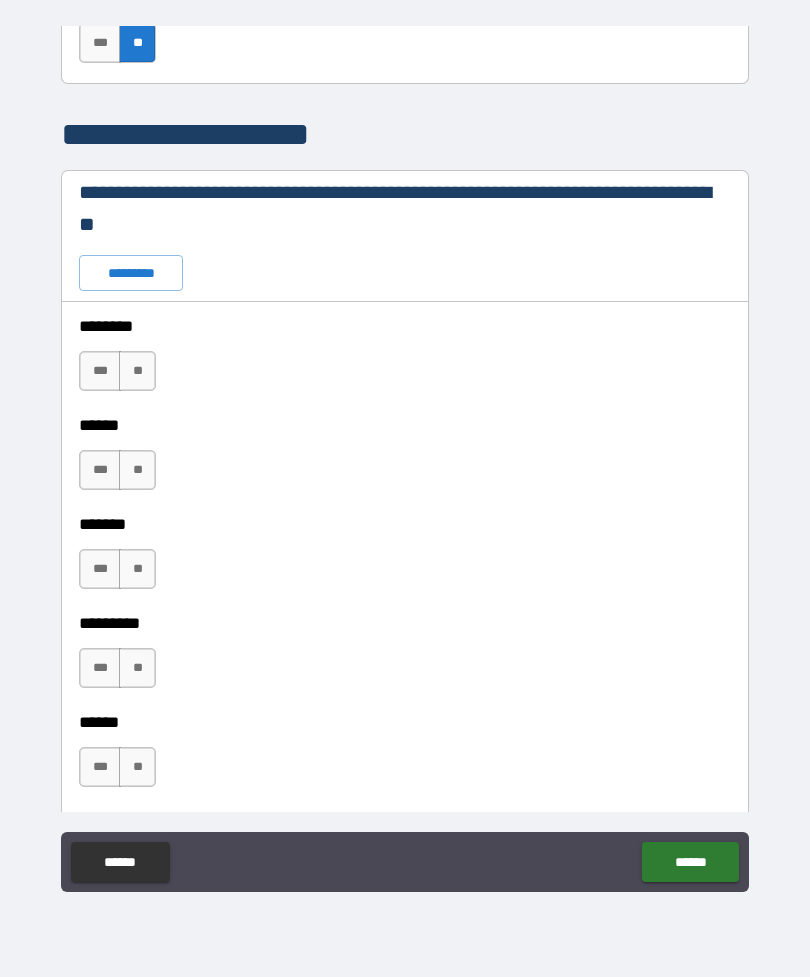 click on "**" at bounding box center [137, 371] 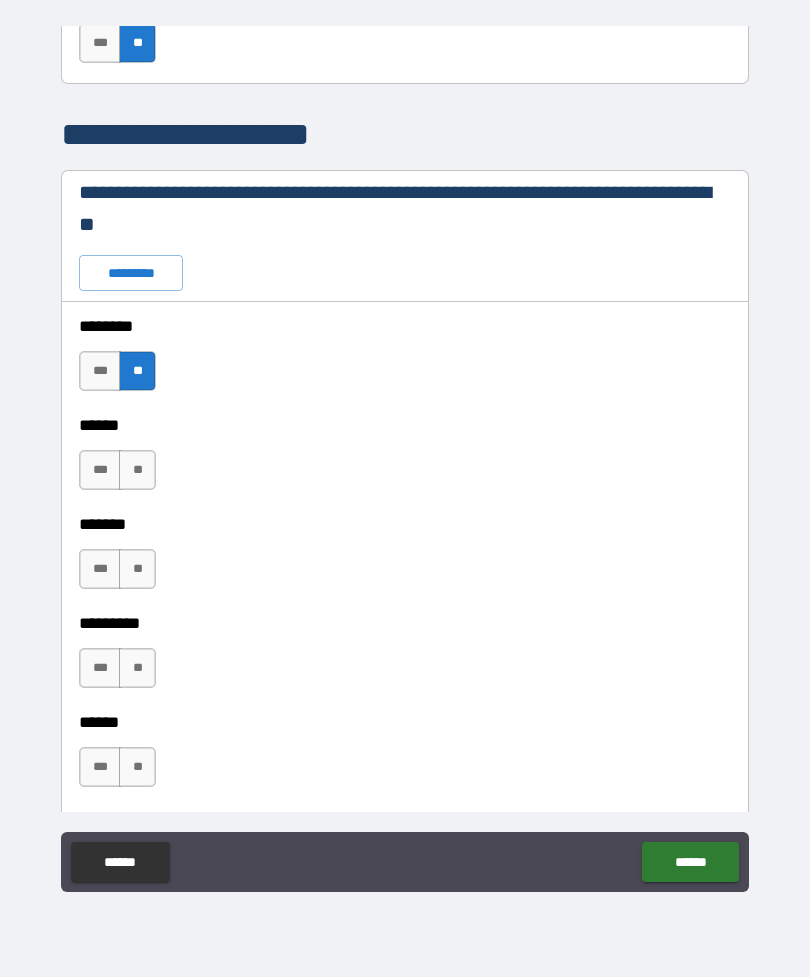 click on "**" at bounding box center [137, 470] 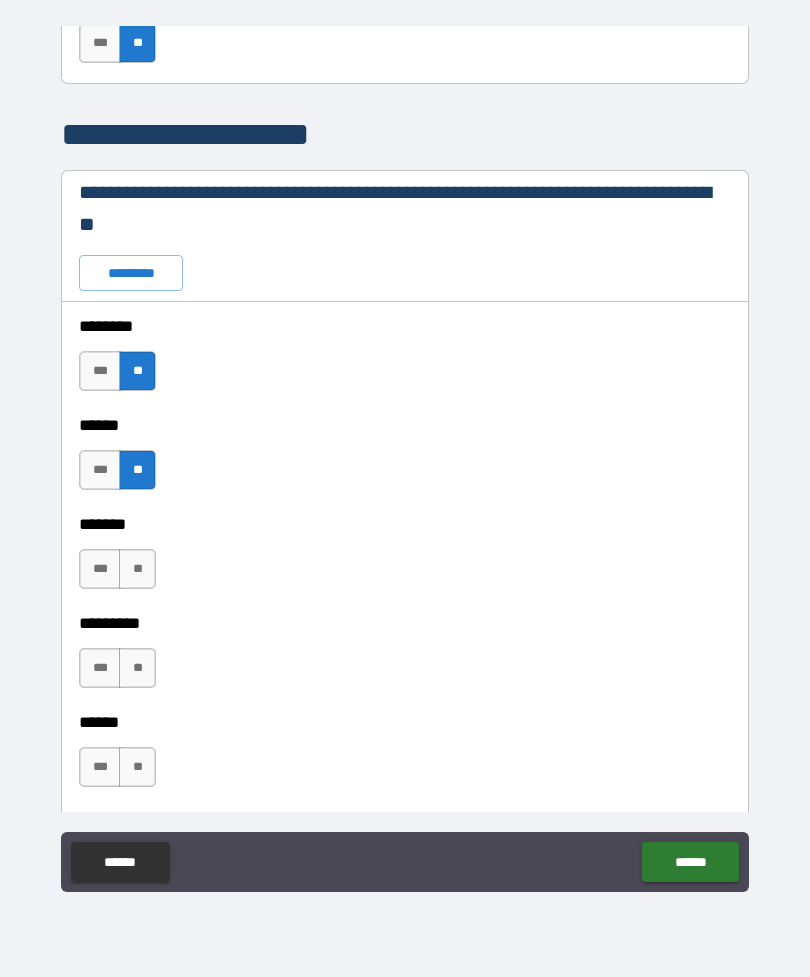 click on "**" at bounding box center [137, 569] 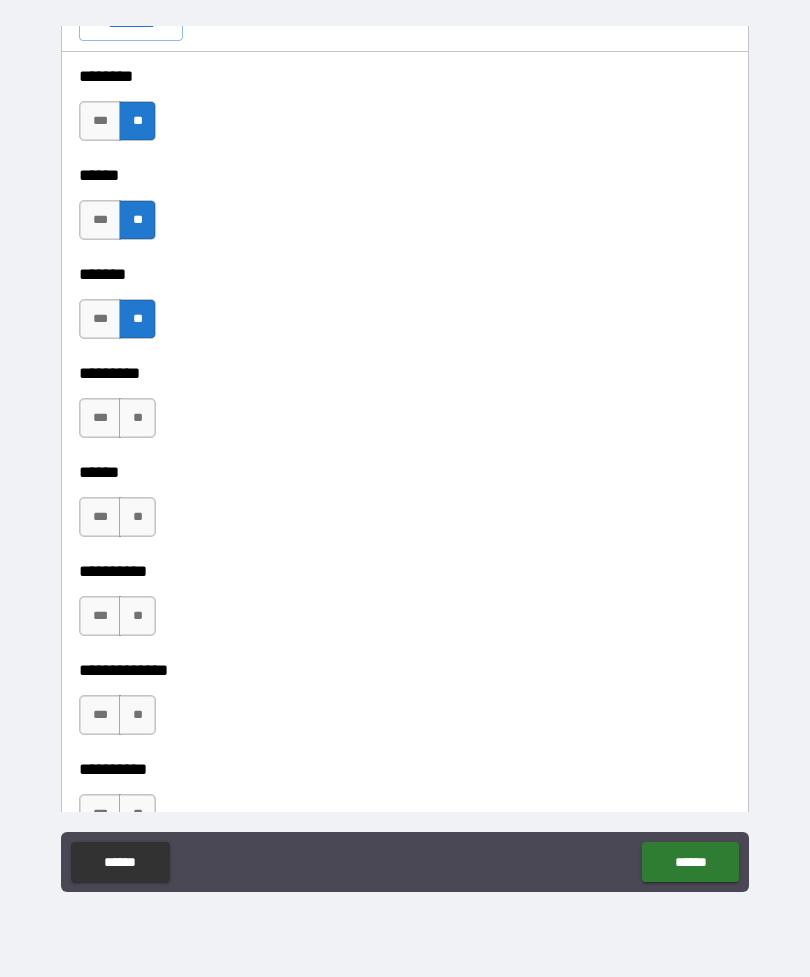 scroll, scrollTop: 3647, scrollLeft: 0, axis: vertical 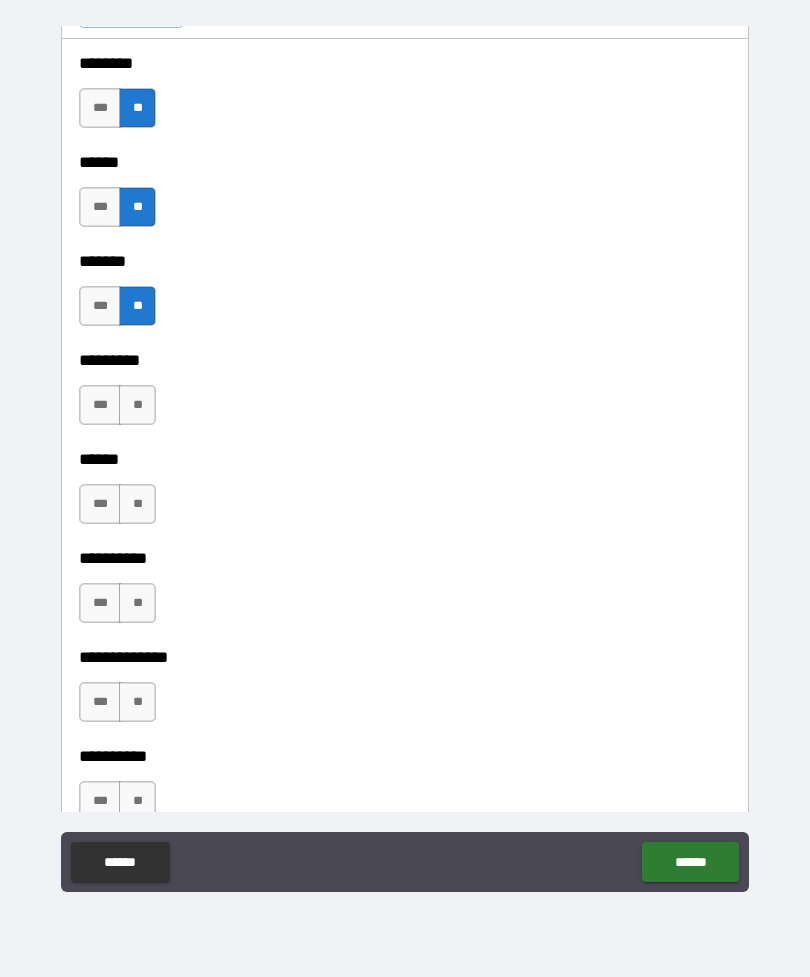 click on "**" at bounding box center (137, 405) 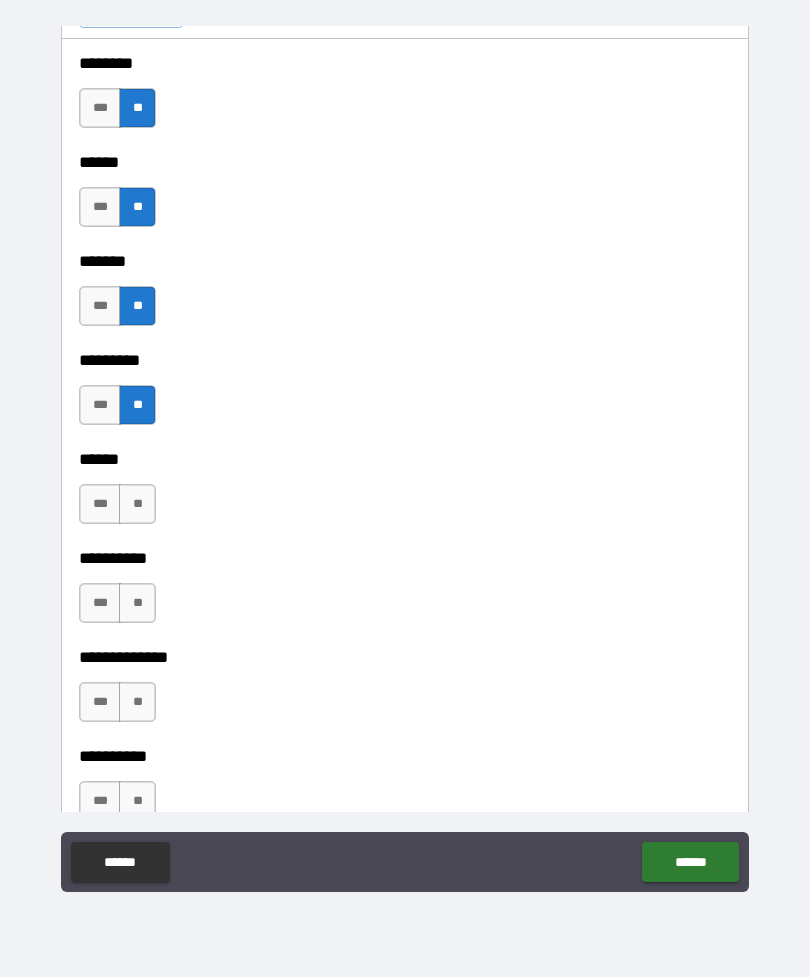 click on "***" at bounding box center (100, 306) 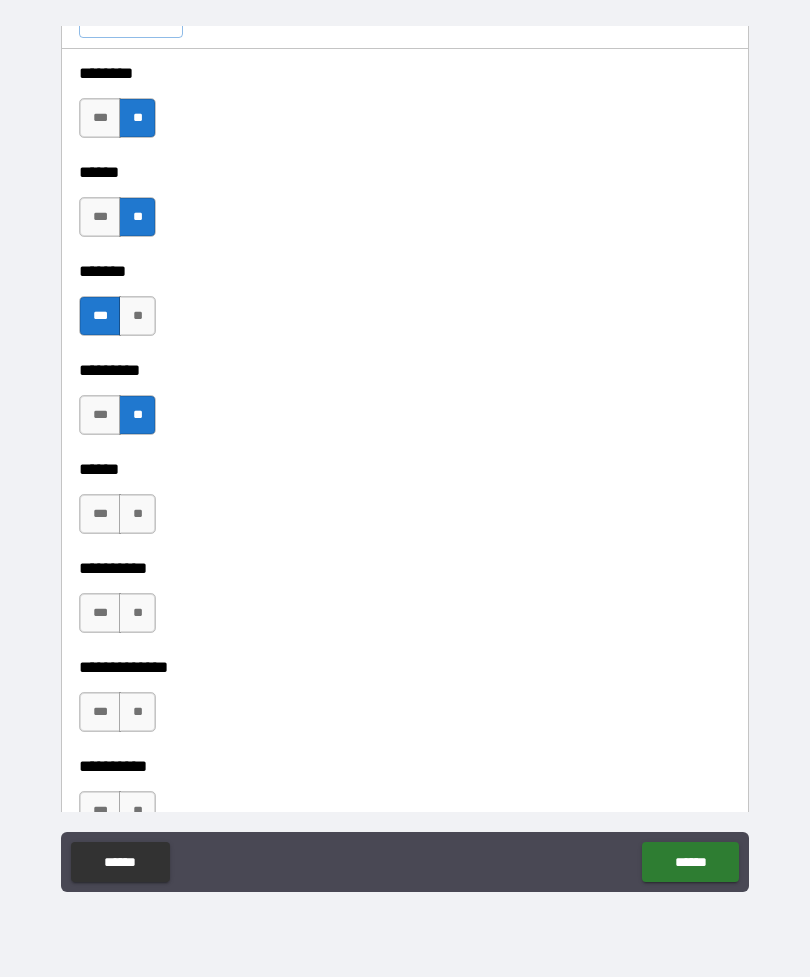 scroll, scrollTop: 3639, scrollLeft: 0, axis: vertical 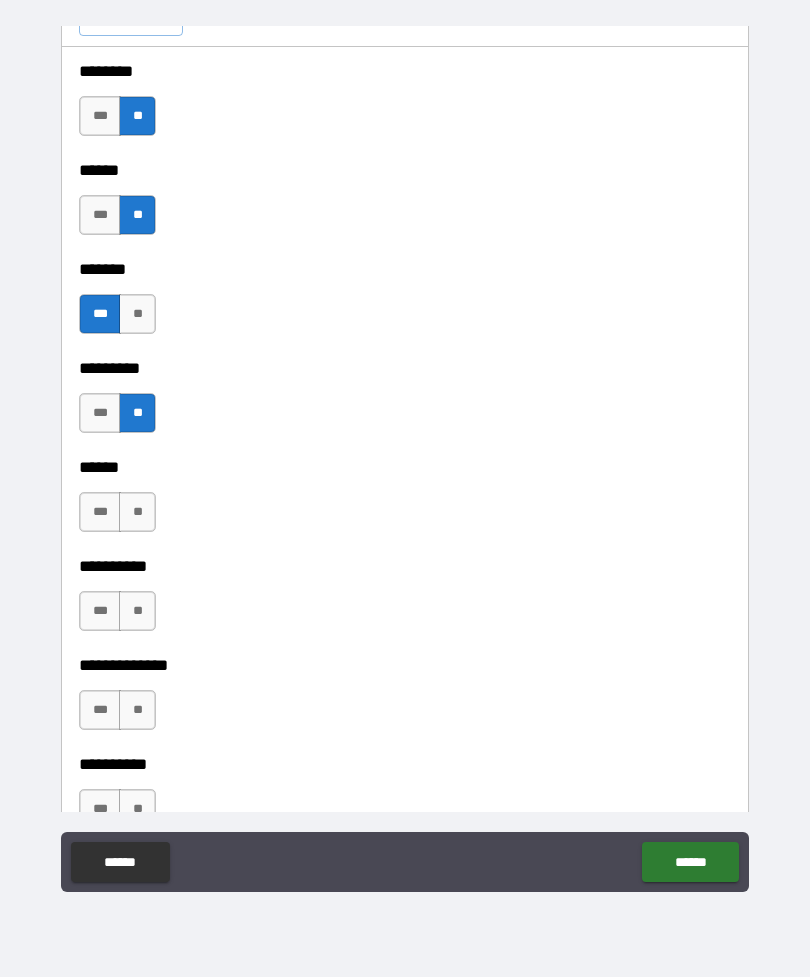 click on "**" at bounding box center (137, 314) 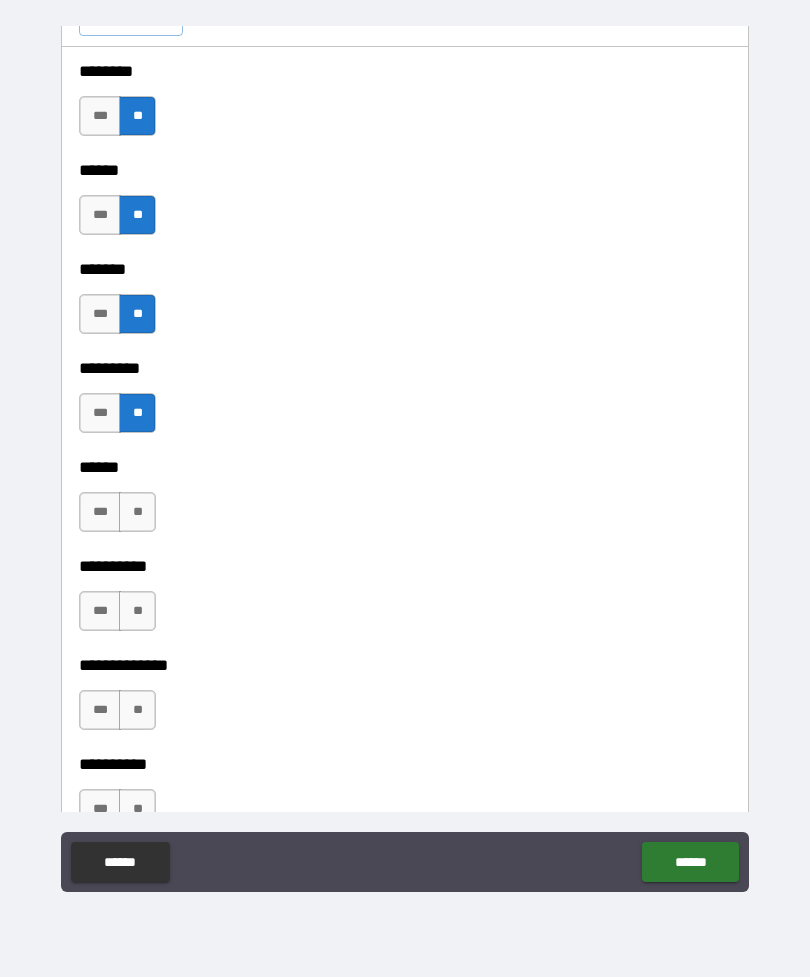 click on "***" at bounding box center (100, 314) 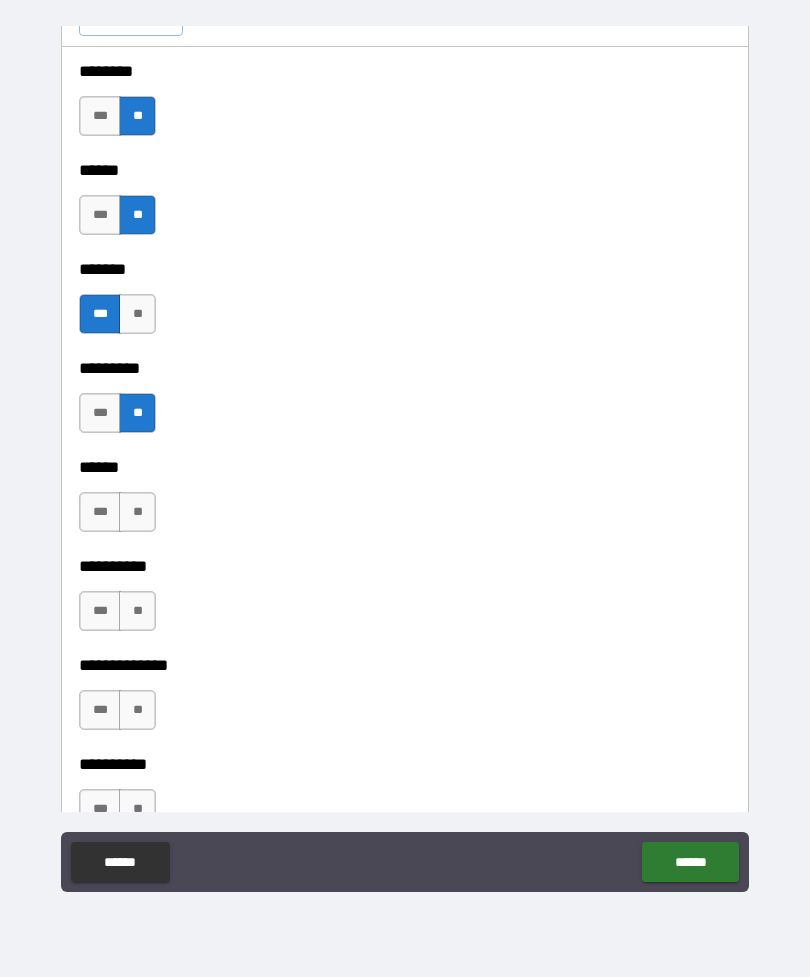 click on "**" at bounding box center (137, 512) 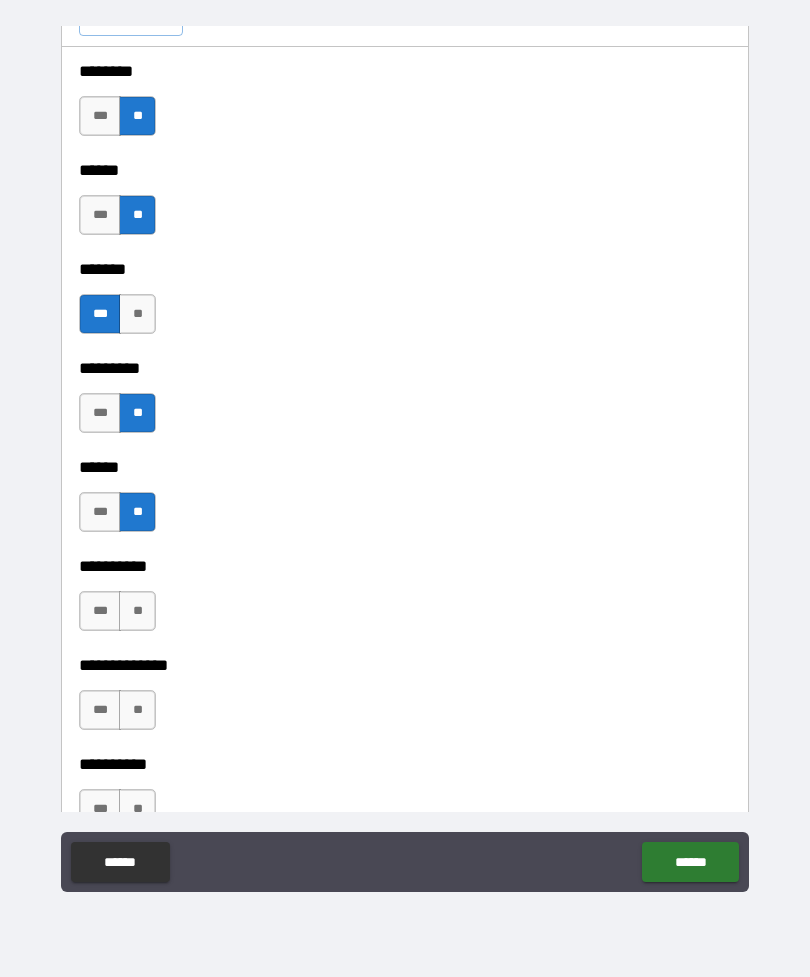 click on "**" at bounding box center (137, 611) 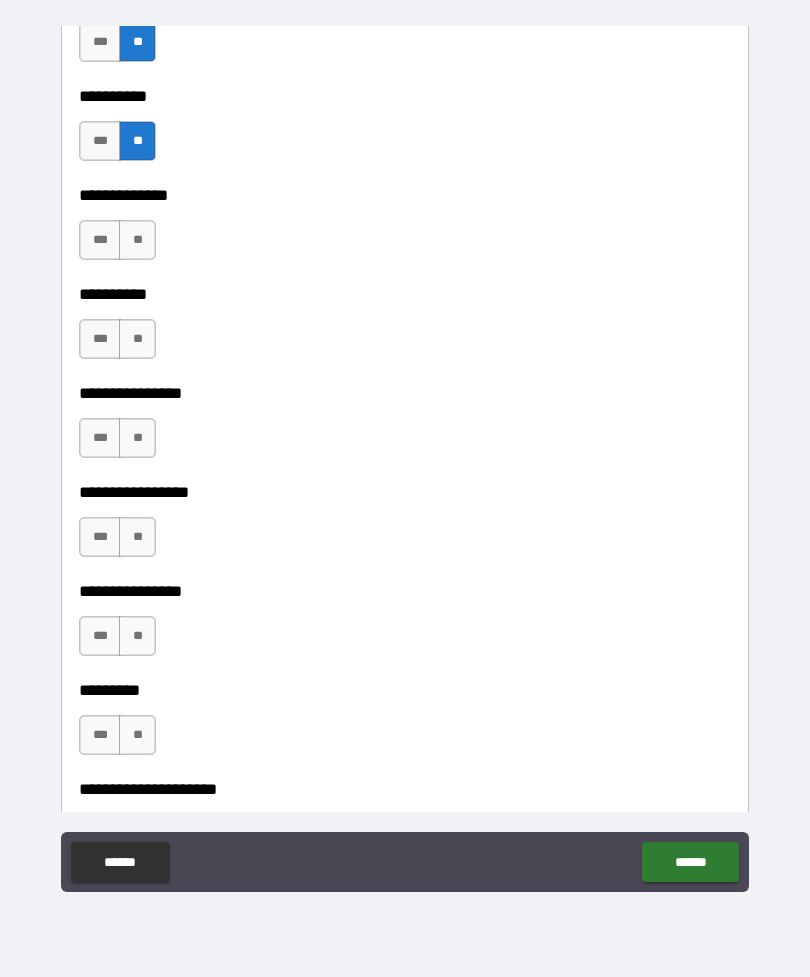 scroll, scrollTop: 4112, scrollLeft: 0, axis: vertical 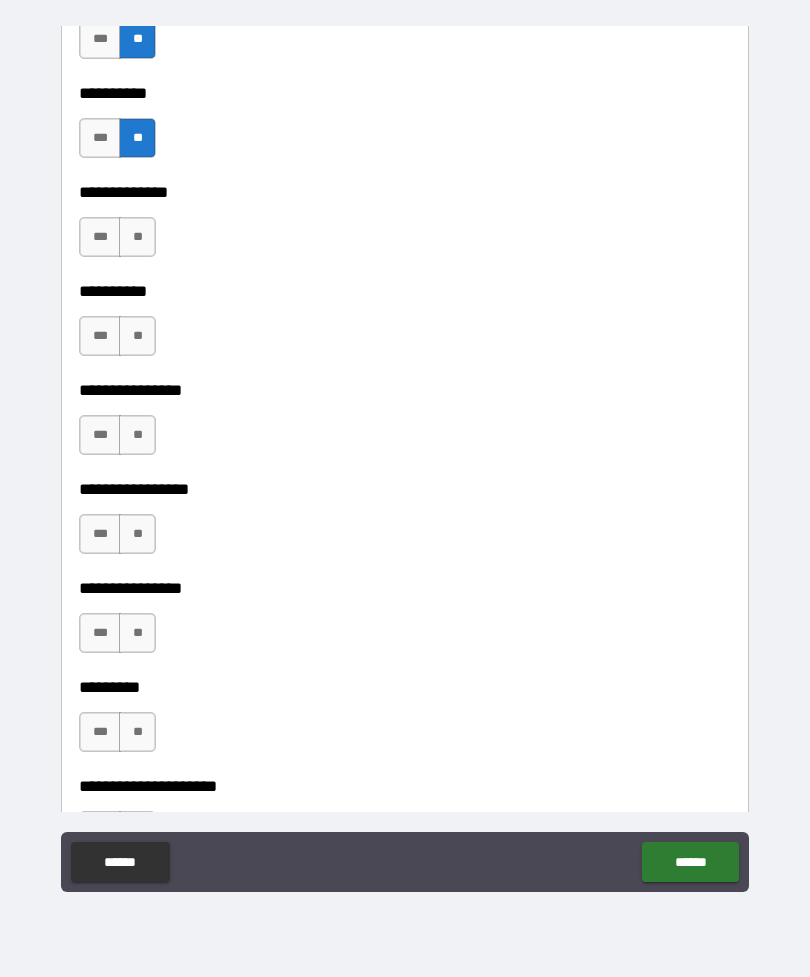 click on "**" at bounding box center (137, 237) 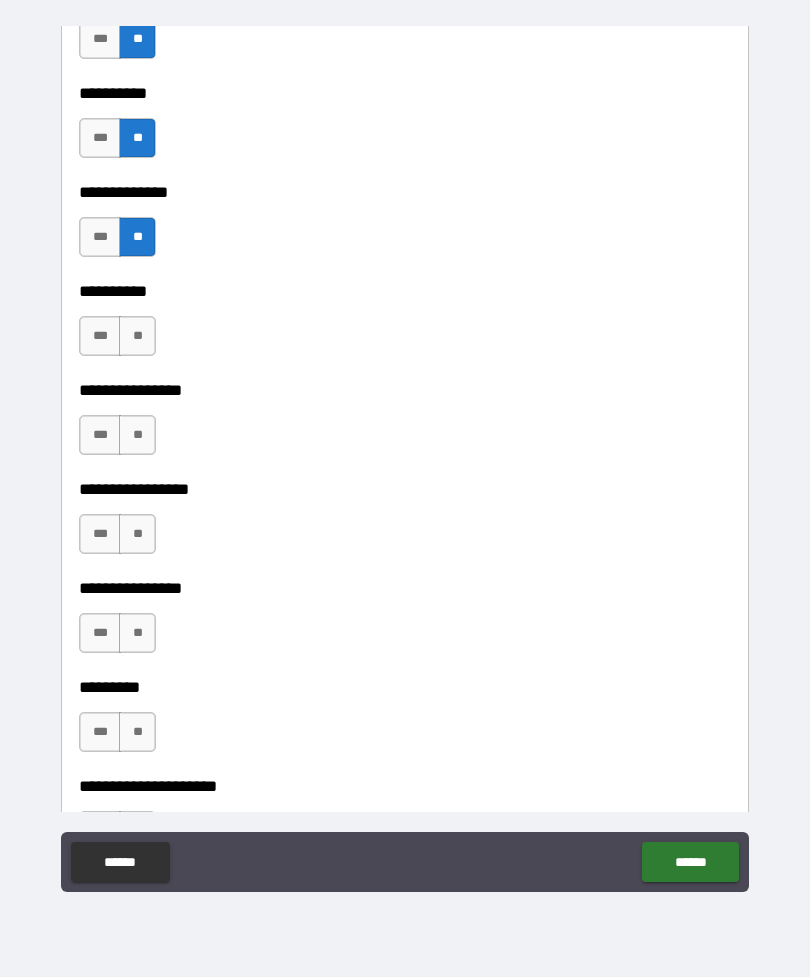 click on "**" at bounding box center (137, 336) 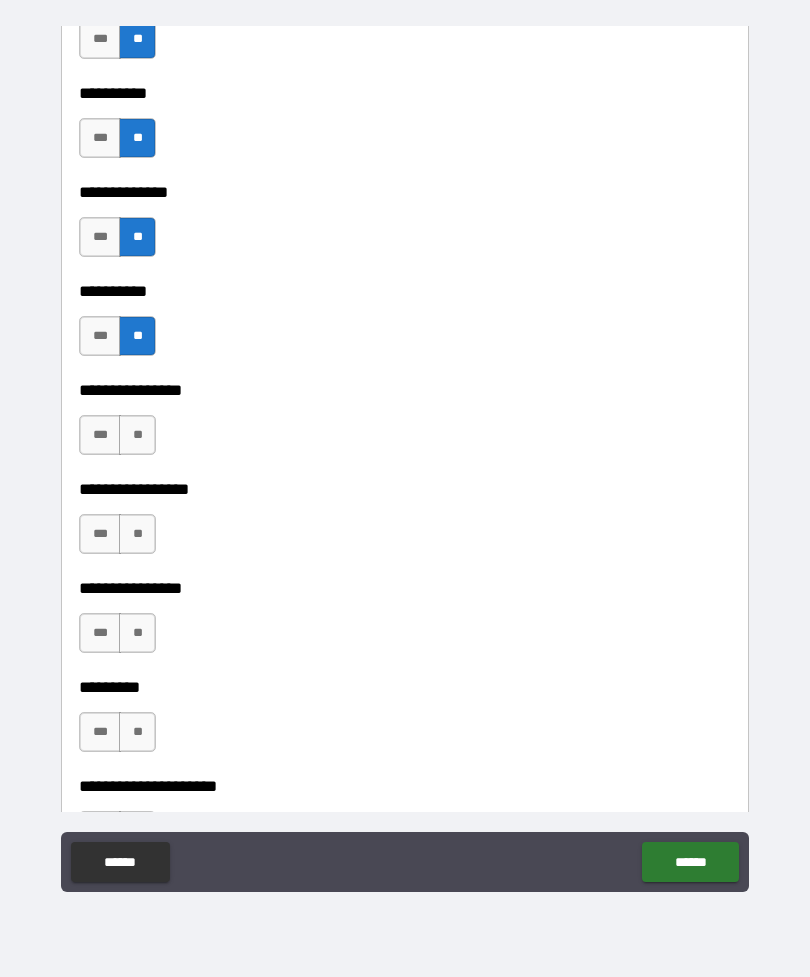 click on "**" at bounding box center (137, 435) 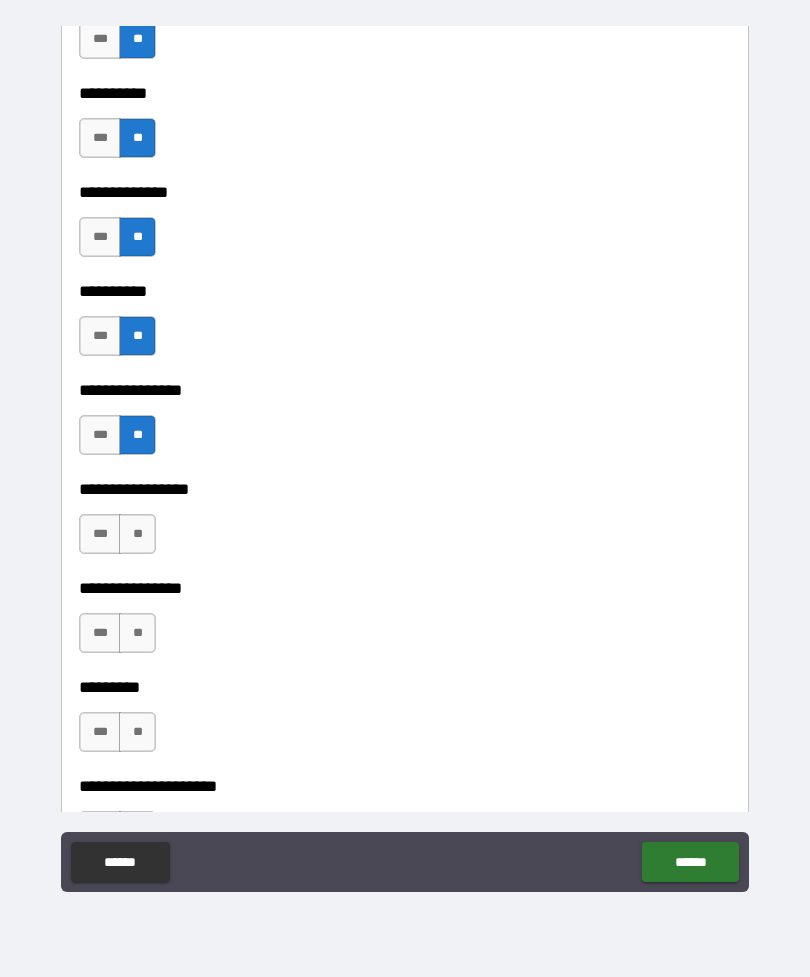 click on "**" at bounding box center (137, 534) 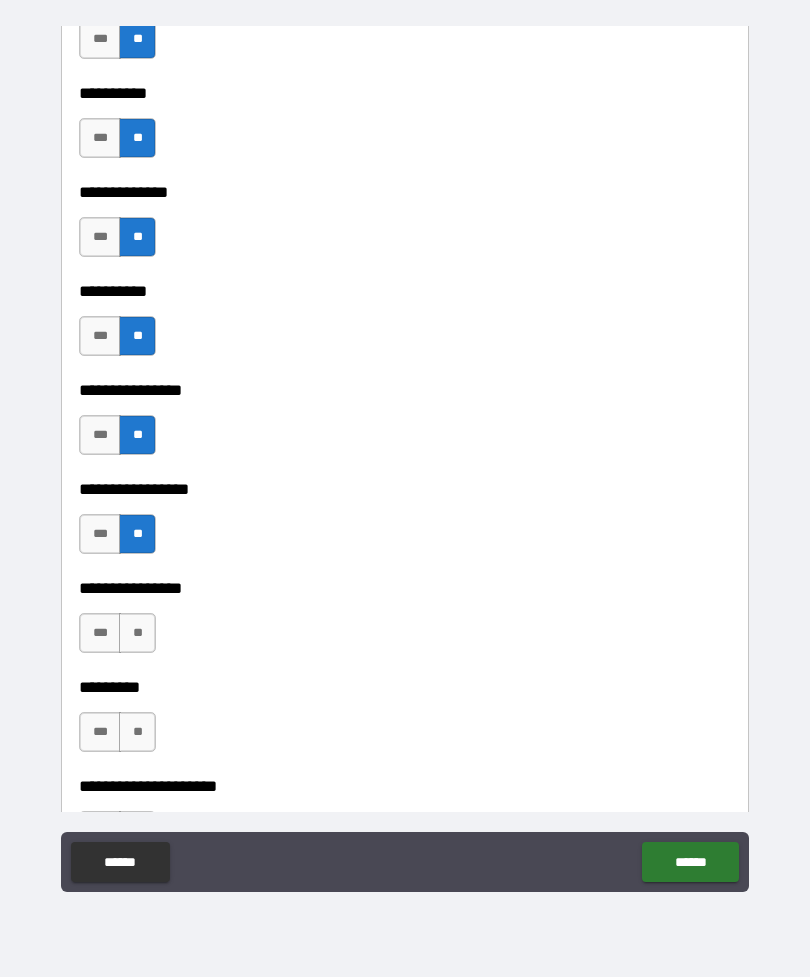 click on "**" at bounding box center [137, 633] 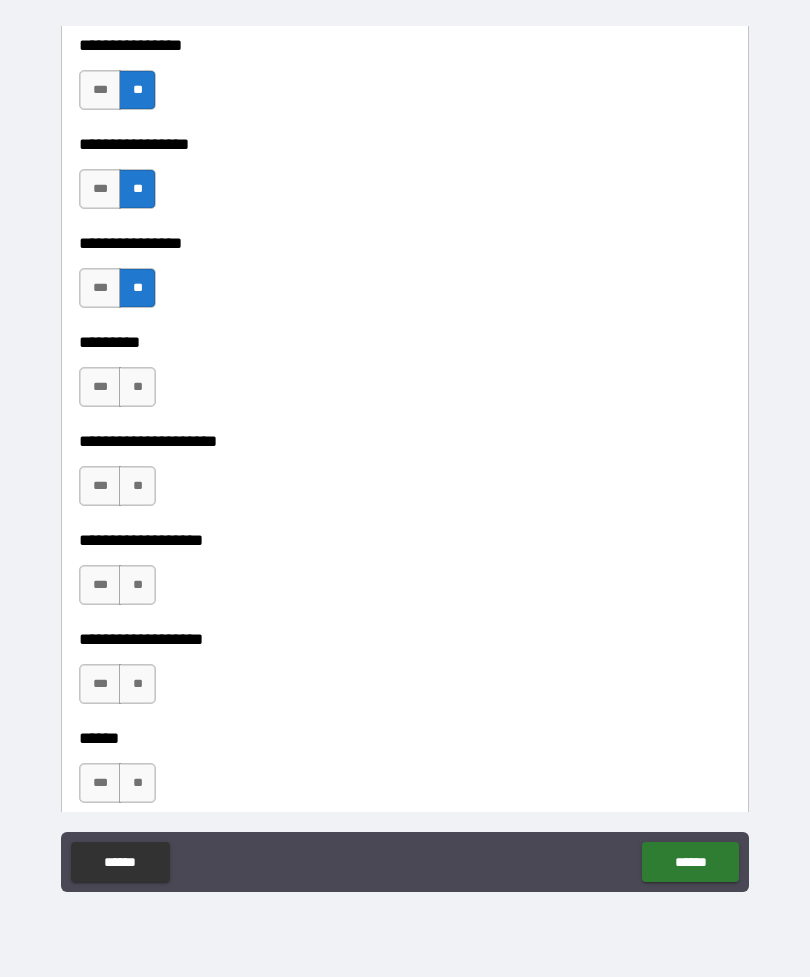scroll, scrollTop: 4477, scrollLeft: 0, axis: vertical 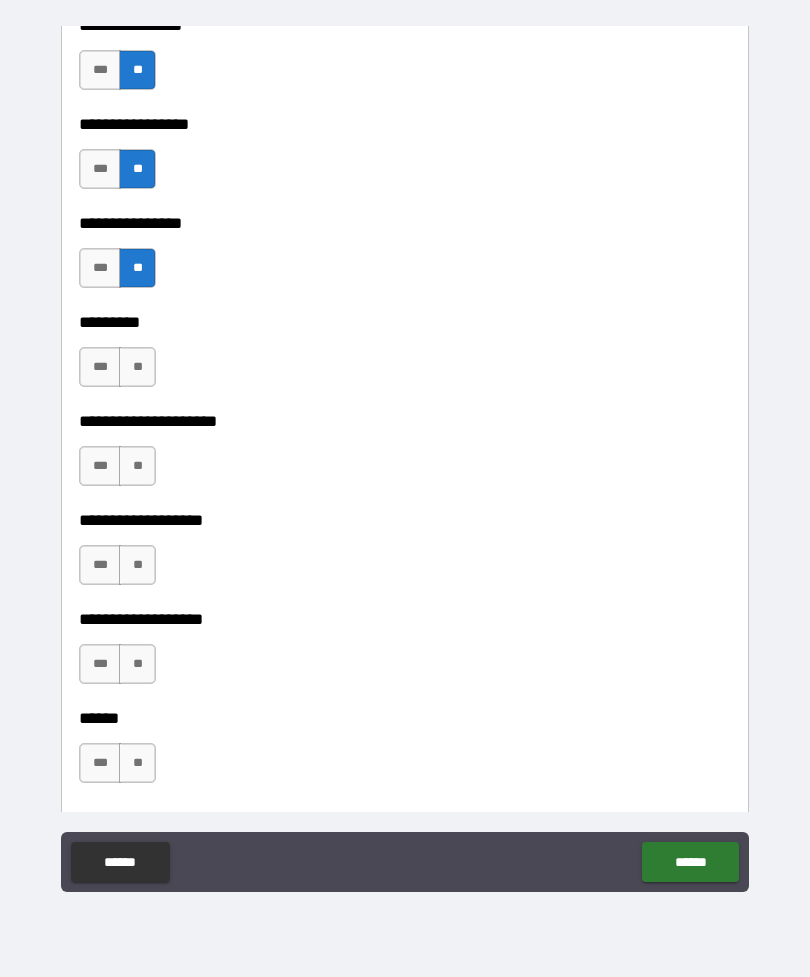 click on "**" at bounding box center [137, 367] 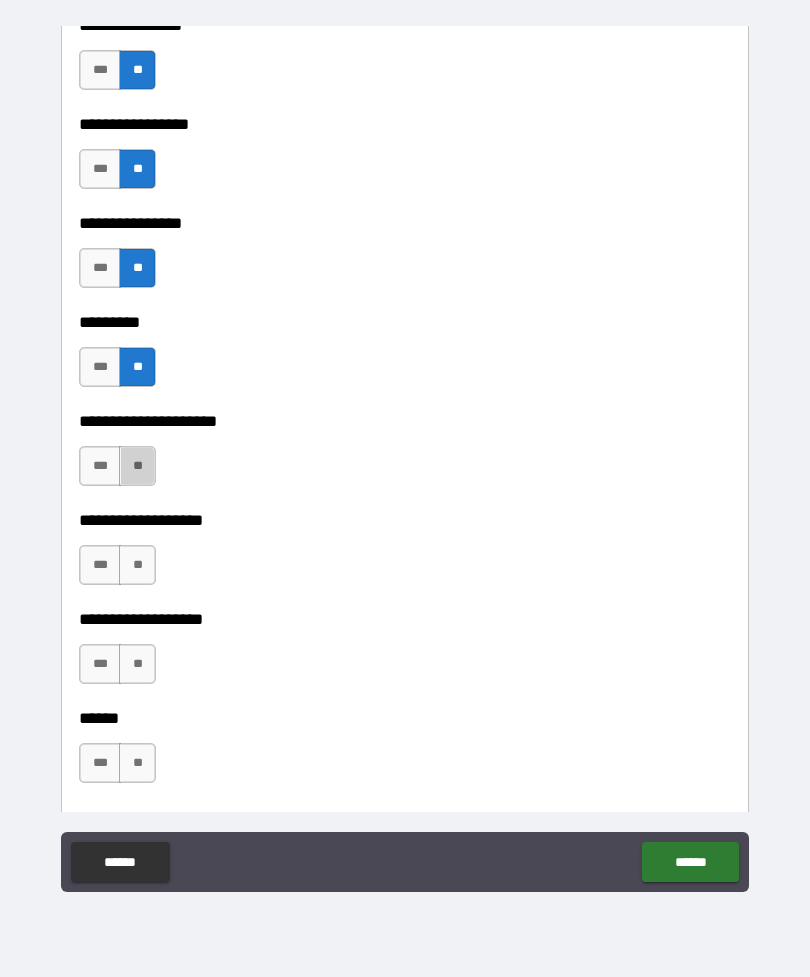 click on "**" at bounding box center (137, 466) 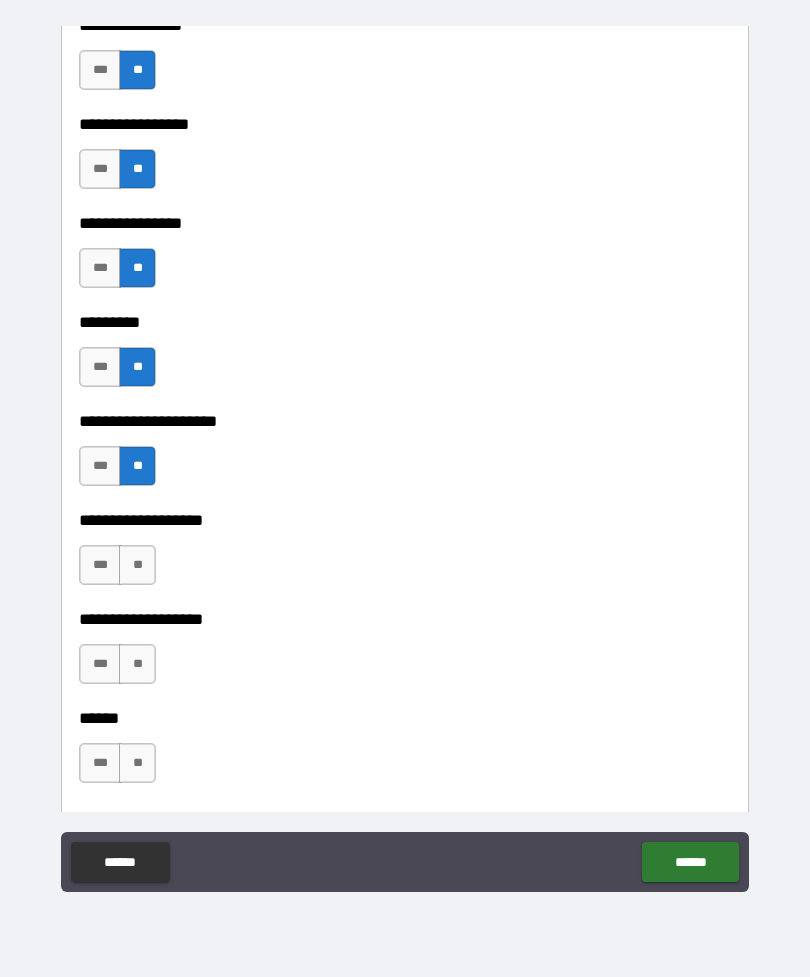 click on "**********" at bounding box center (405, 506) 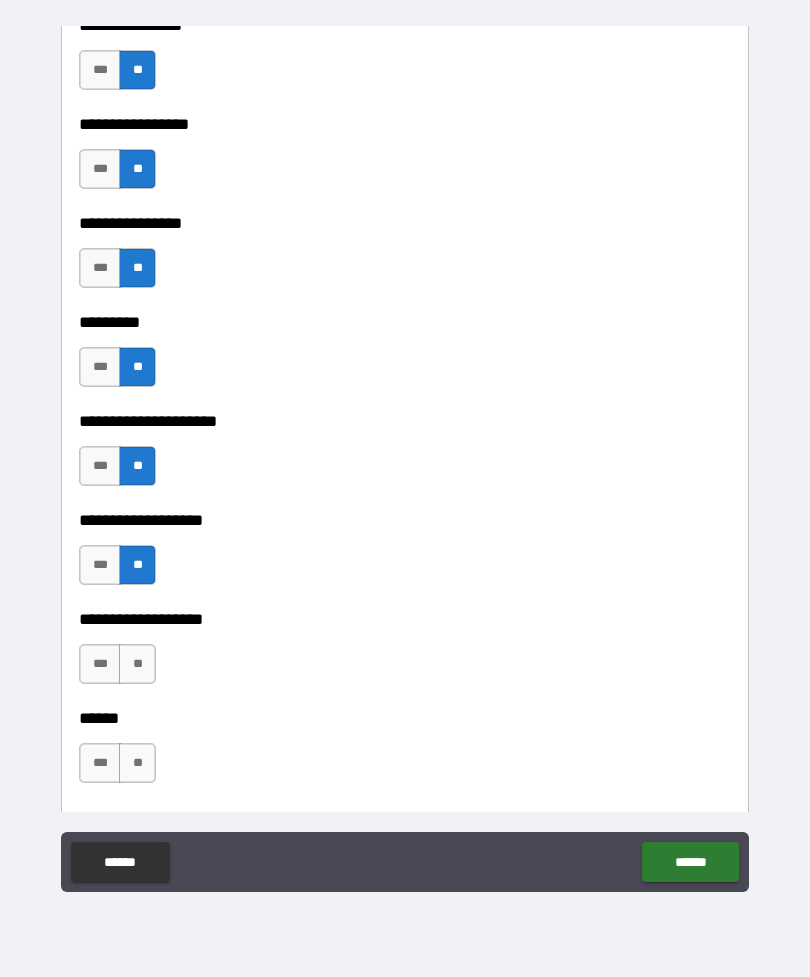 click on "**" at bounding box center [137, 664] 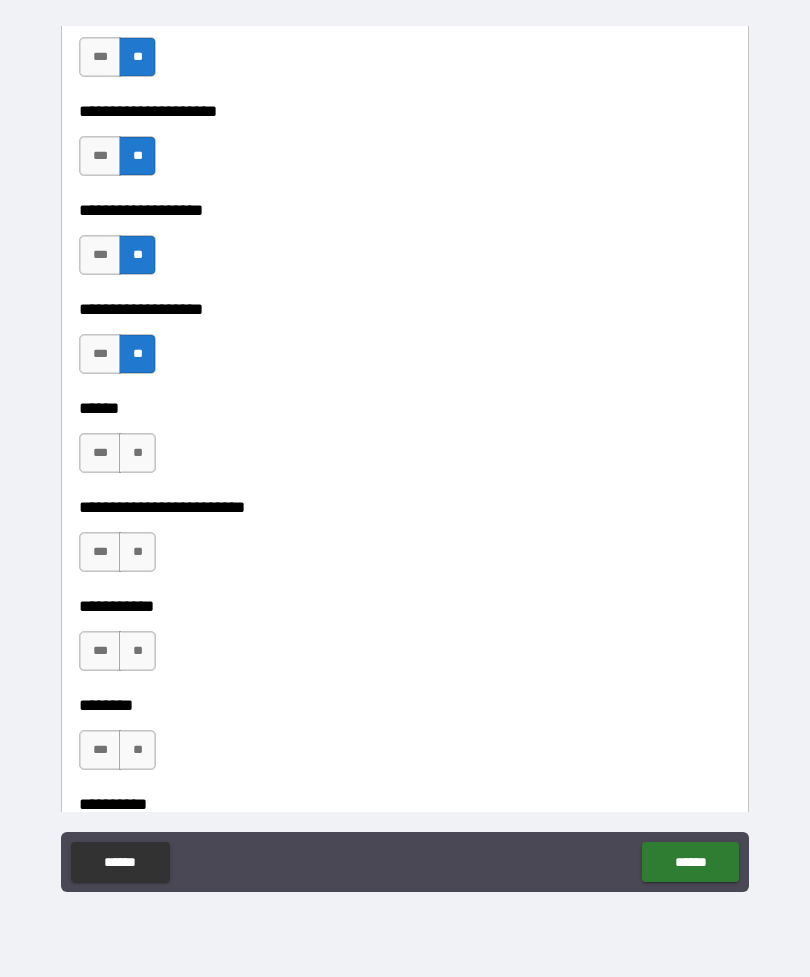 scroll, scrollTop: 4922, scrollLeft: 0, axis: vertical 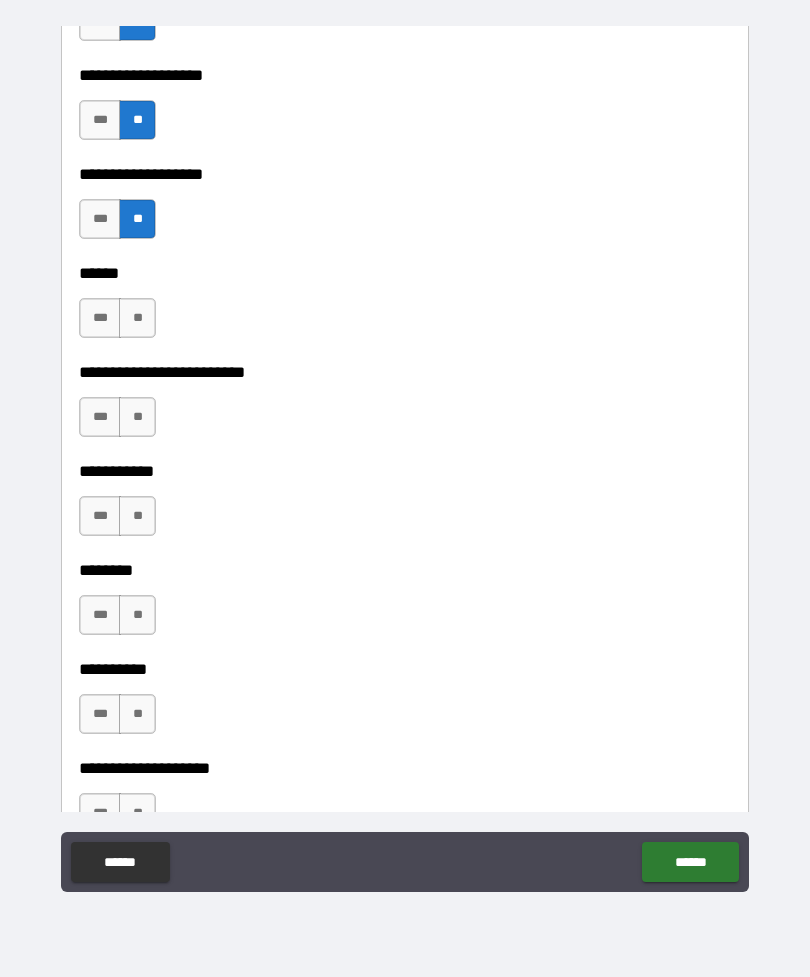 click on "**" at bounding box center [137, 318] 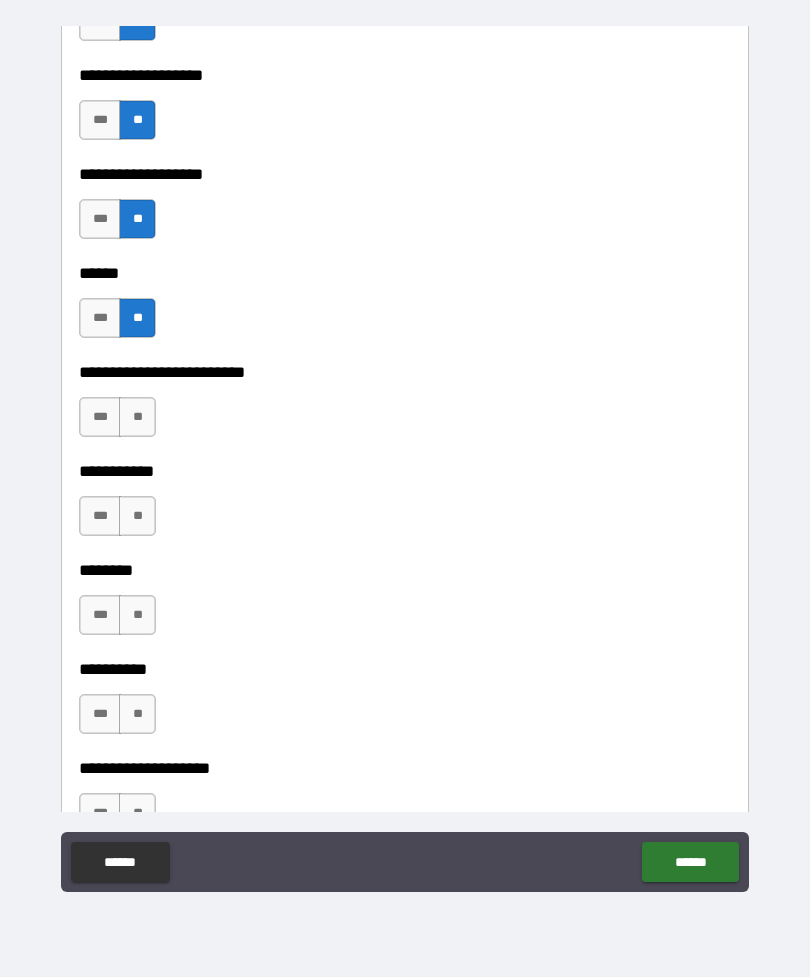 click on "**" at bounding box center (137, 417) 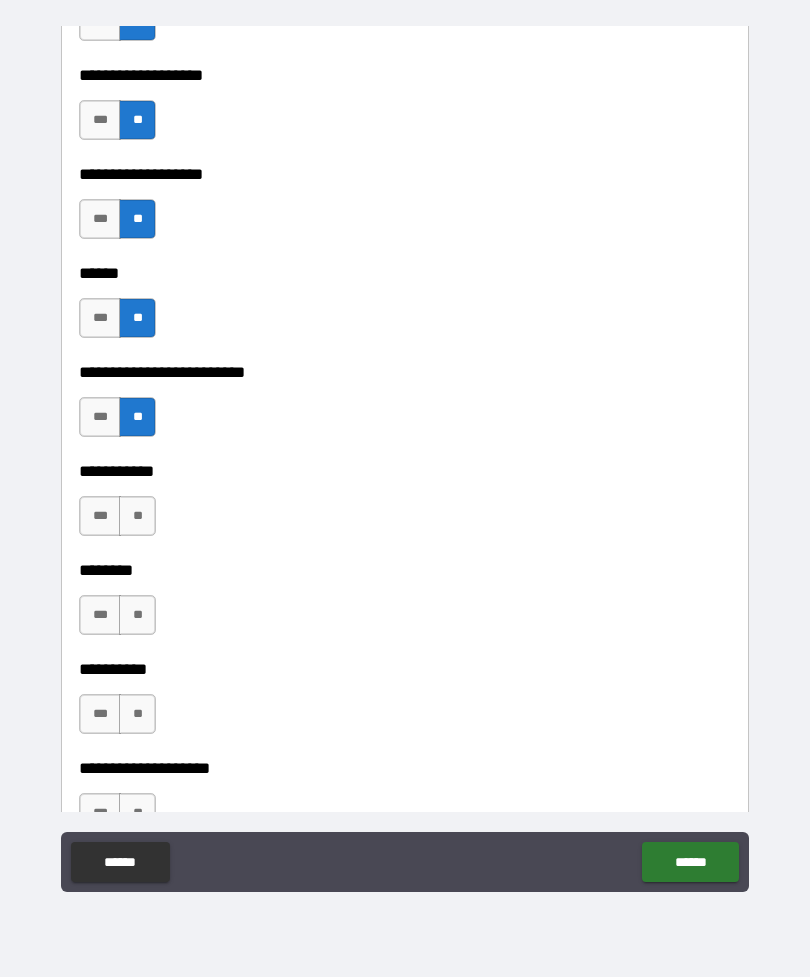 click on "**" at bounding box center [137, 516] 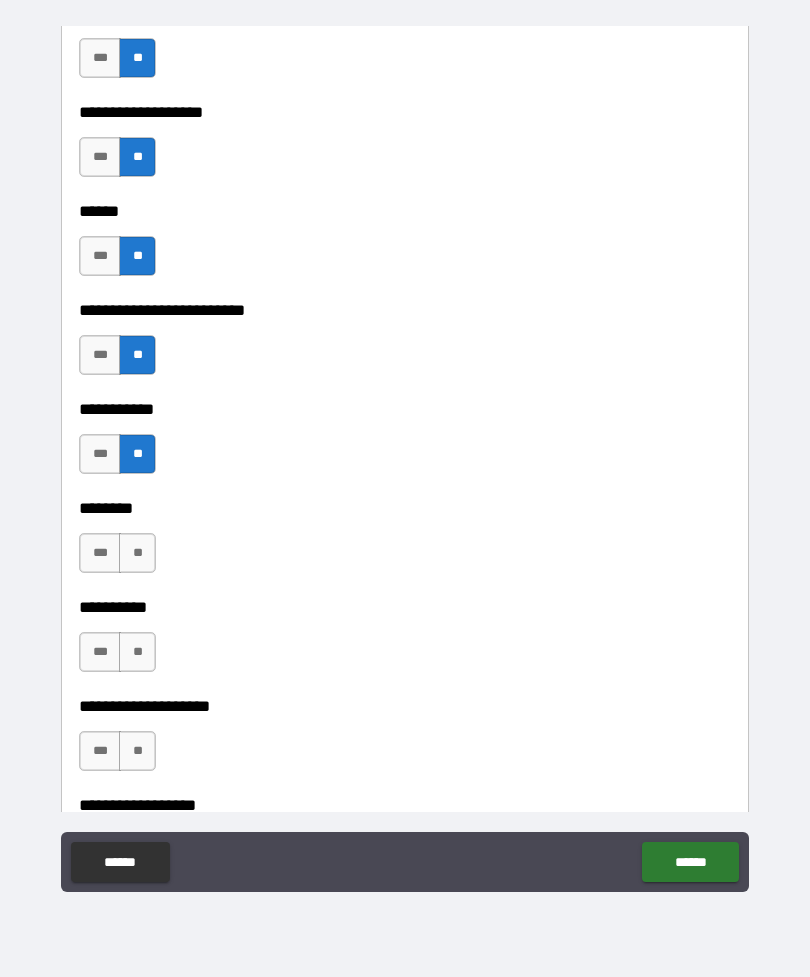 scroll, scrollTop: 4992, scrollLeft: 0, axis: vertical 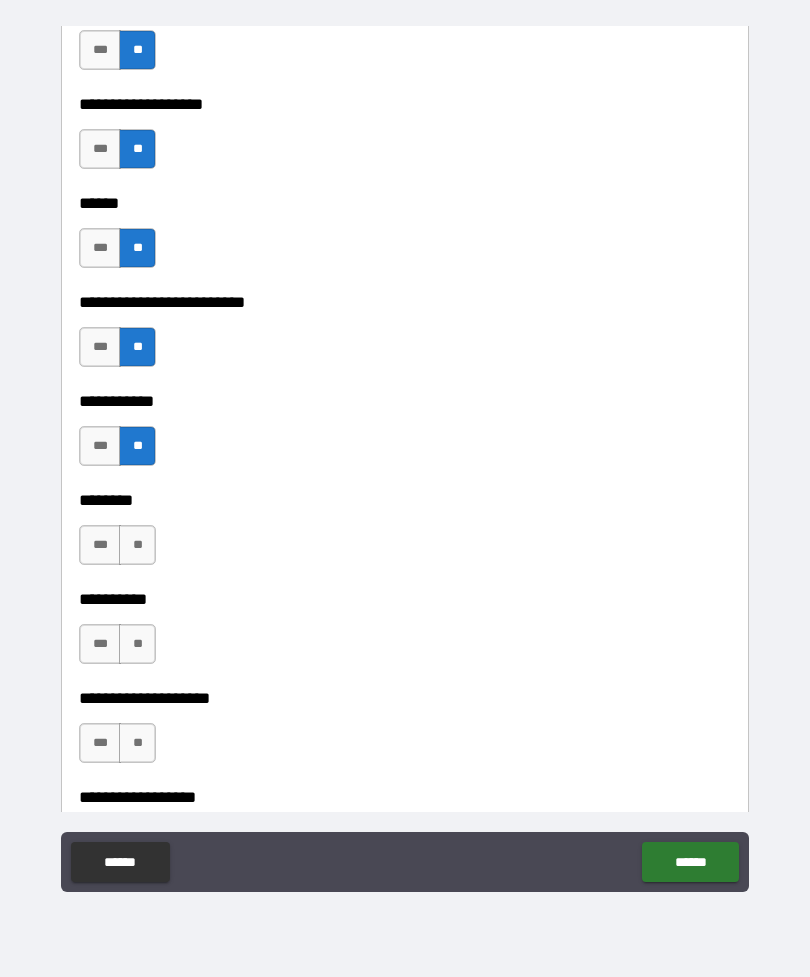 click on "**" at bounding box center [137, 545] 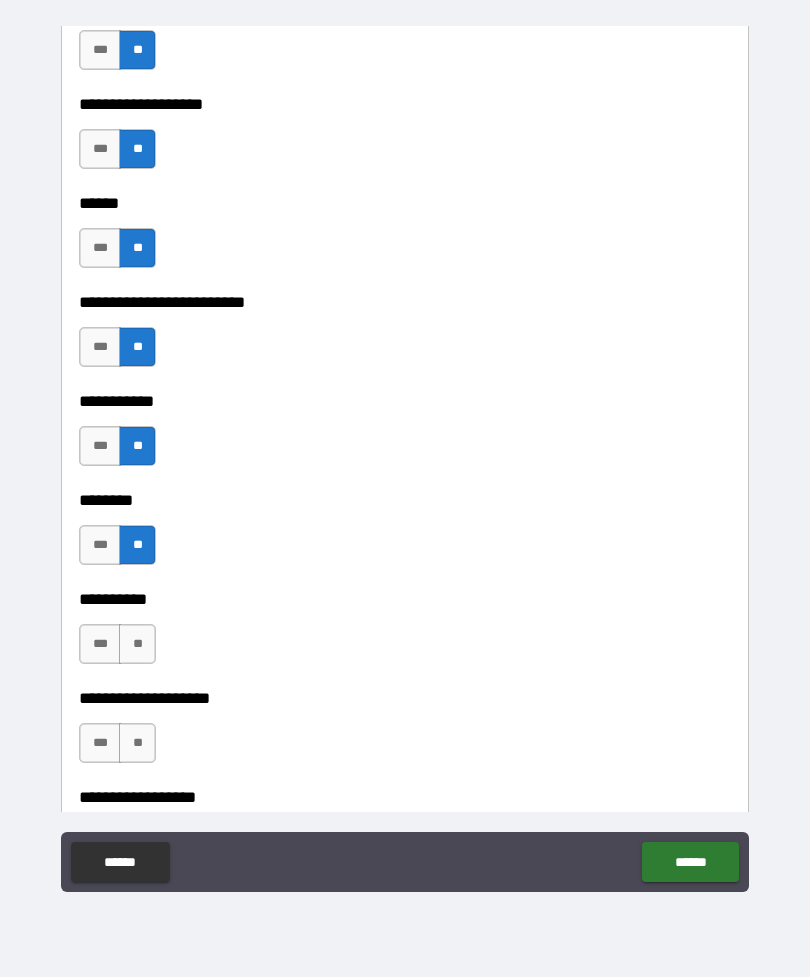 click on "**" at bounding box center [137, 644] 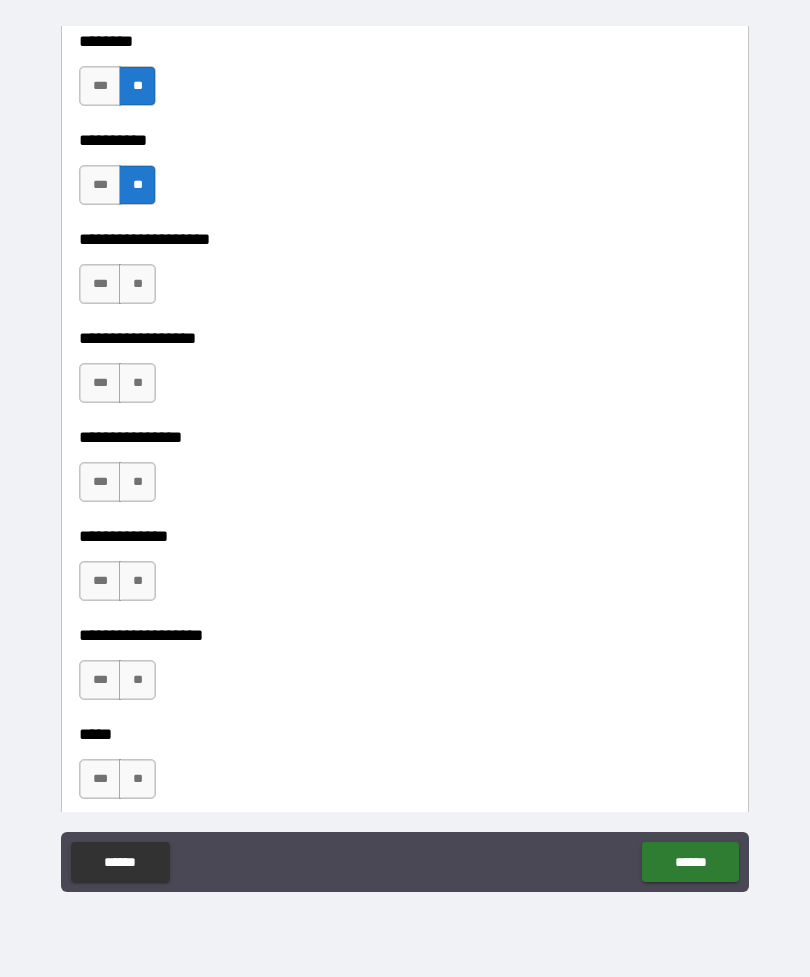 scroll, scrollTop: 5455, scrollLeft: 0, axis: vertical 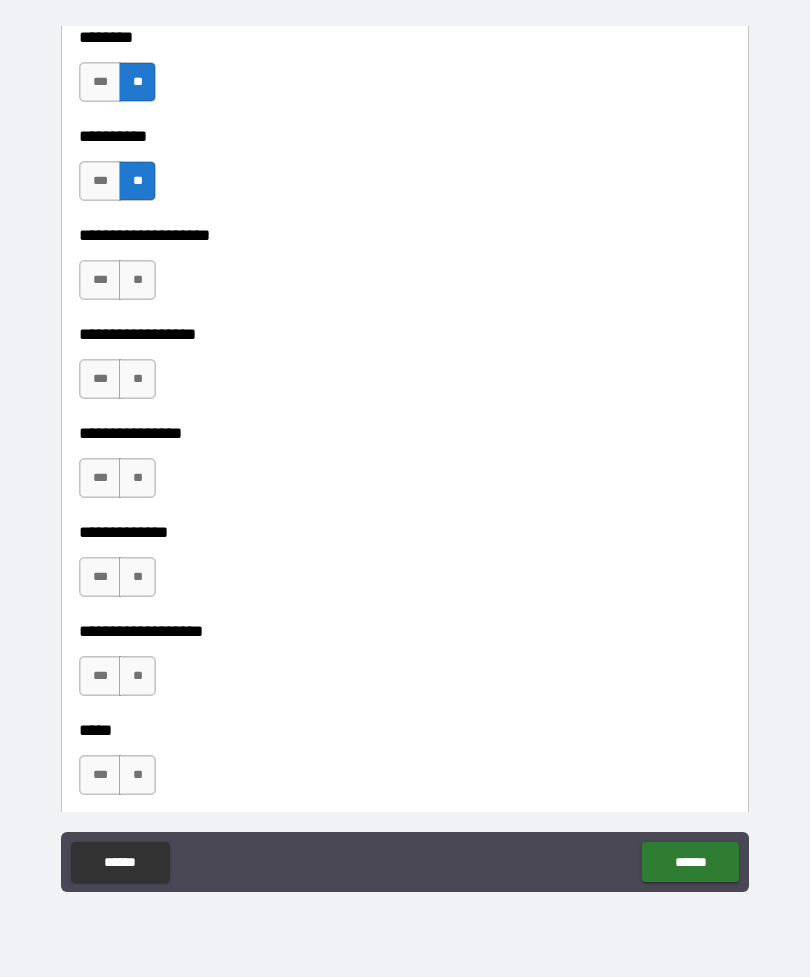 click on "**" at bounding box center [137, 280] 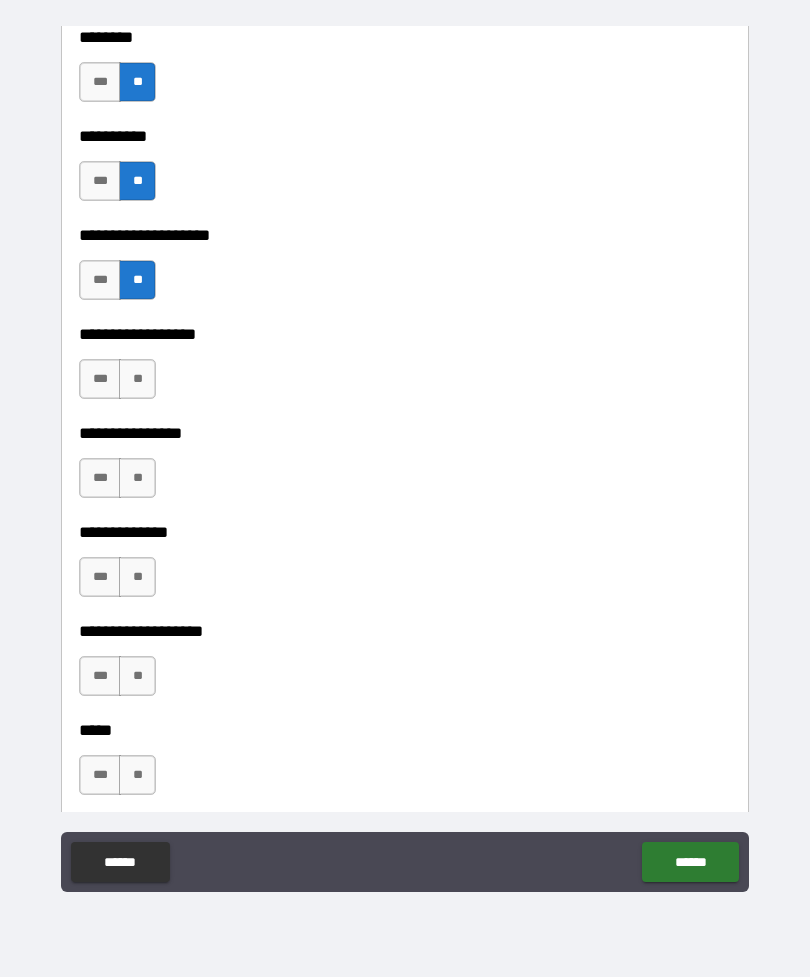 click on "**" at bounding box center (137, 379) 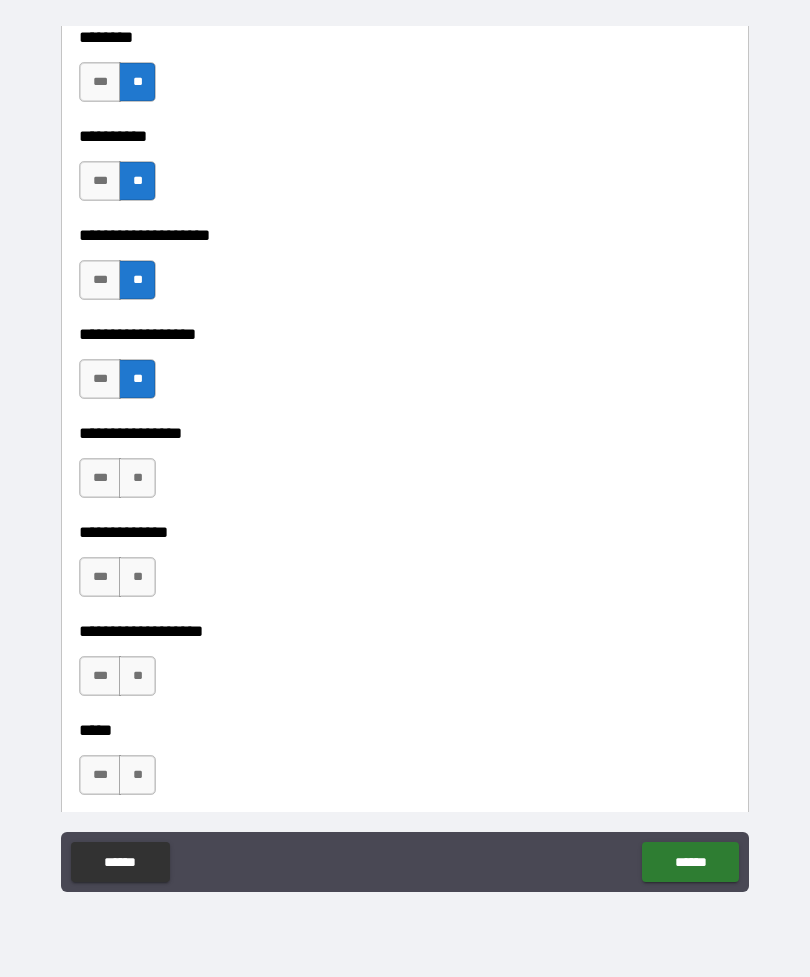 click on "**" at bounding box center (137, 478) 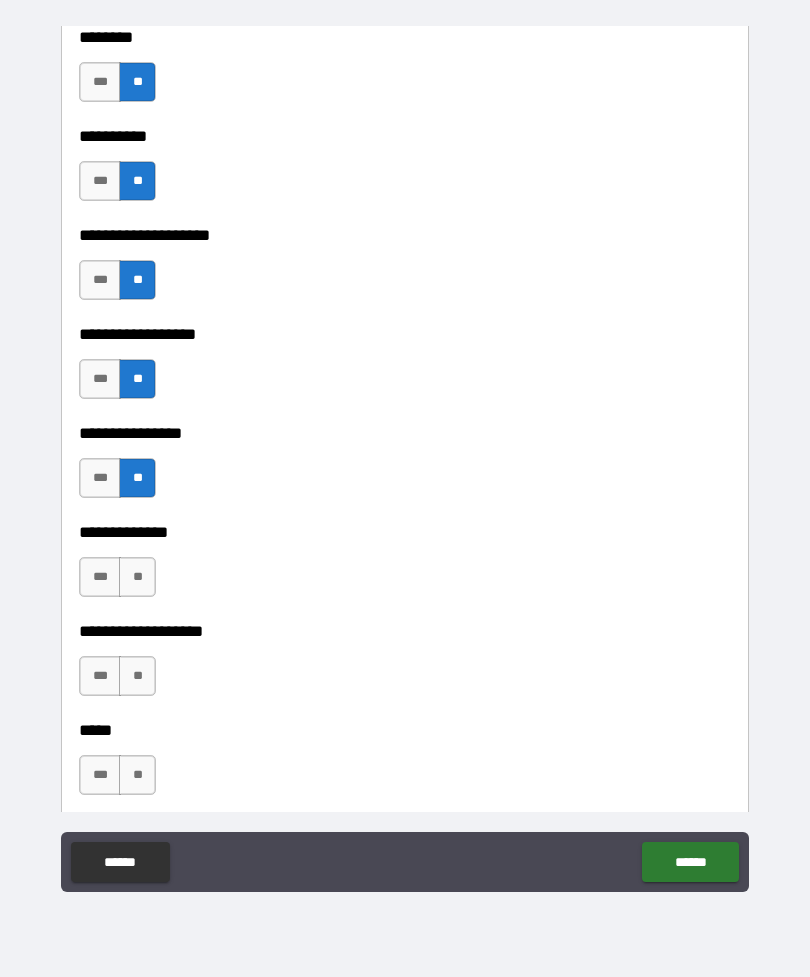 click on "***" at bounding box center (100, 478) 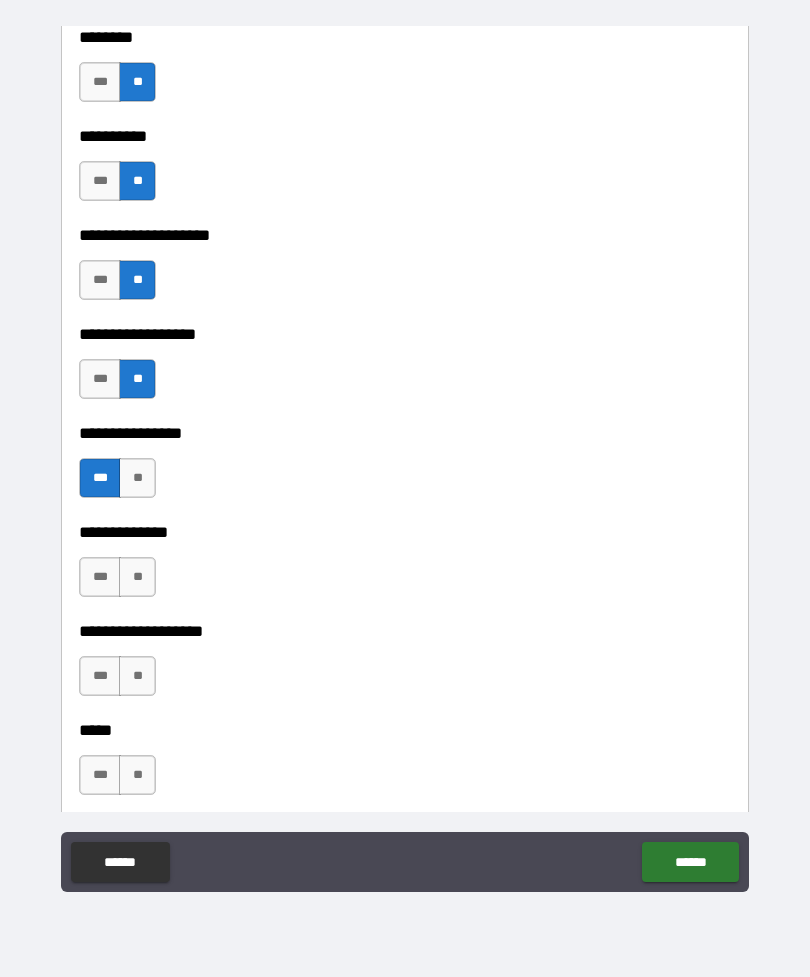 click on "**" at bounding box center [137, 478] 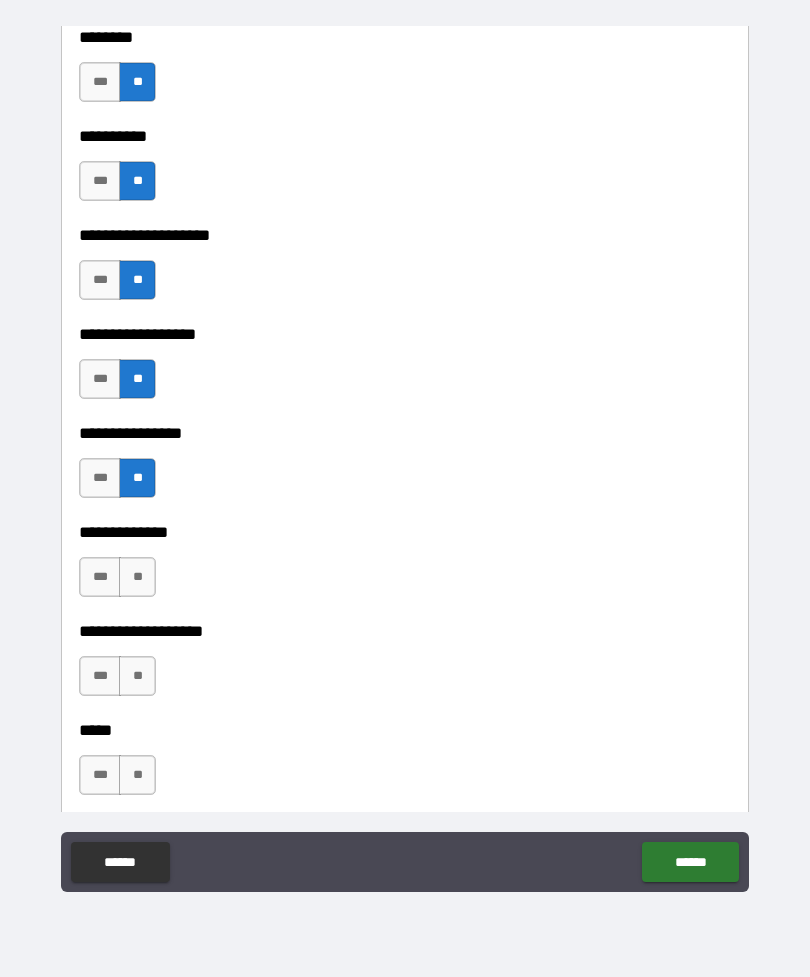 click on "**" at bounding box center (137, 577) 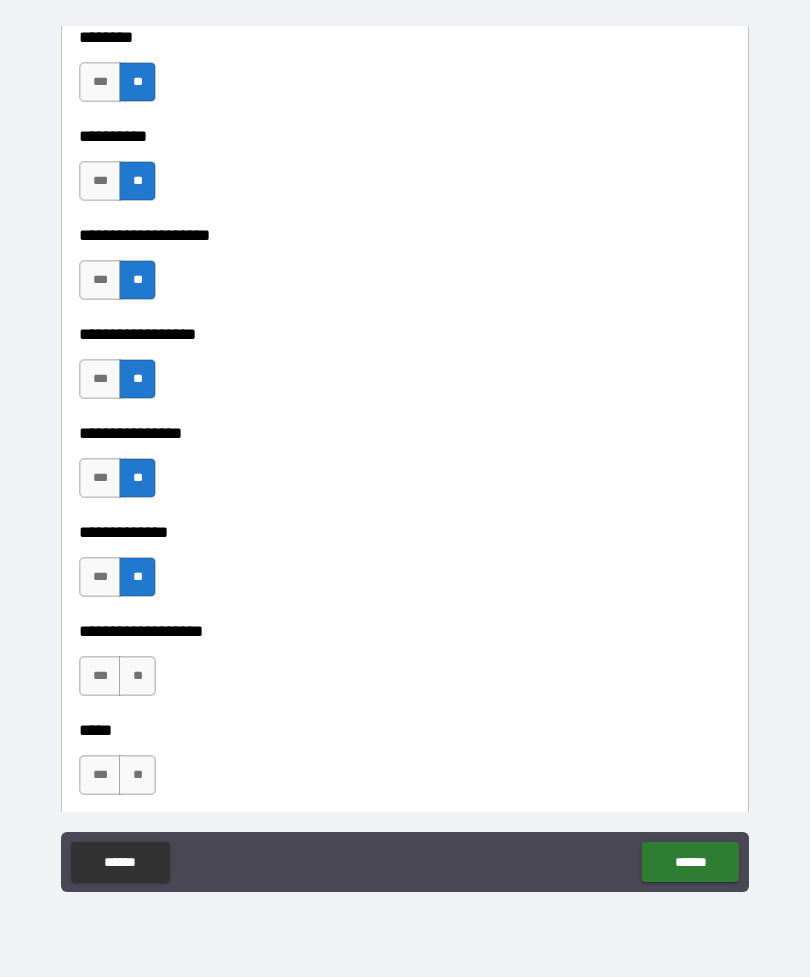 click on "**" at bounding box center (137, 676) 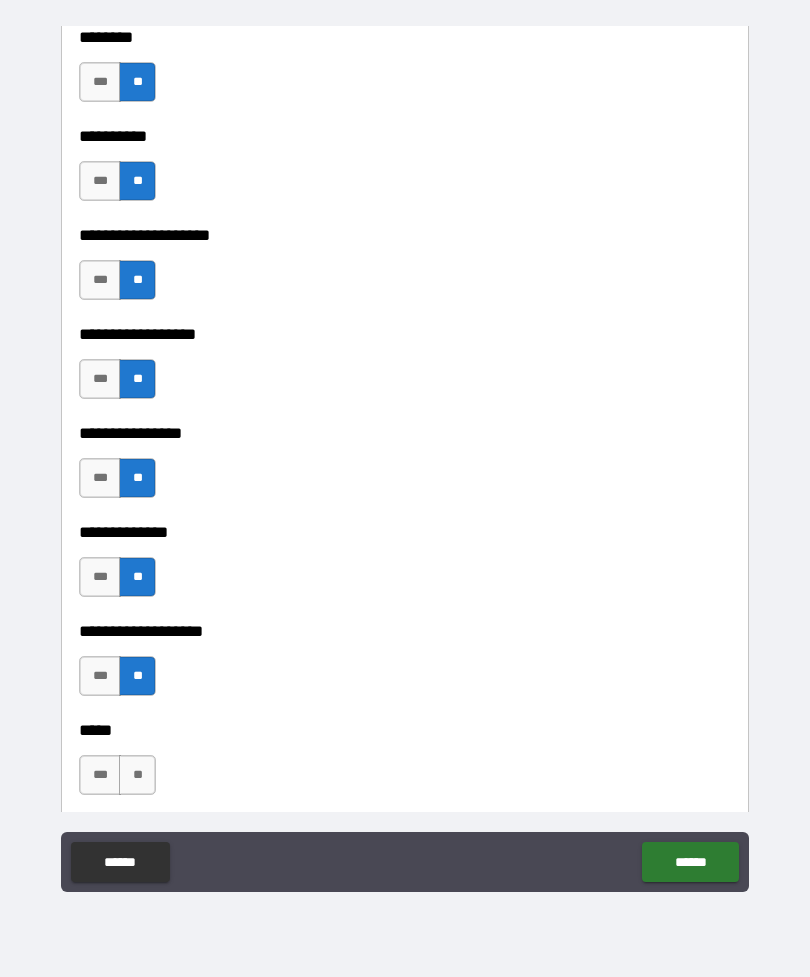 click on "**" at bounding box center [137, 775] 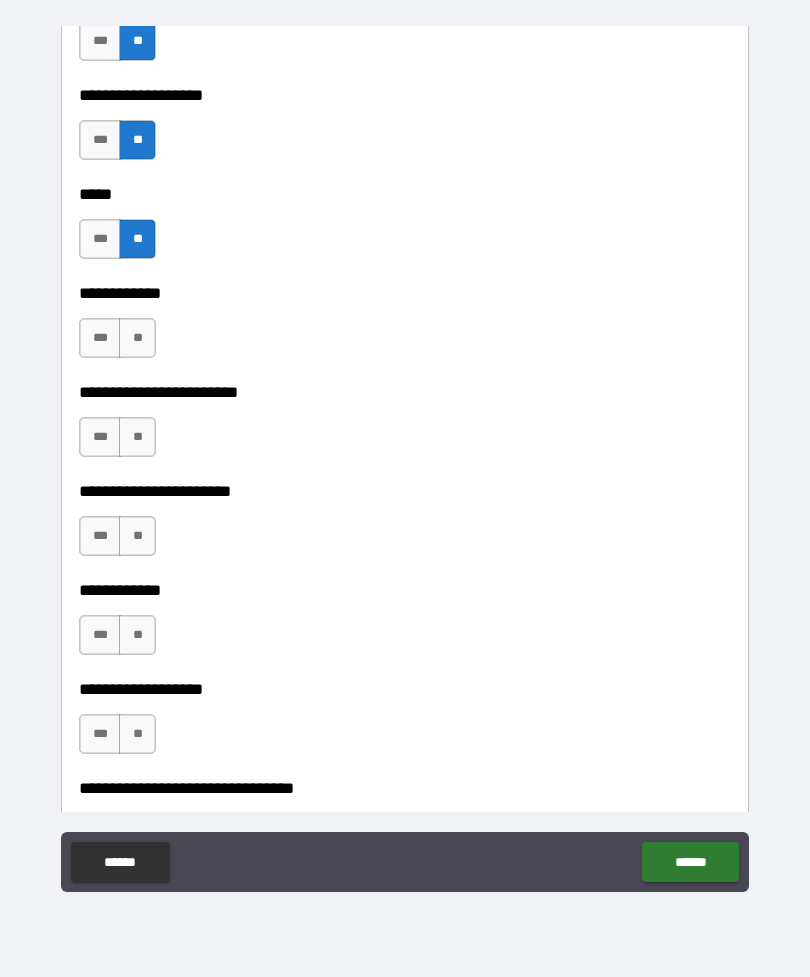 scroll, scrollTop: 6013, scrollLeft: 0, axis: vertical 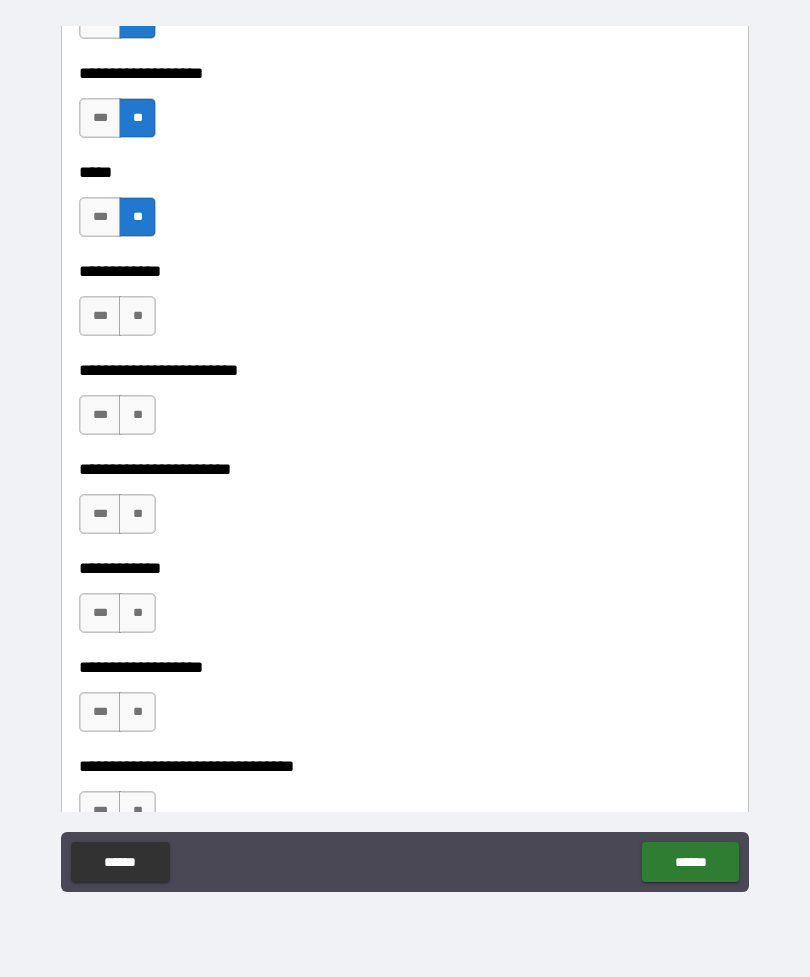 click on "**" at bounding box center (137, 316) 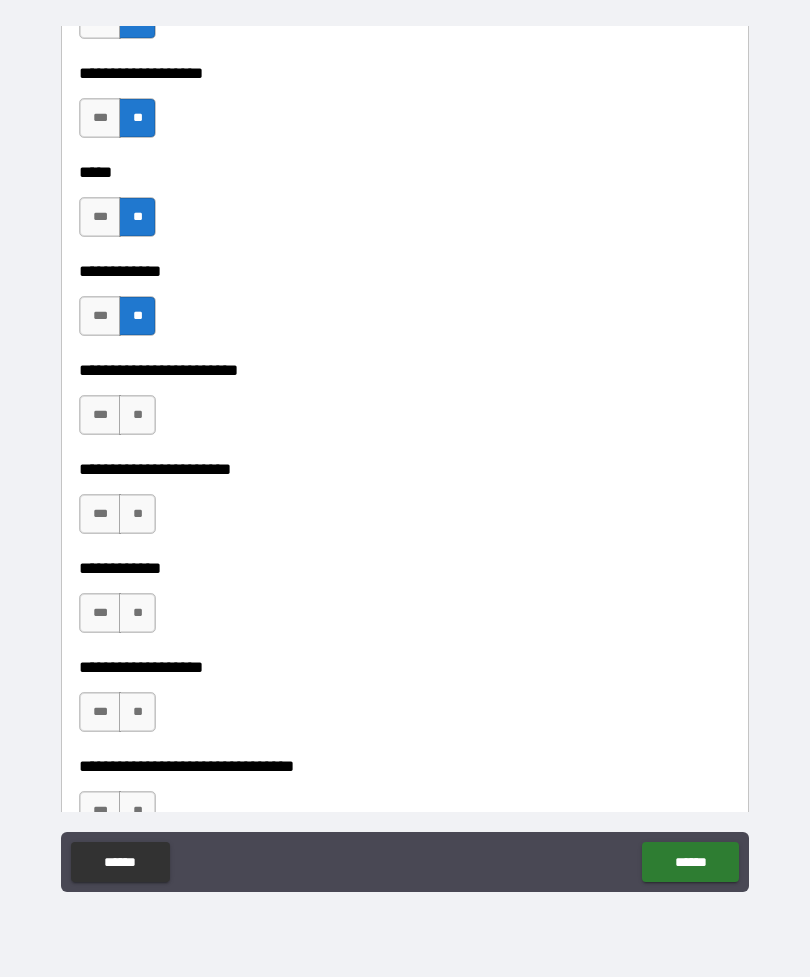 click on "**" at bounding box center (137, 415) 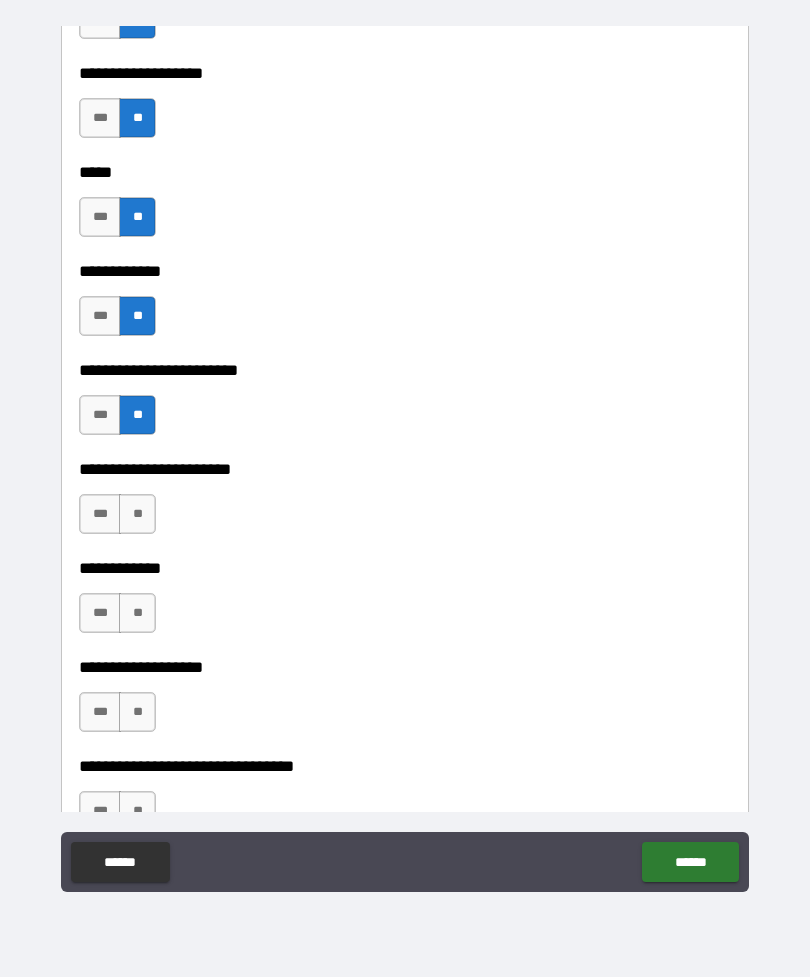 click on "**" at bounding box center (137, 514) 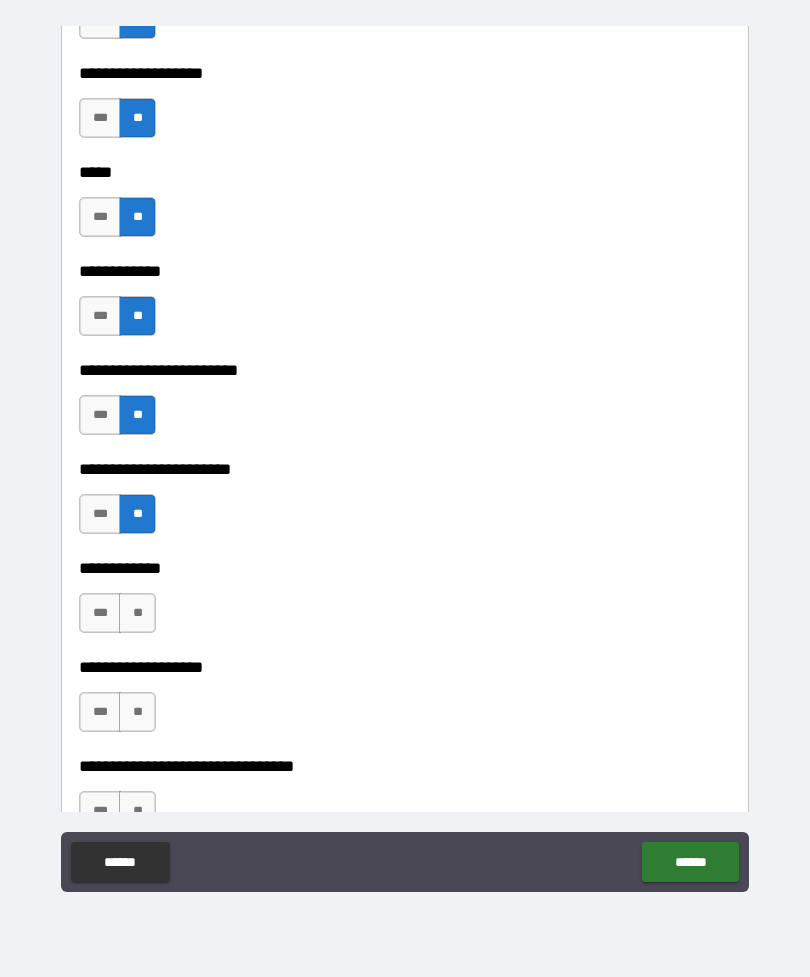 click on "**" at bounding box center [137, 613] 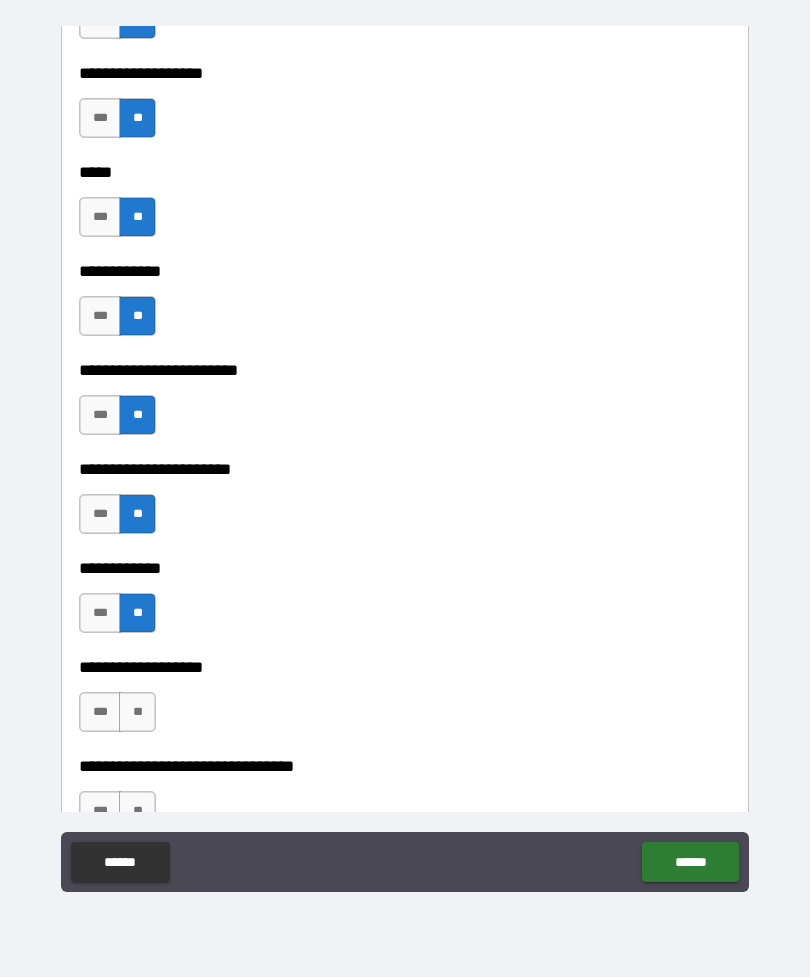 click on "**" at bounding box center [137, 712] 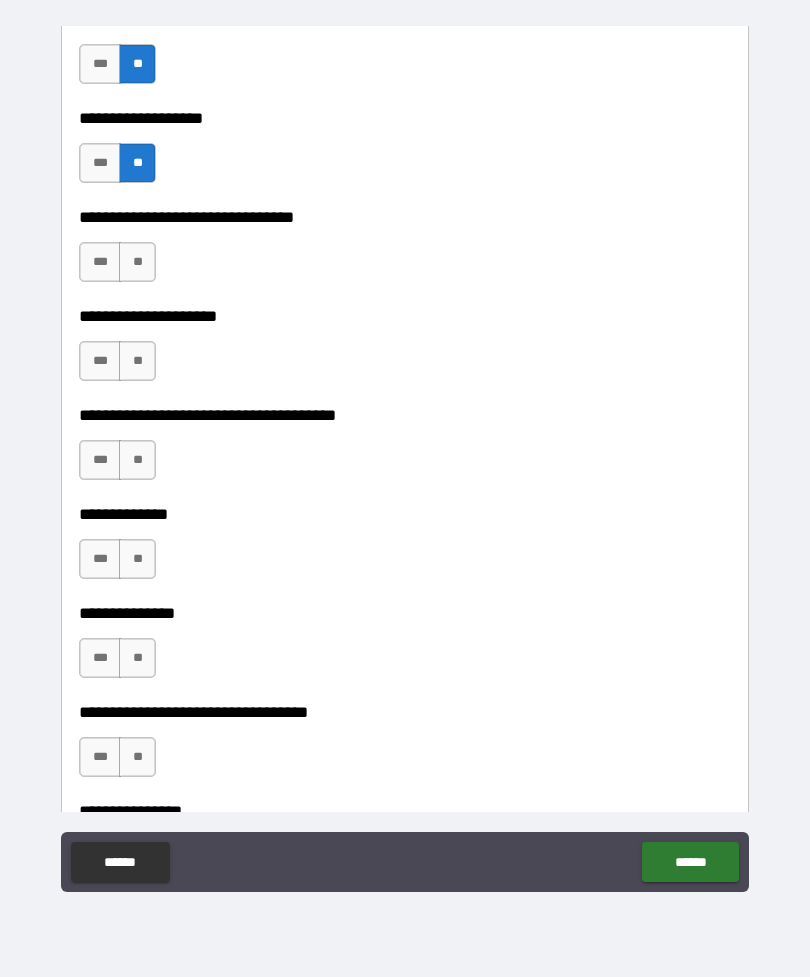 scroll, scrollTop: 6564, scrollLeft: 0, axis: vertical 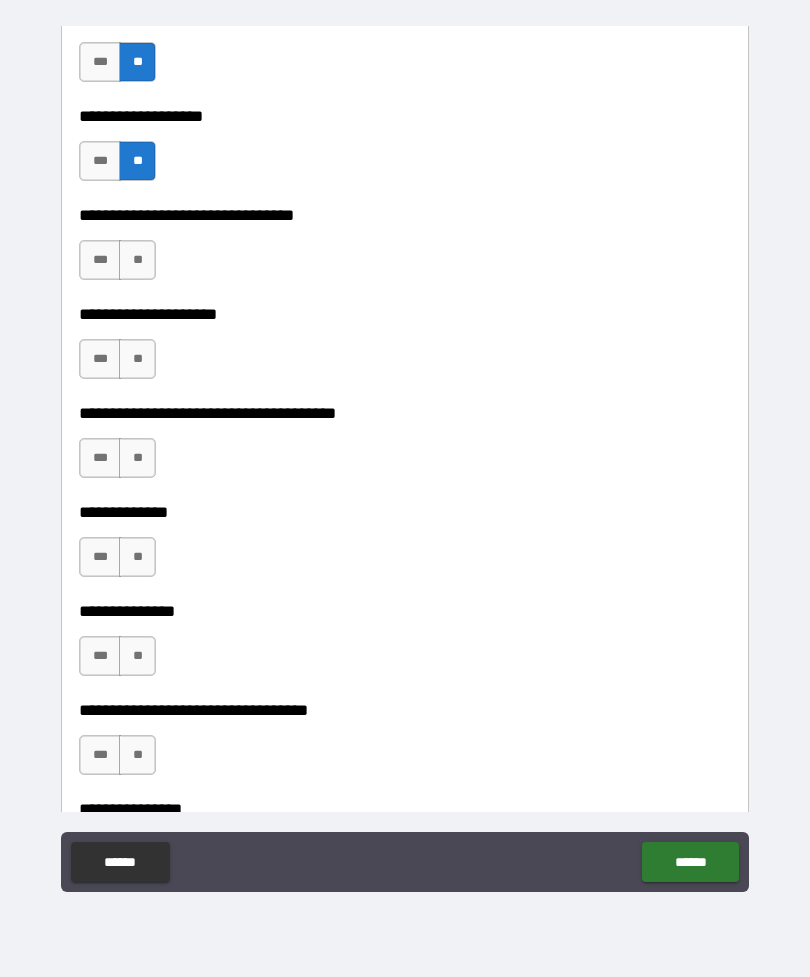 click on "**" at bounding box center (137, 260) 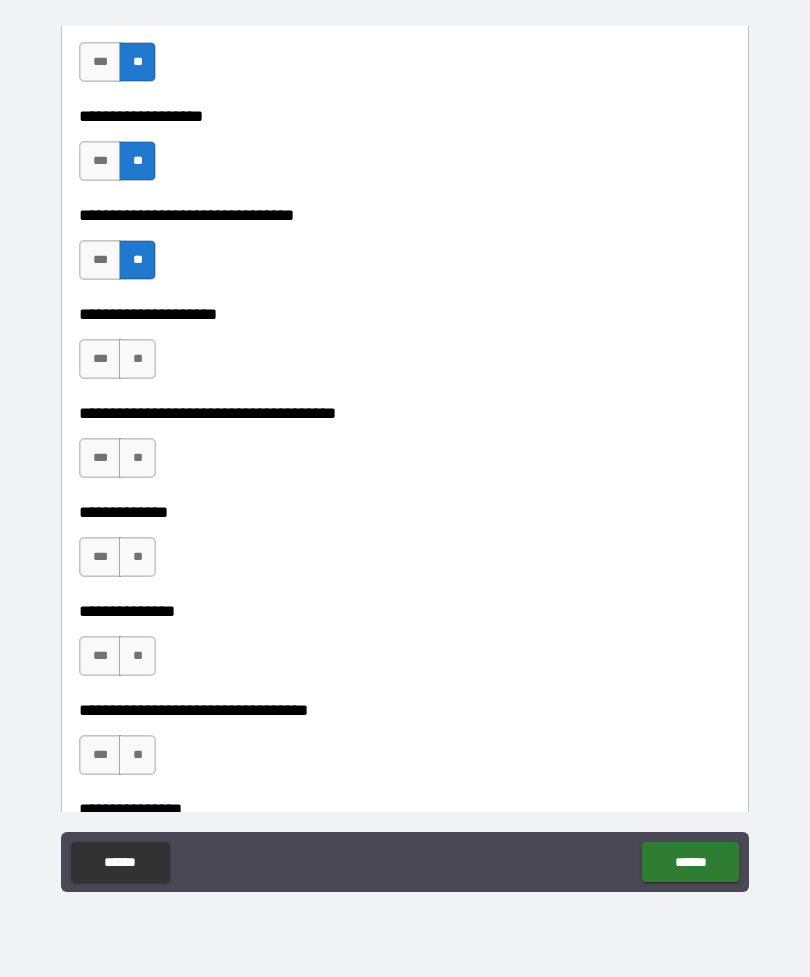 click on "**" at bounding box center (137, 359) 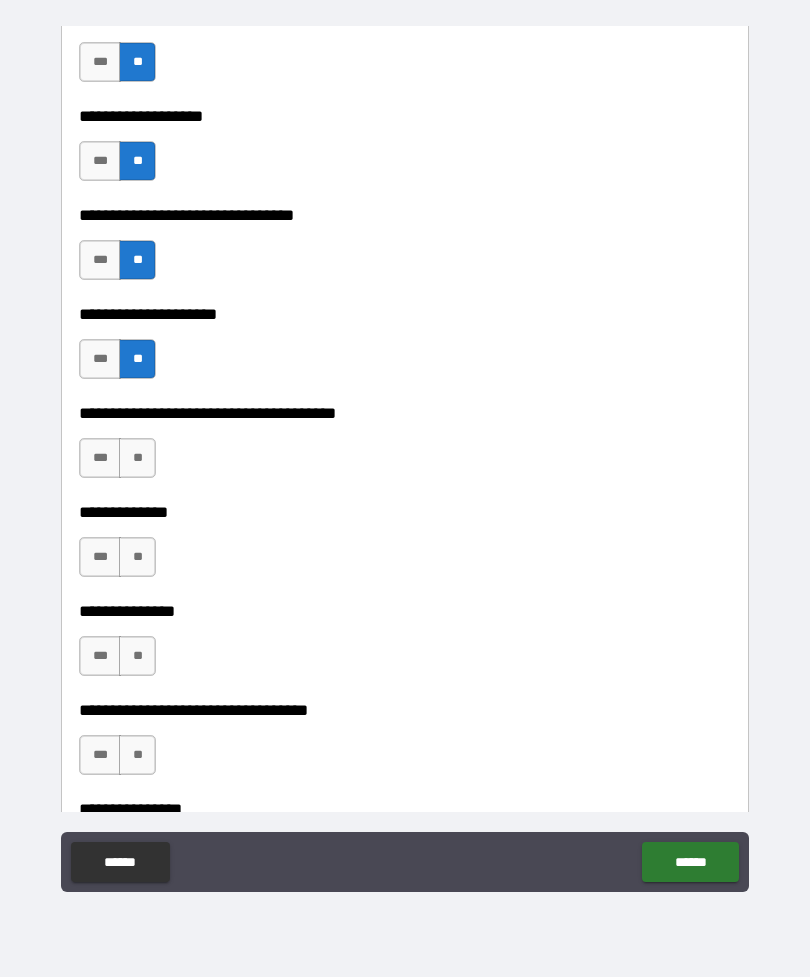 click on "**" at bounding box center [137, 458] 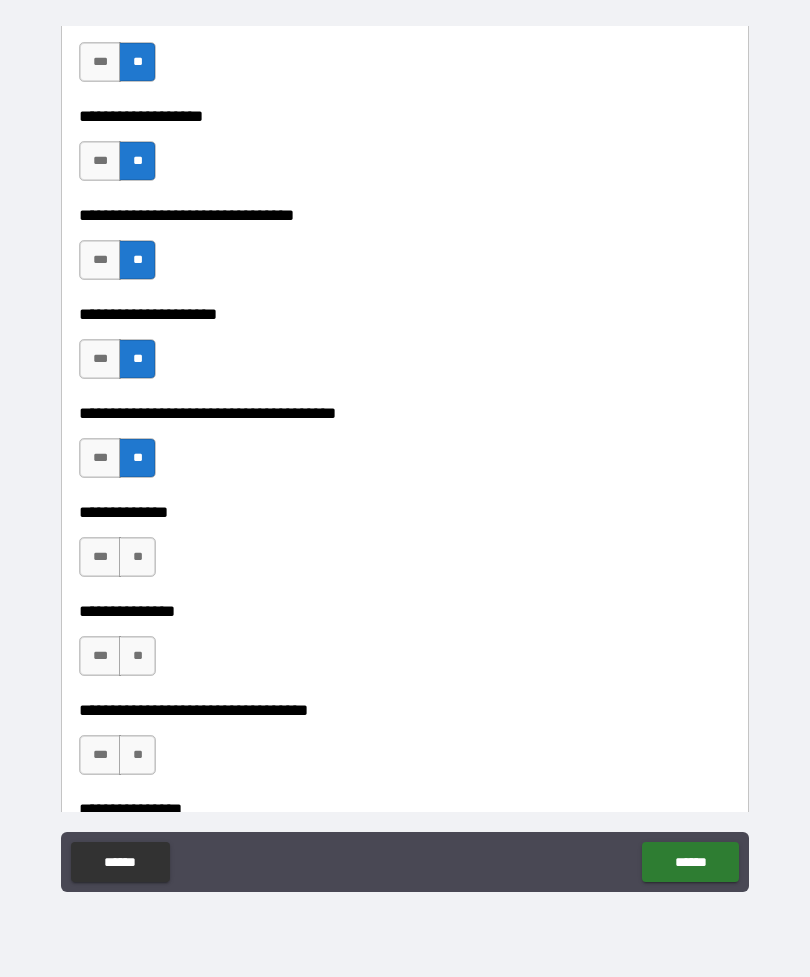 click on "**" at bounding box center (137, 557) 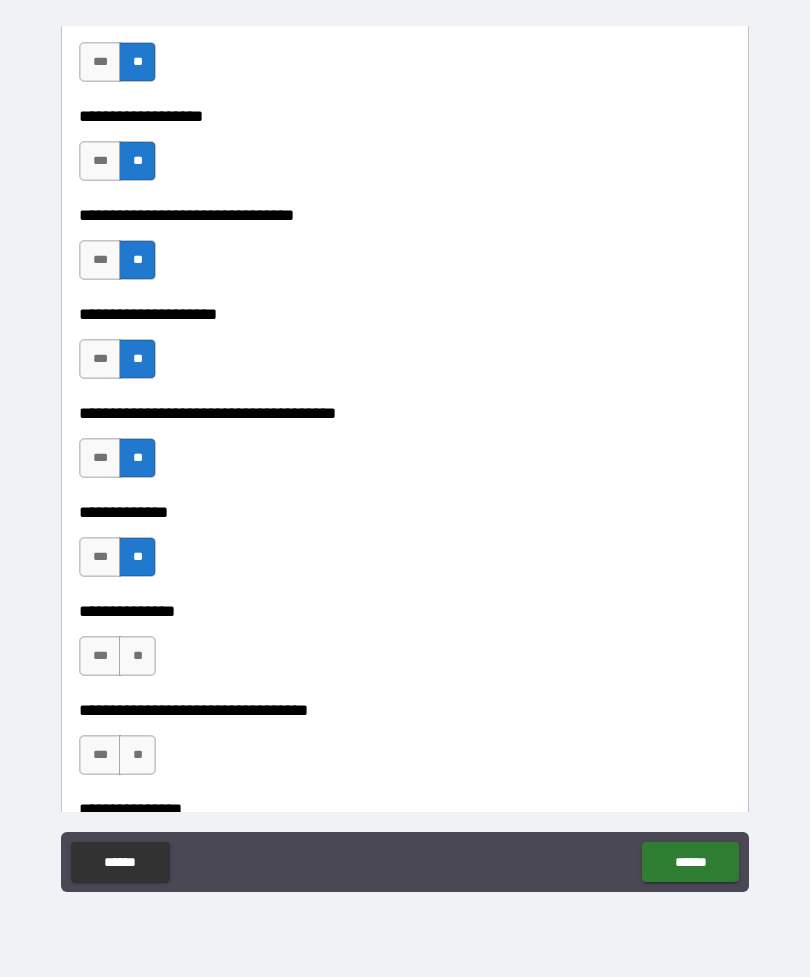 click on "**" at bounding box center (137, 656) 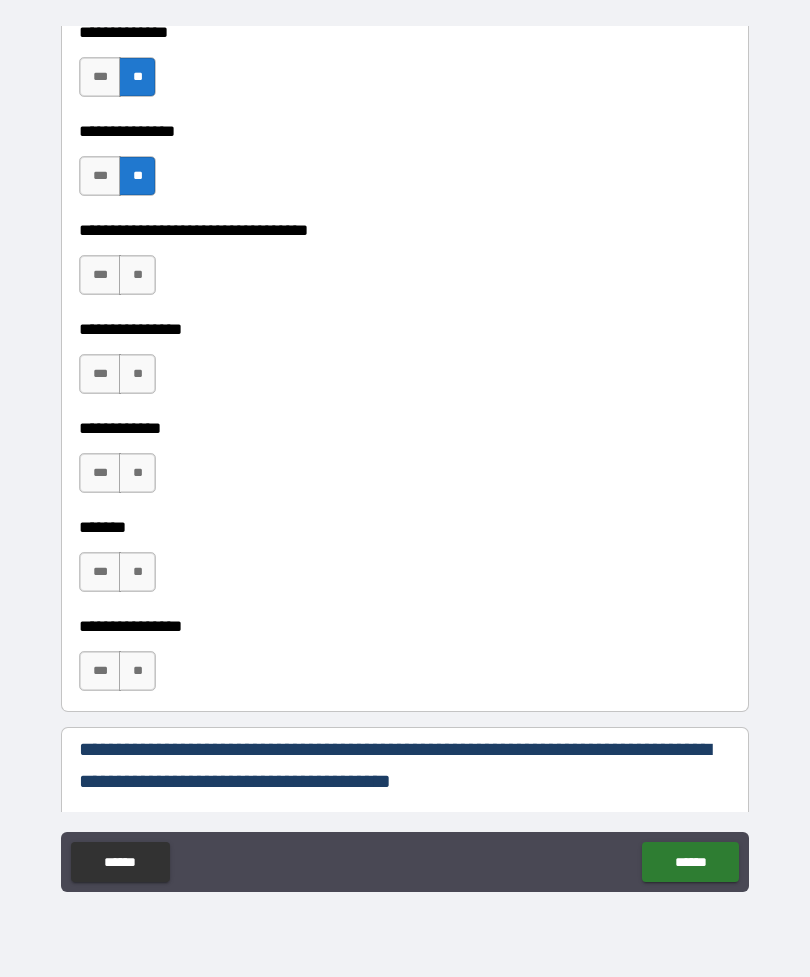 scroll, scrollTop: 7045, scrollLeft: 0, axis: vertical 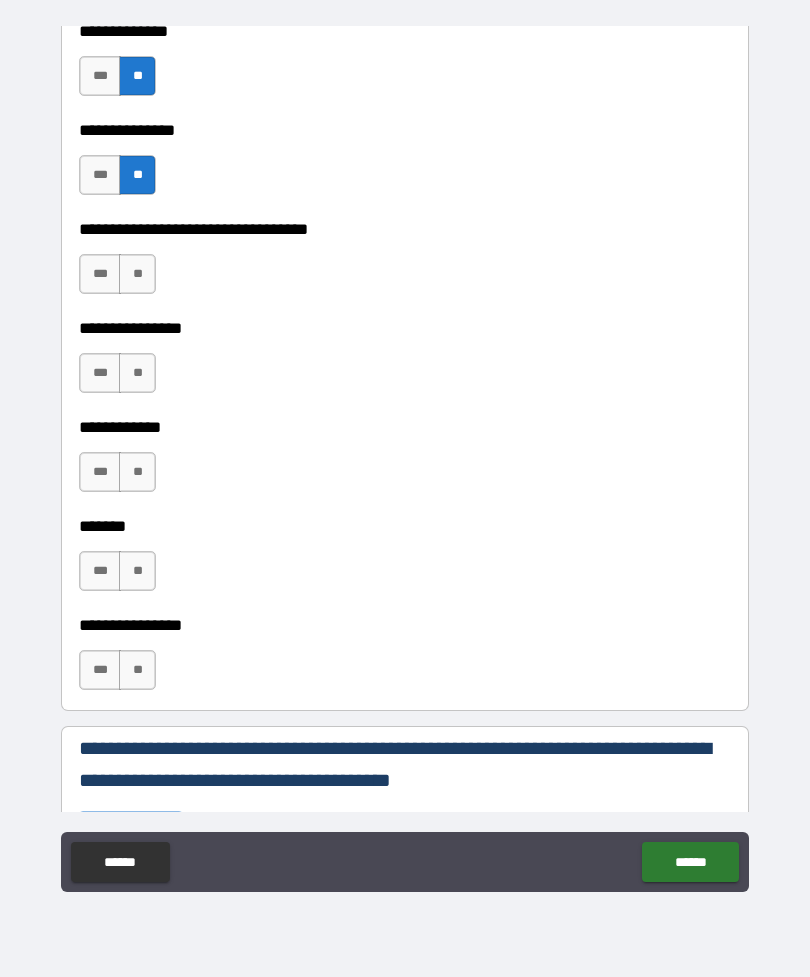 click on "**" at bounding box center [137, 274] 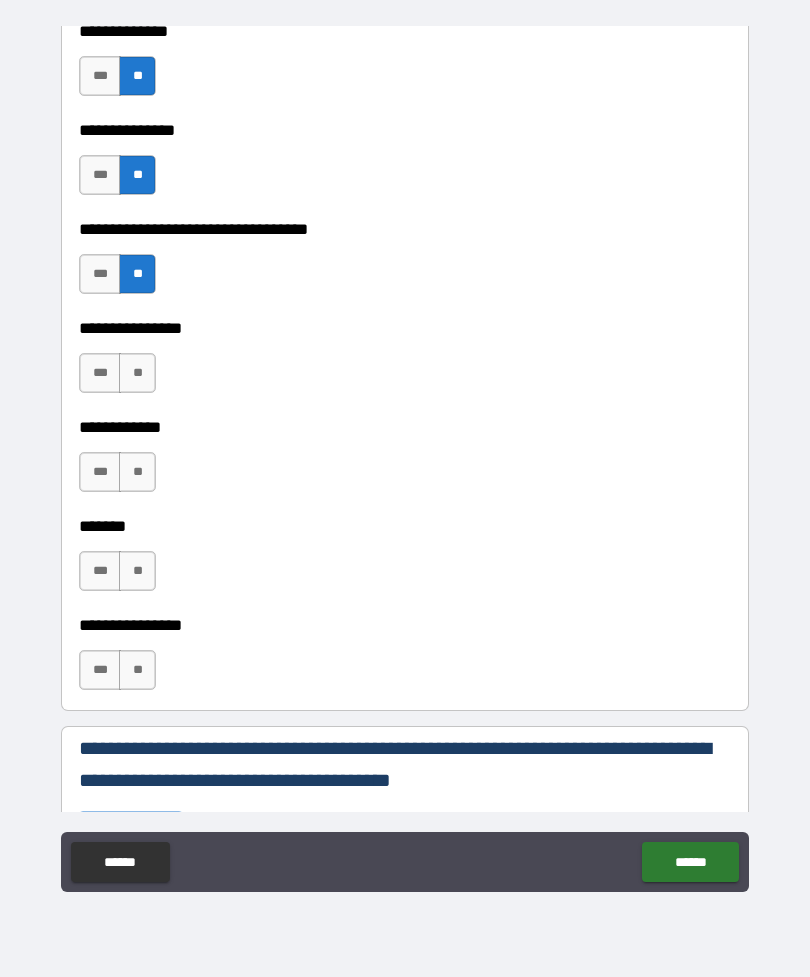 click on "**" at bounding box center [137, 373] 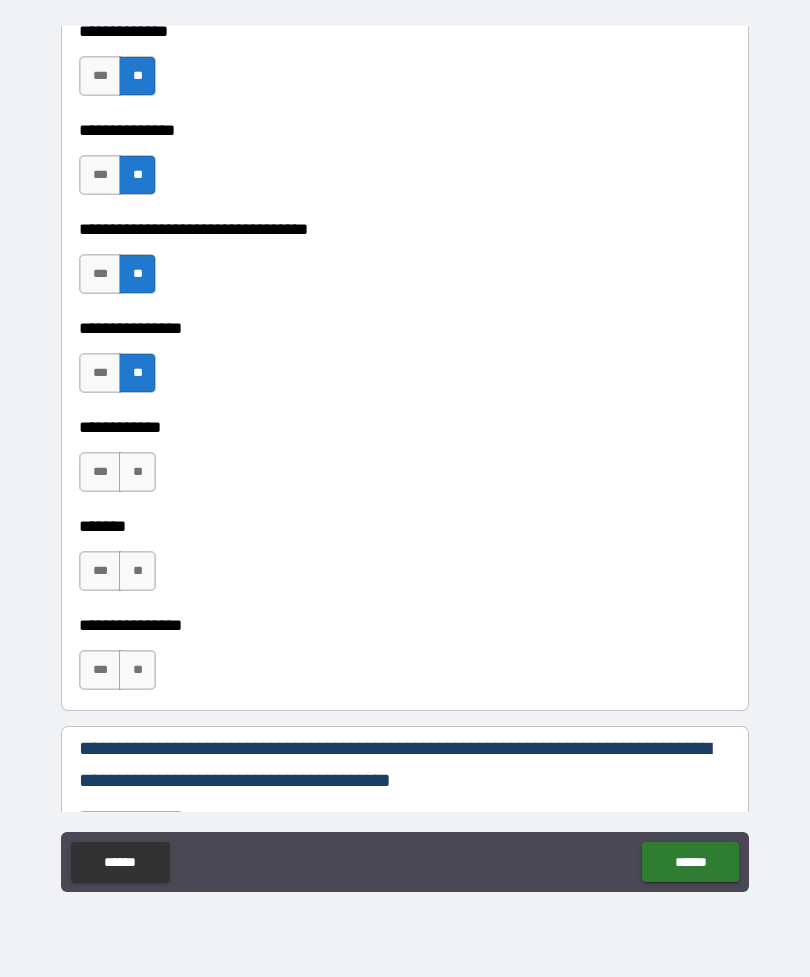 click on "**" at bounding box center [137, 472] 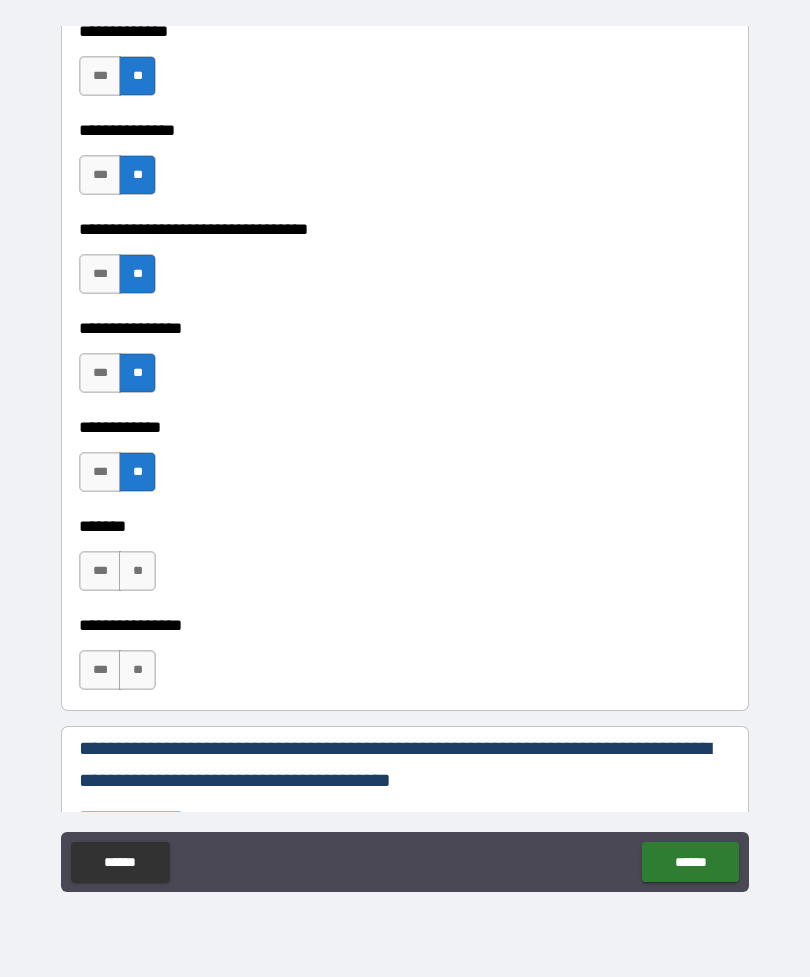 click on "**" at bounding box center [137, 571] 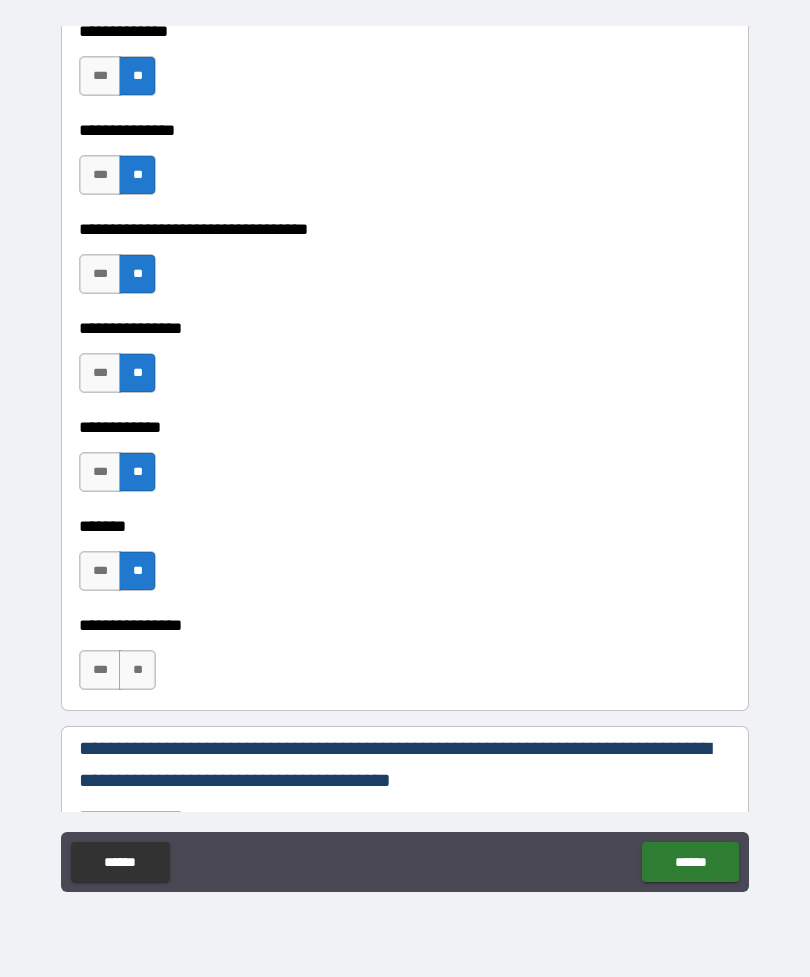 click on "**" at bounding box center [137, 670] 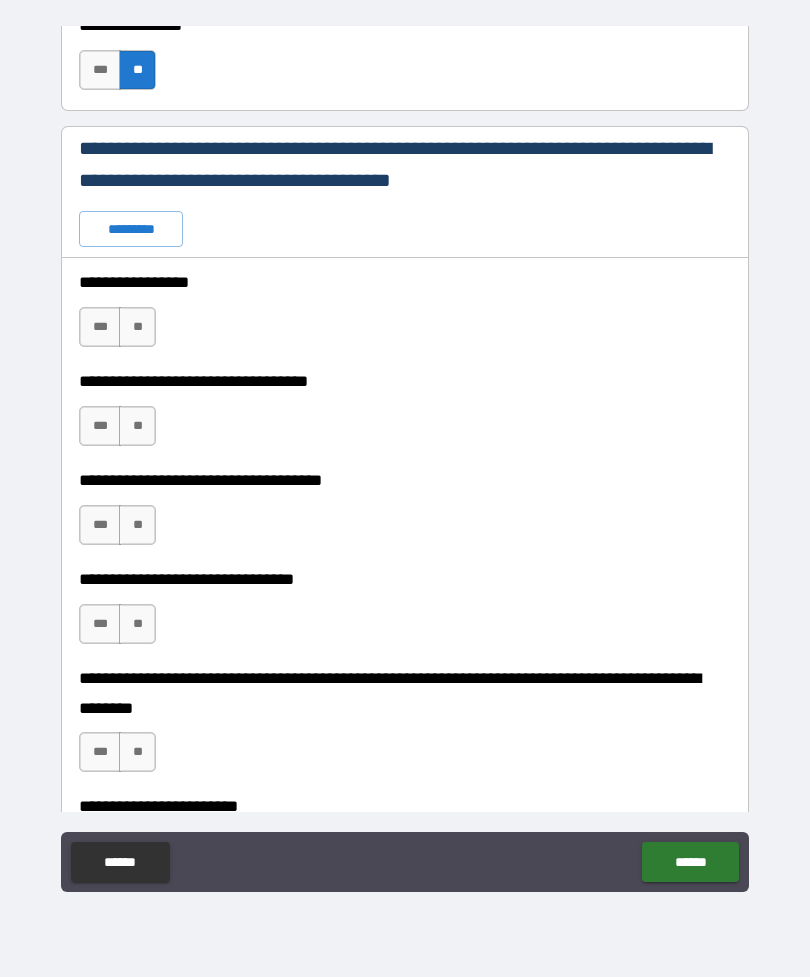 scroll, scrollTop: 7663, scrollLeft: 0, axis: vertical 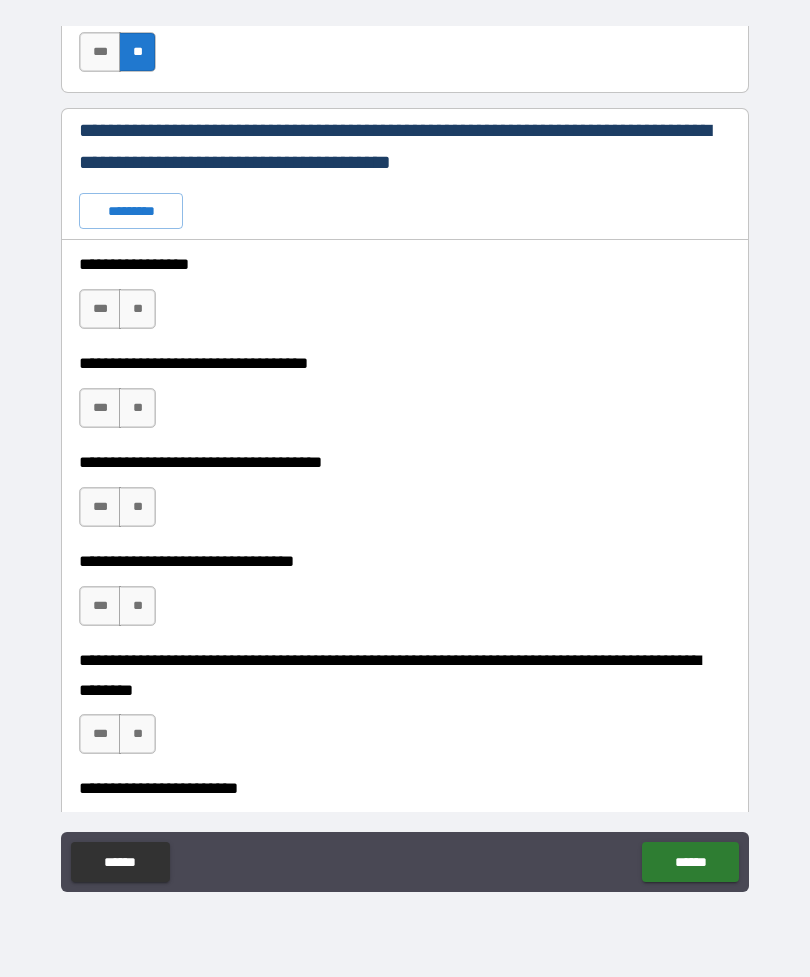 click on "**" at bounding box center [137, 309] 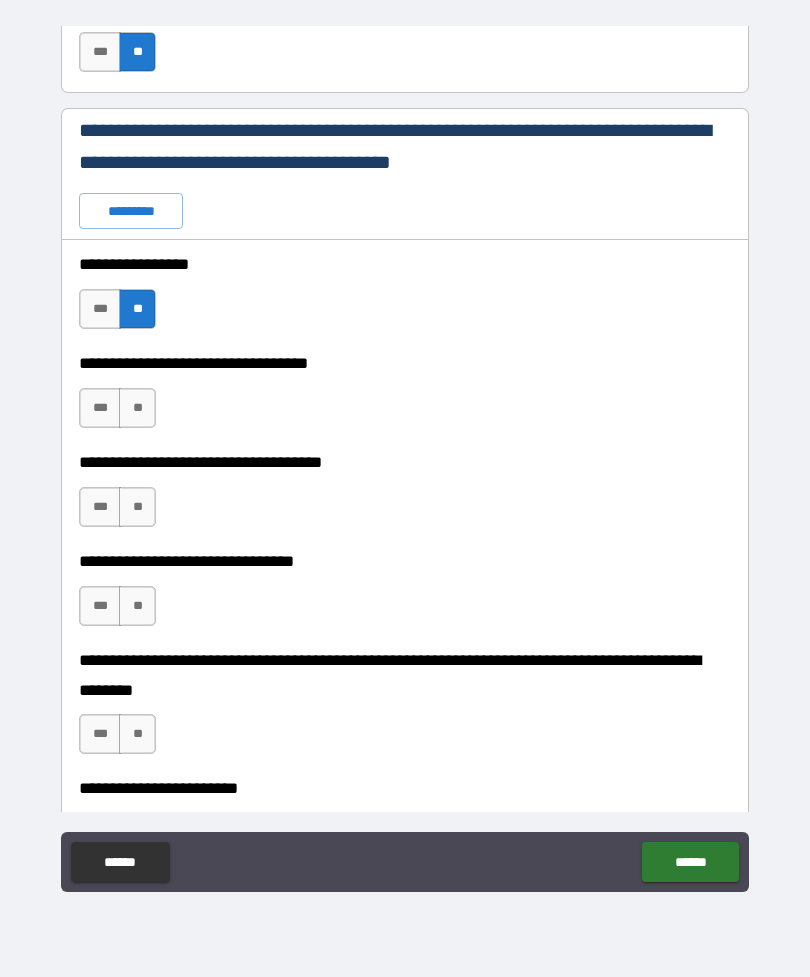 click on "**" at bounding box center (137, 408) 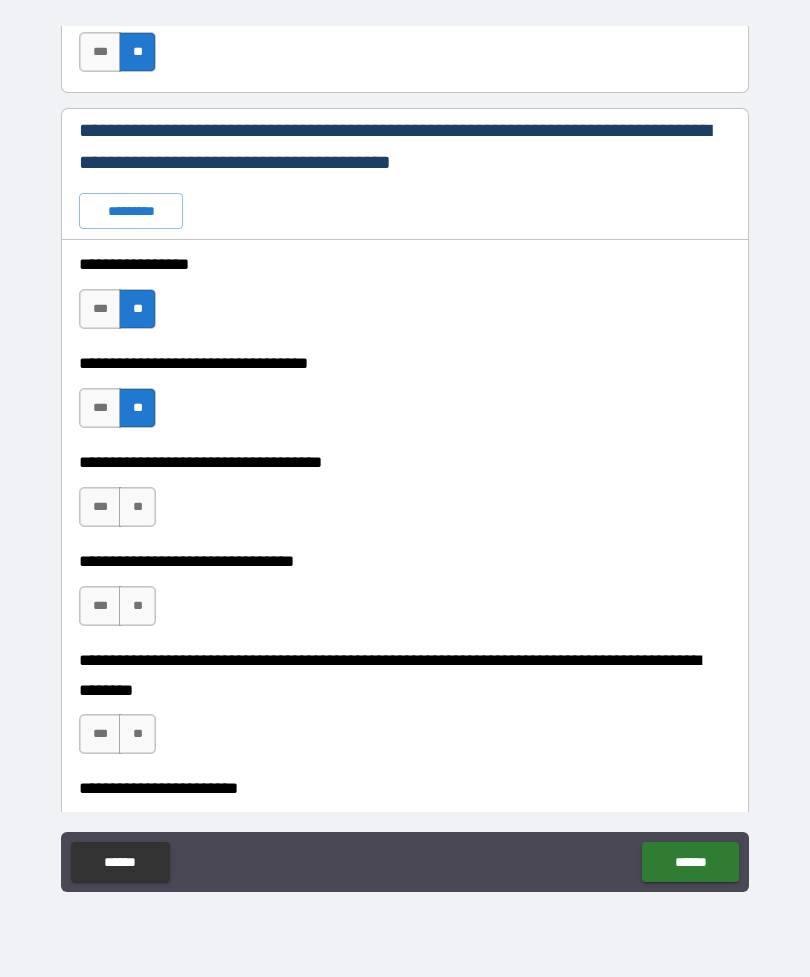click on "**" at bounding box center [137, 507] 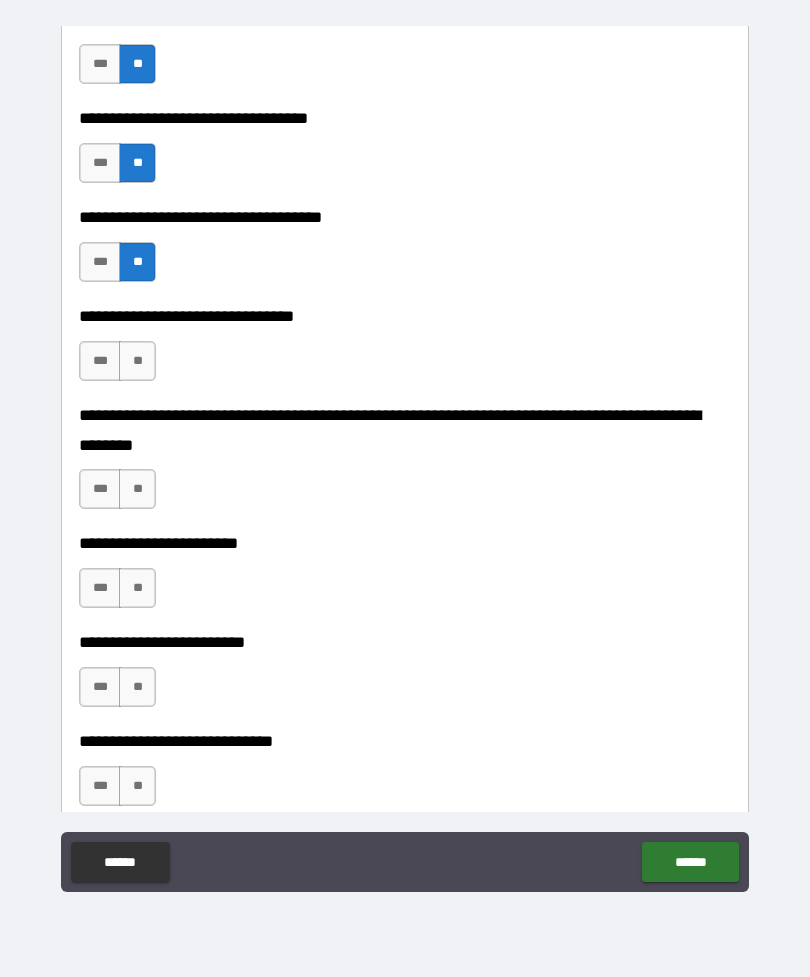 scroll, scrollTop: 7935, scrollLeft: 0, axis: vertical 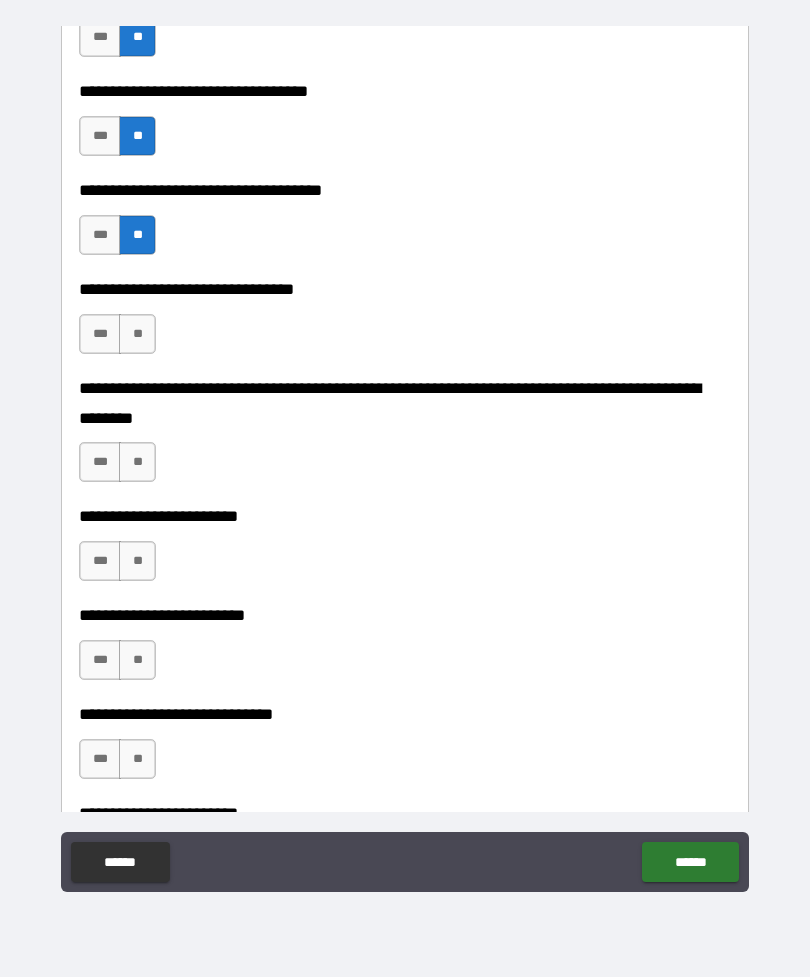 click on "**" at bounding box center [137, 334] 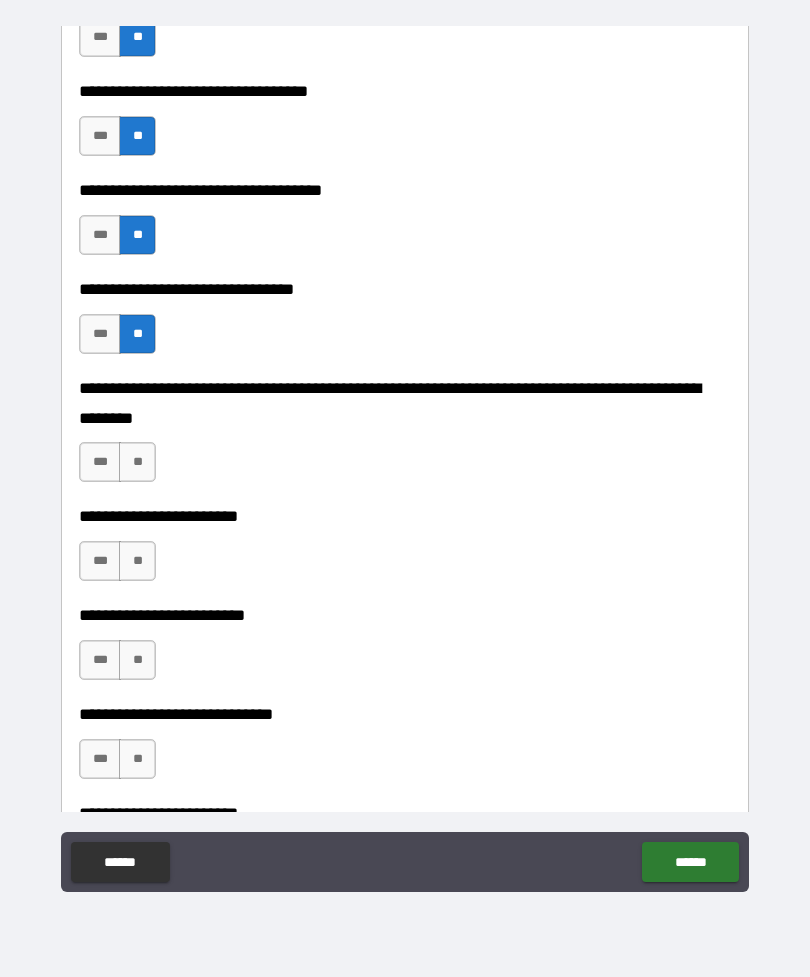 click on "**" at bounding box center (137, 462) 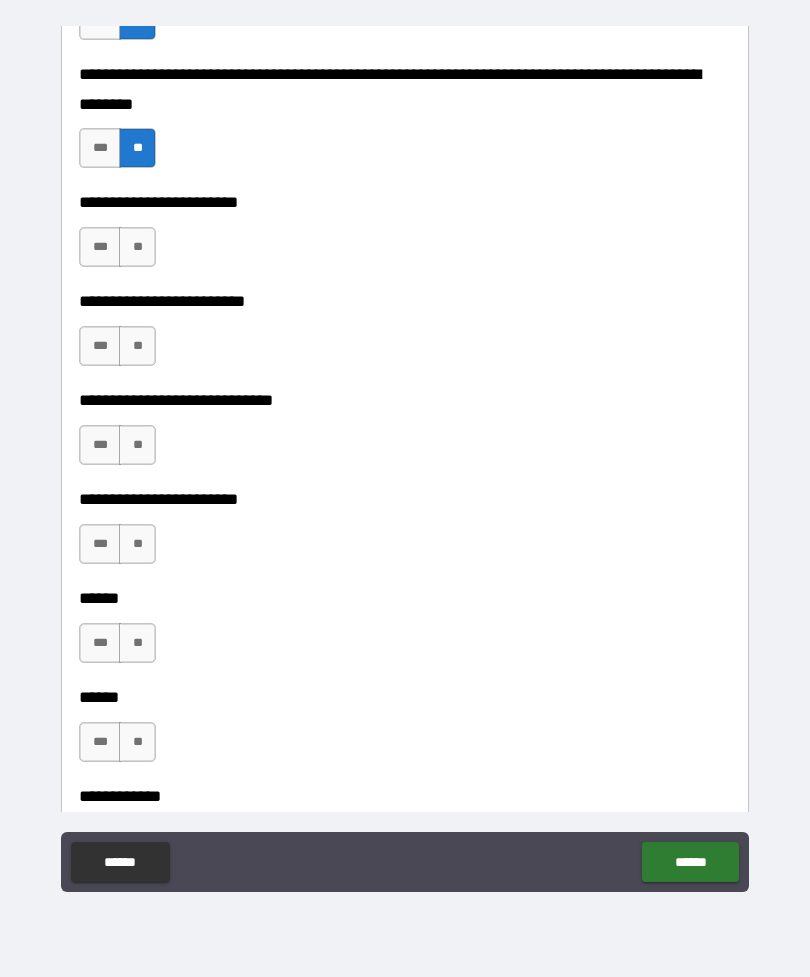 scroll, scrollTop: 8250, scrollLeft: 0, axis: vertical 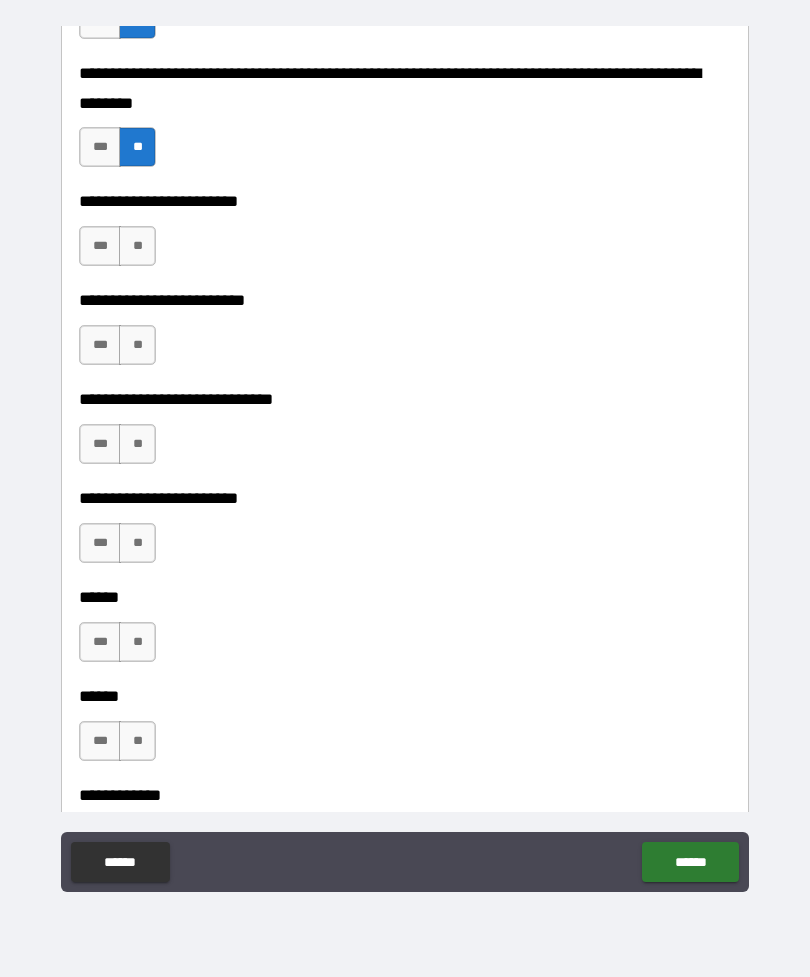 click on "**" at bounding box center [137, 246] 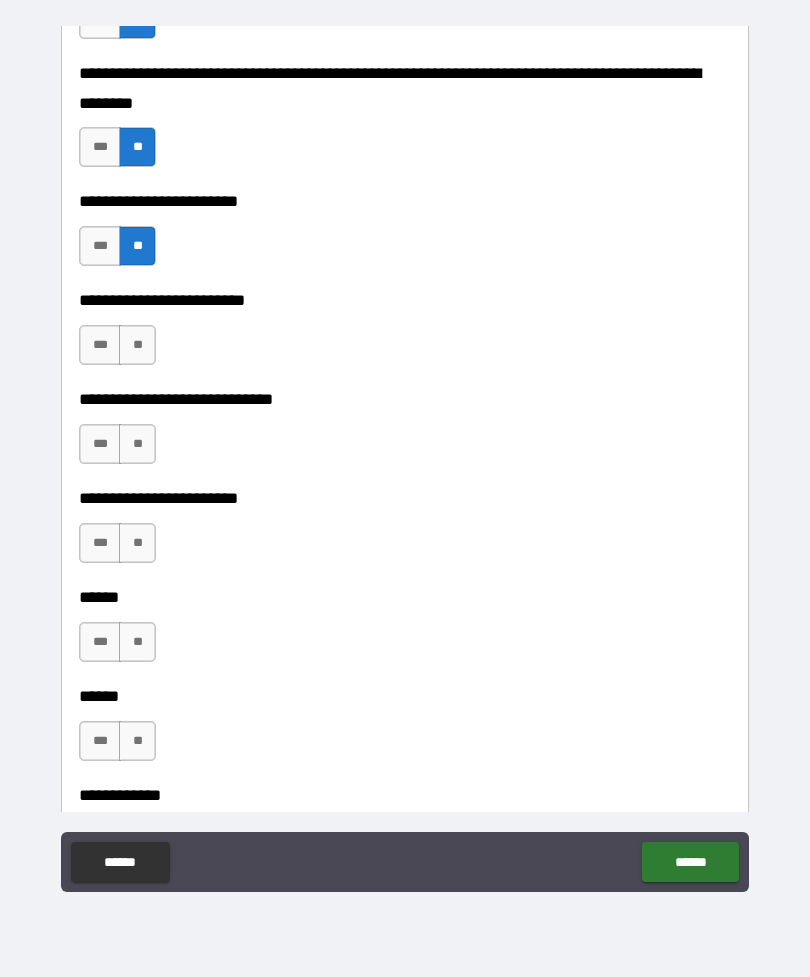 click on "**" at bounding box center [137, 345] 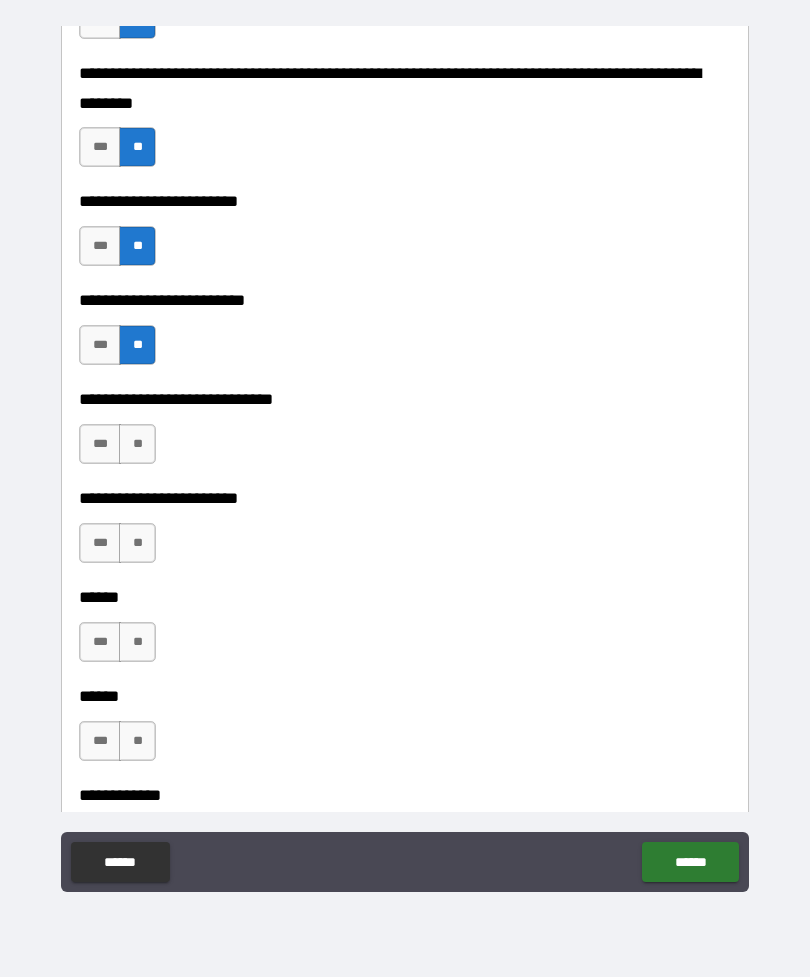 click on "**" at bounding box center (137, 444) 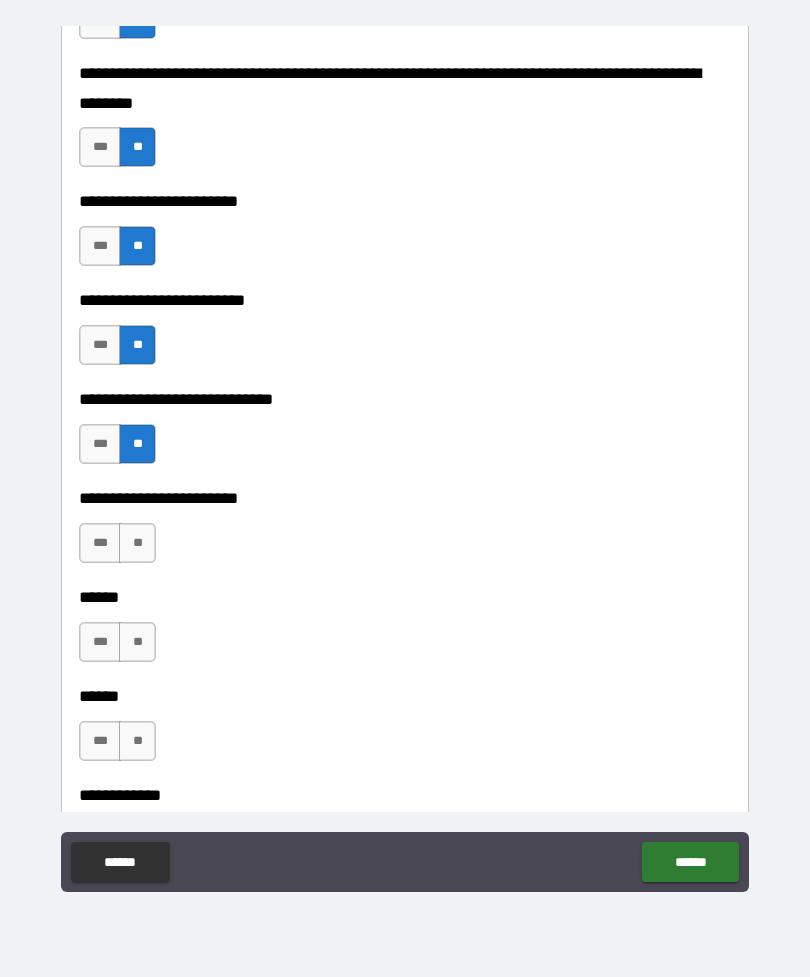 click on "**" at bounding box center [137, 543] 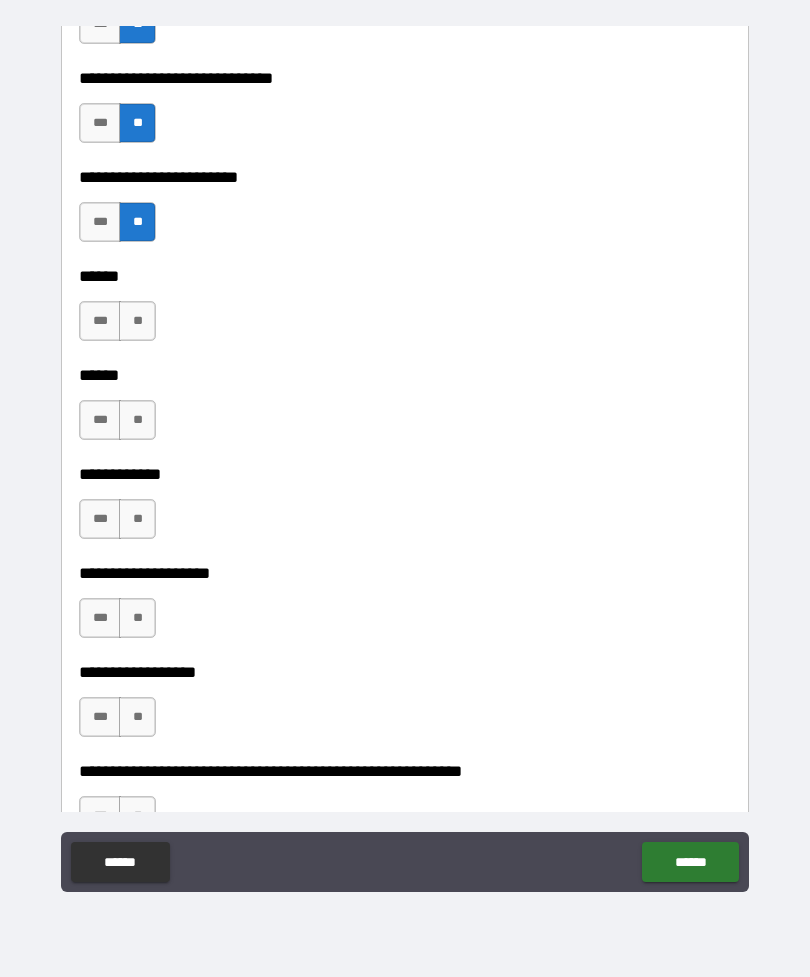 scroll, scrollTop: 8609, scrollLeft: 0, axis: vertical 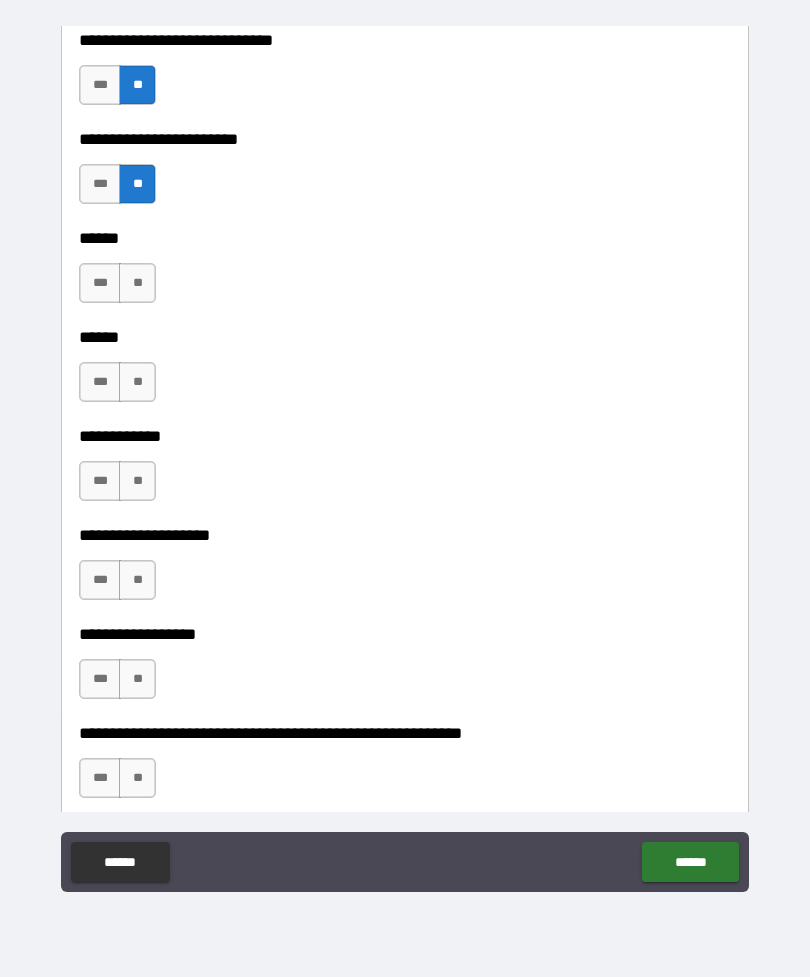 click on "**" at bounding box center (137, 283) 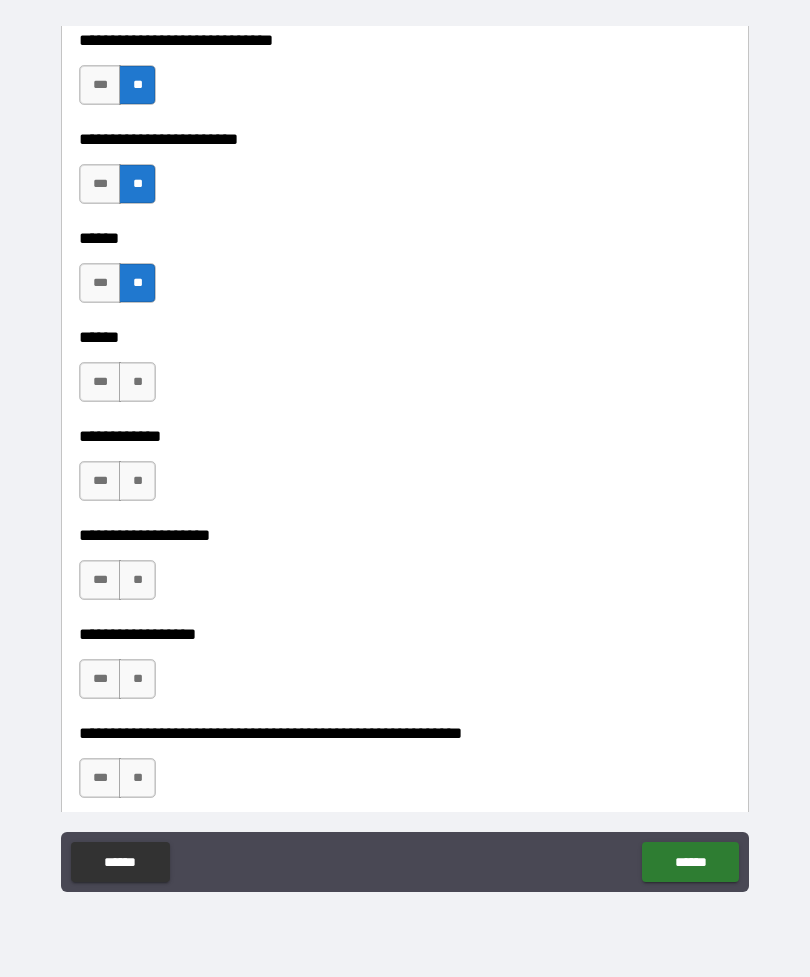 click on "**" at bounding box center [137, 382] 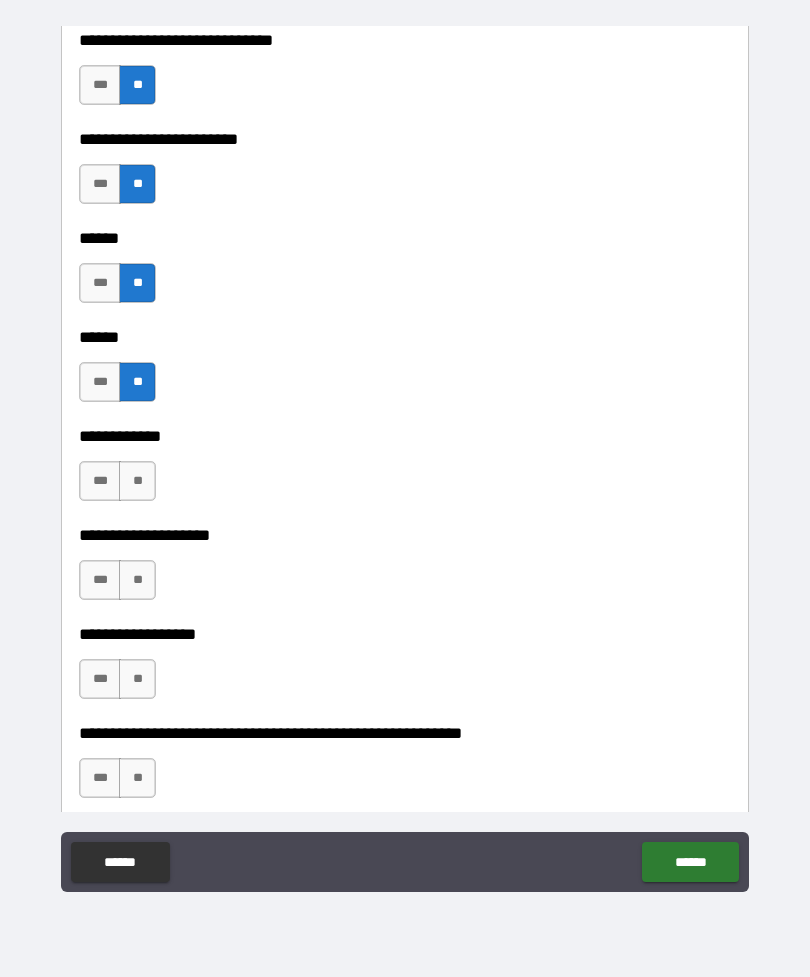 click on "**" at bounding box center (137, 481) 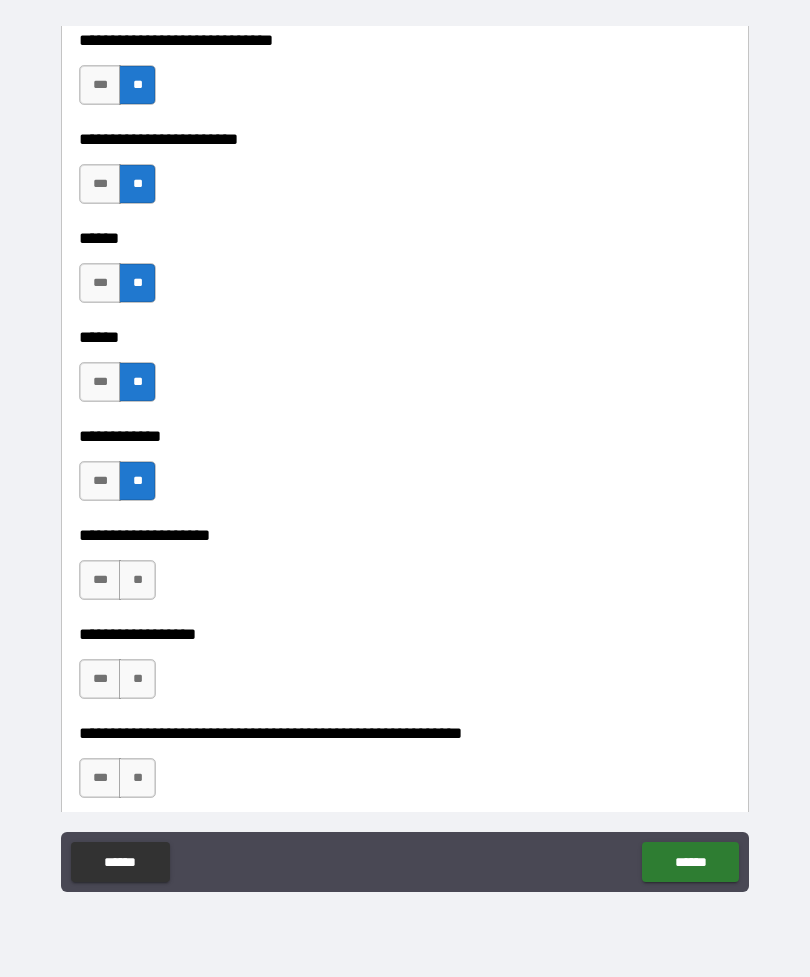 click on "**" at bounding box center [137, 580] 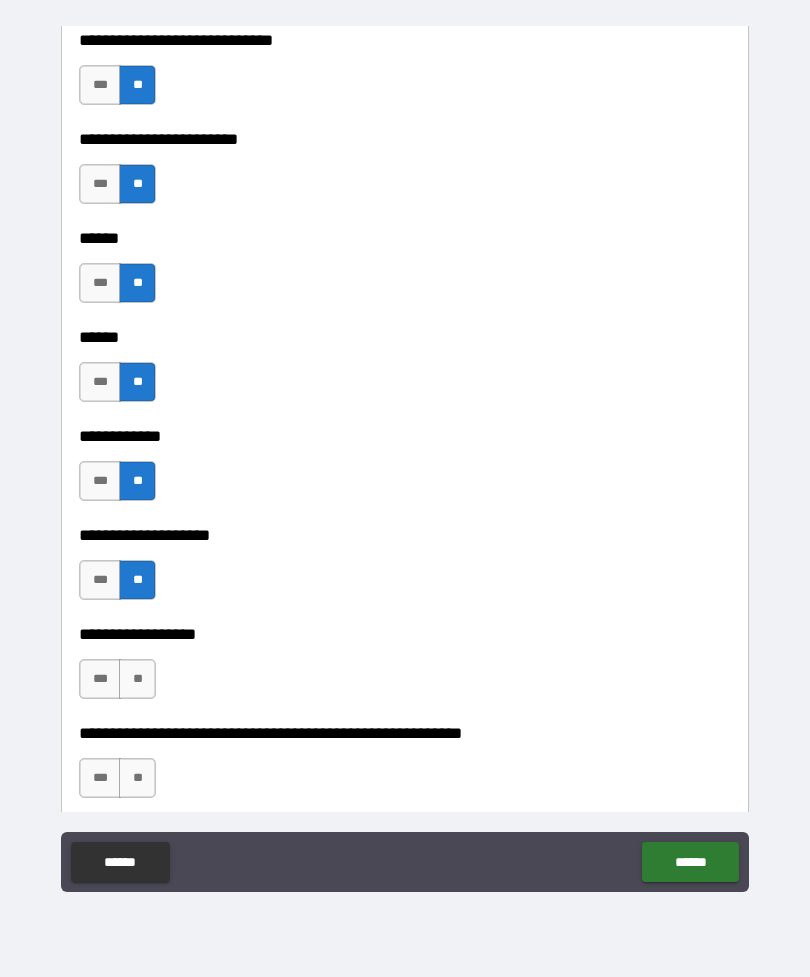 scroll, scrollTop: 8882, scrollLeft: 0, axis: vertical 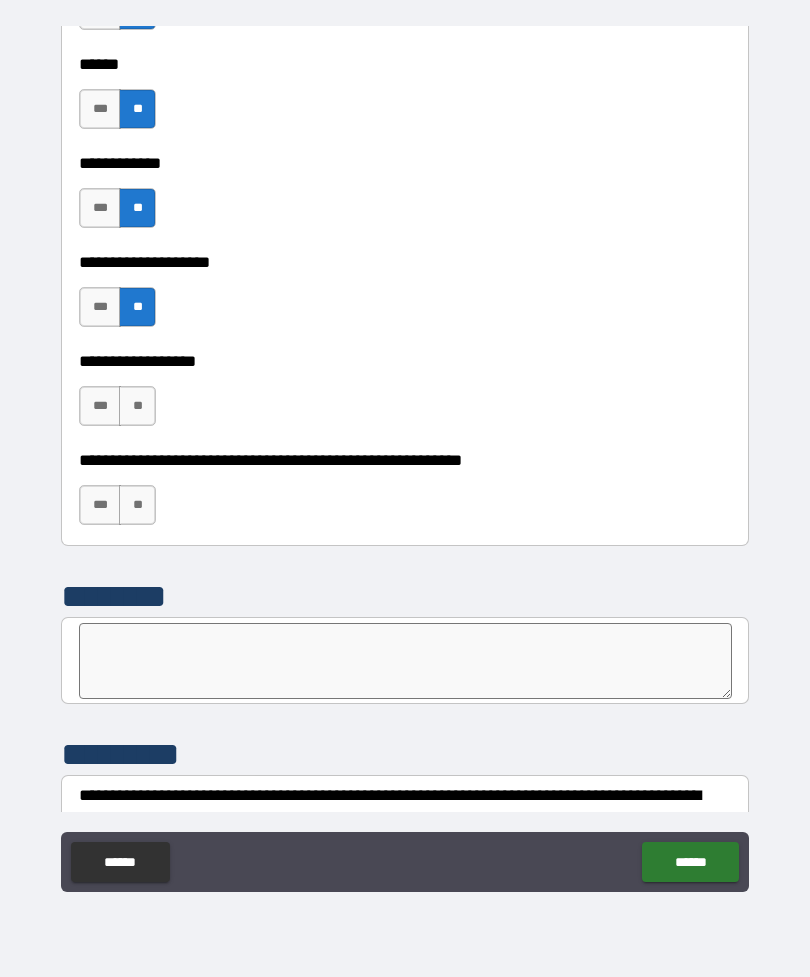 click on "**" at bounding box center (137, 406) 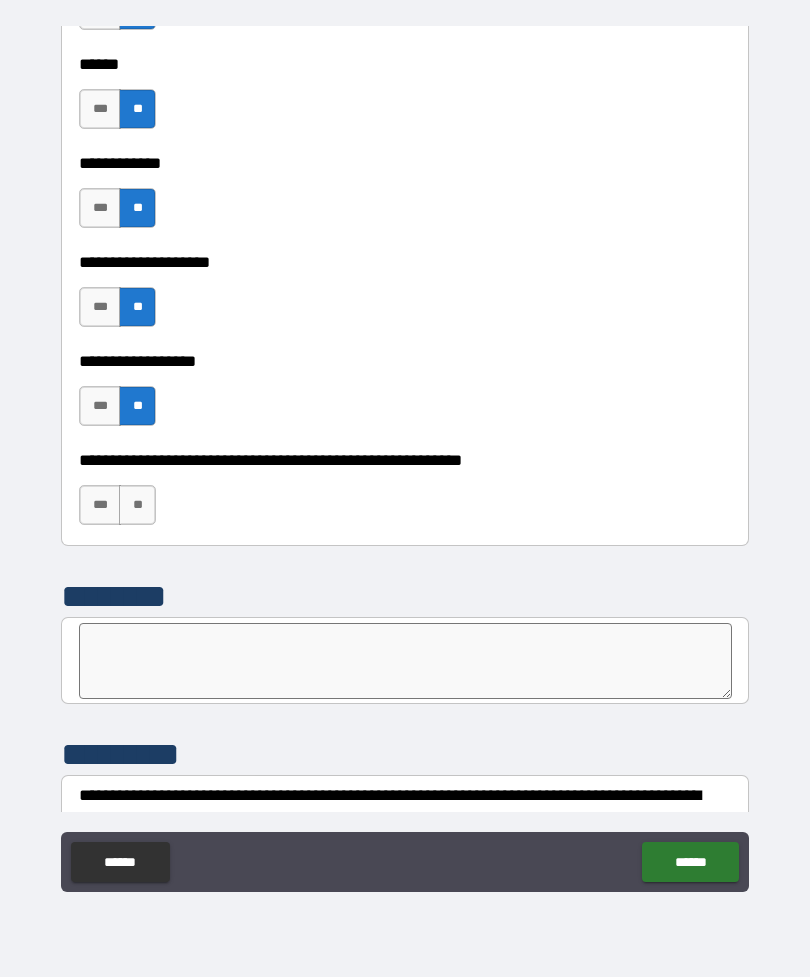 click on "**" at bounding box center [137, 505] 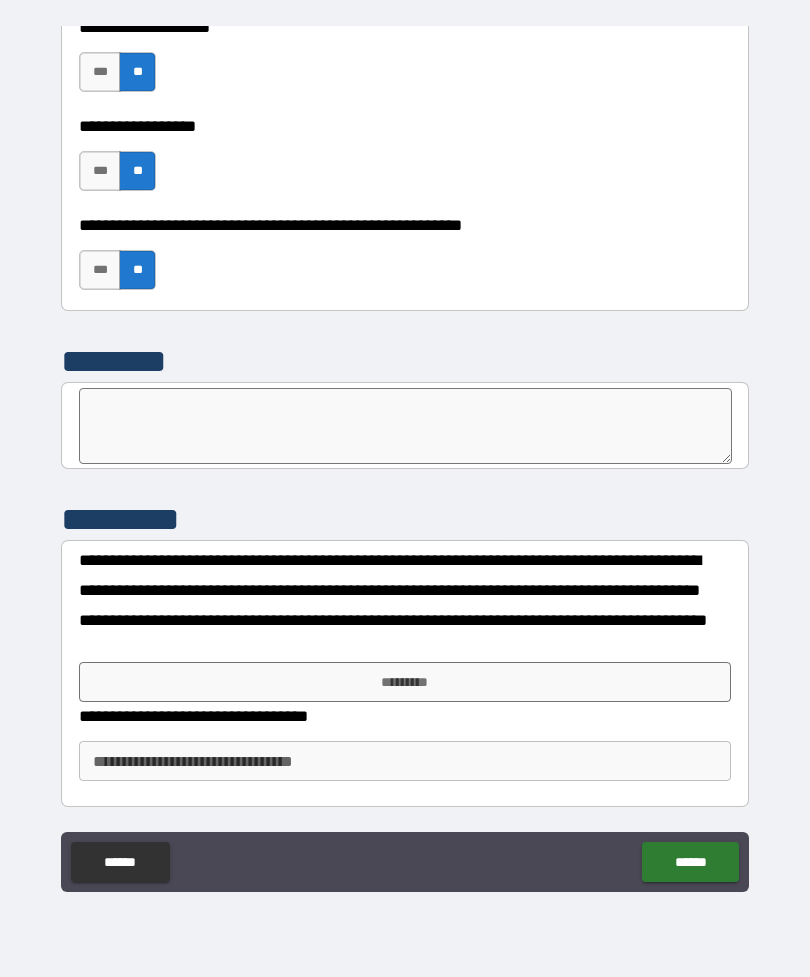 scroll, scrollTop: 9117, scrollLeft: 0, axis: vertical 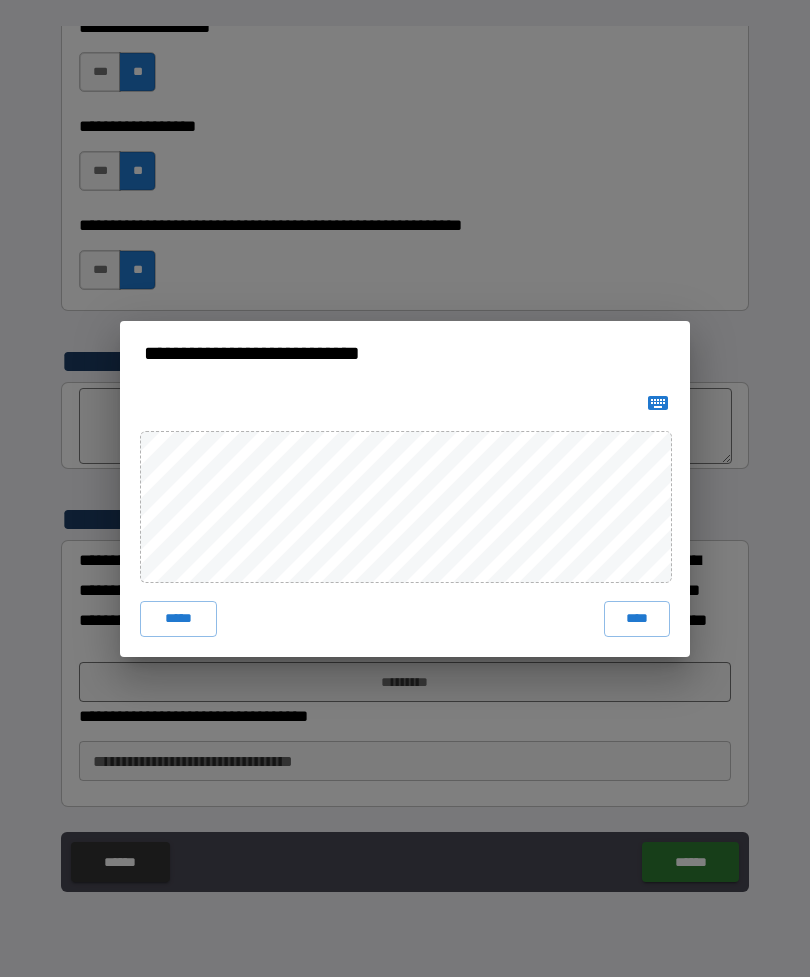 click on "*****" at bounding box center [178, 619] 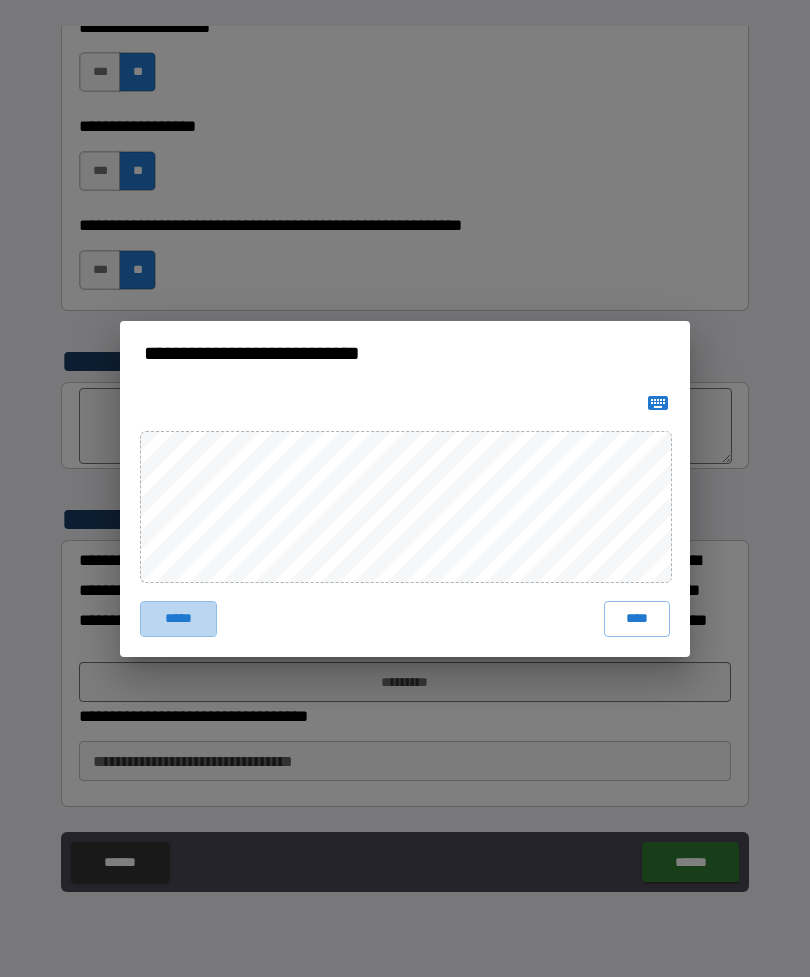 click on "*****" at bounding box center (178, 619) 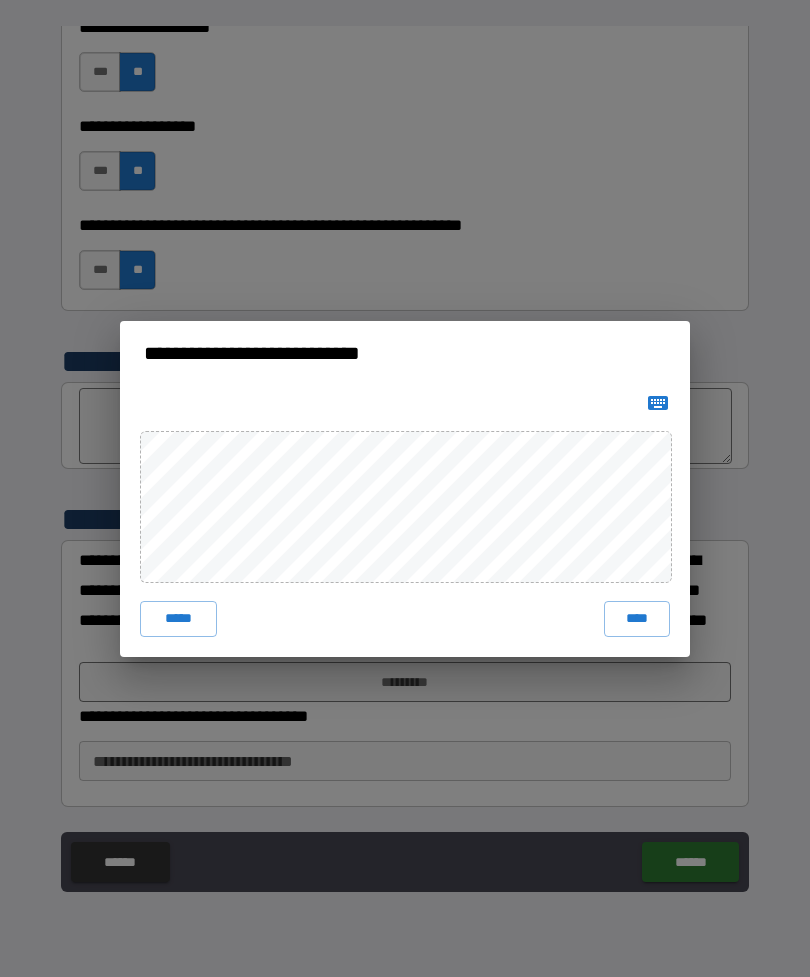 click on "****" at bounding box center (637, 619) 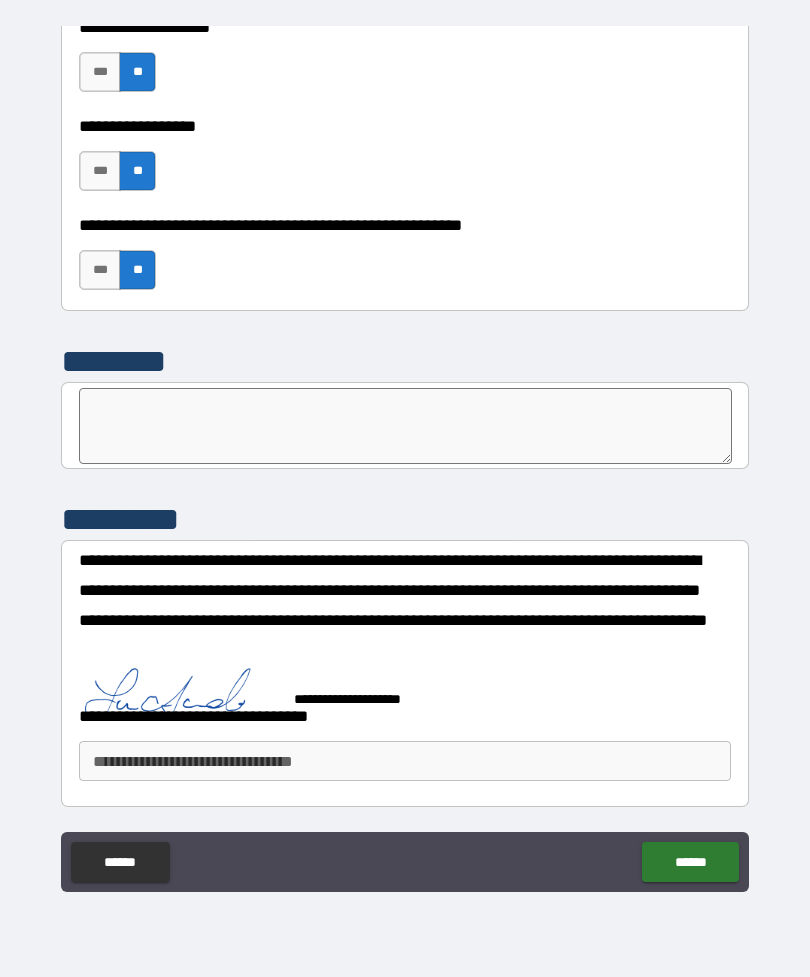 scroll, scrollTop: 9107, scrollLeft: 0, axis: vertical 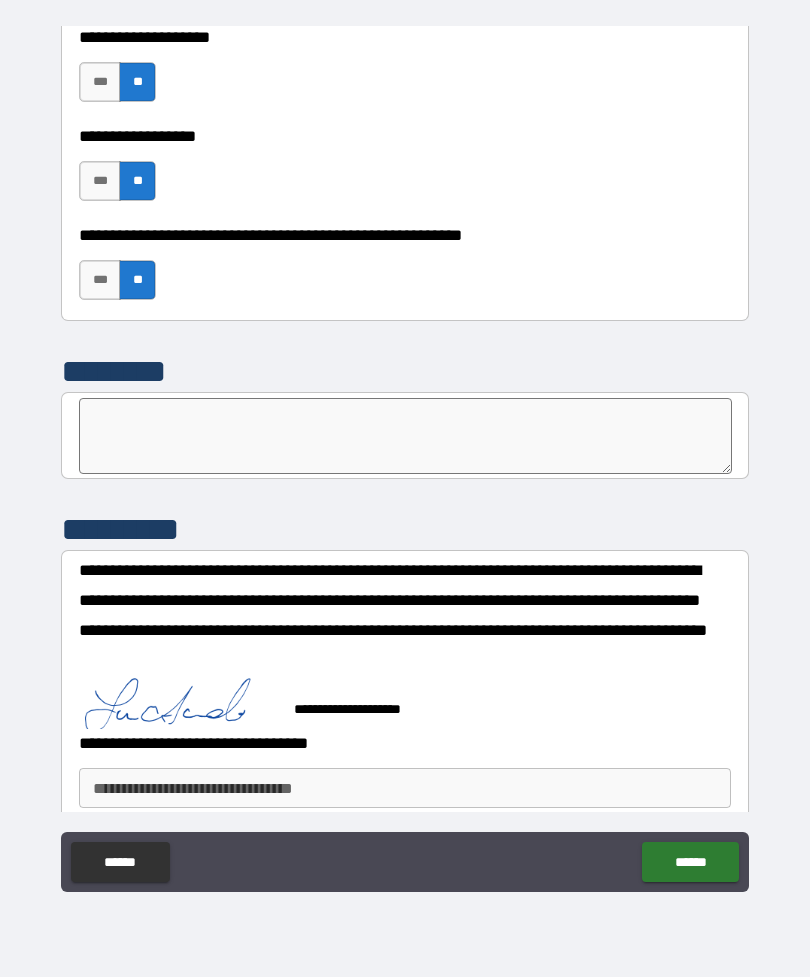 click on "******" at bounding box center (690, 862) 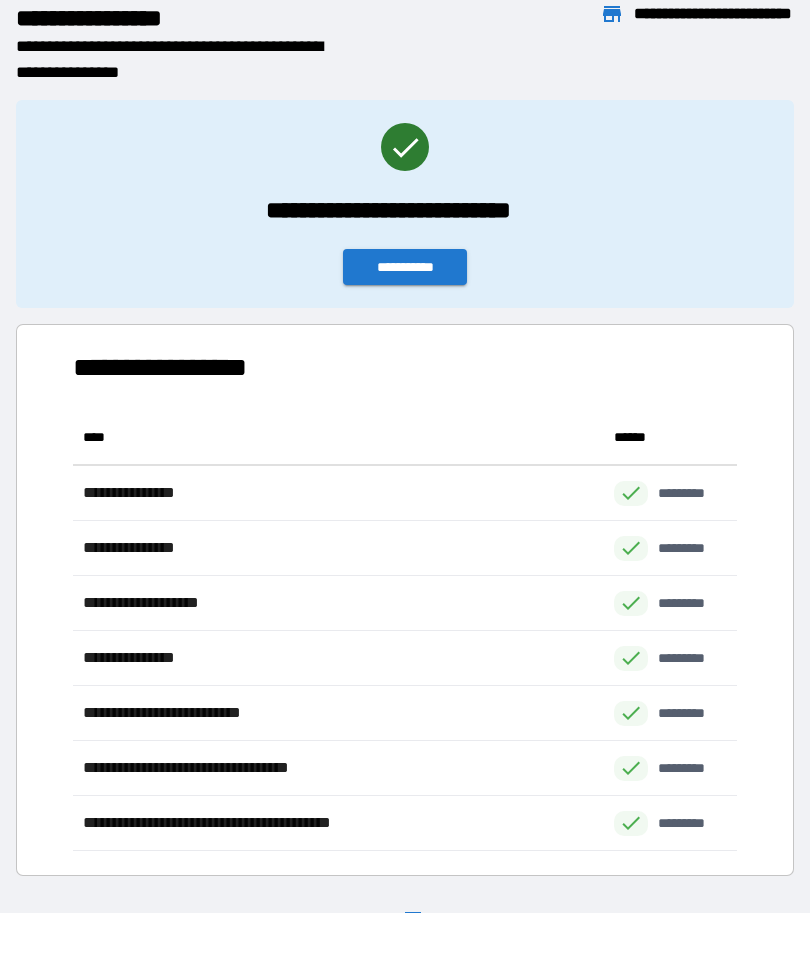 scroll, scrollTop: 1, scrollLeft: 1, axis: both 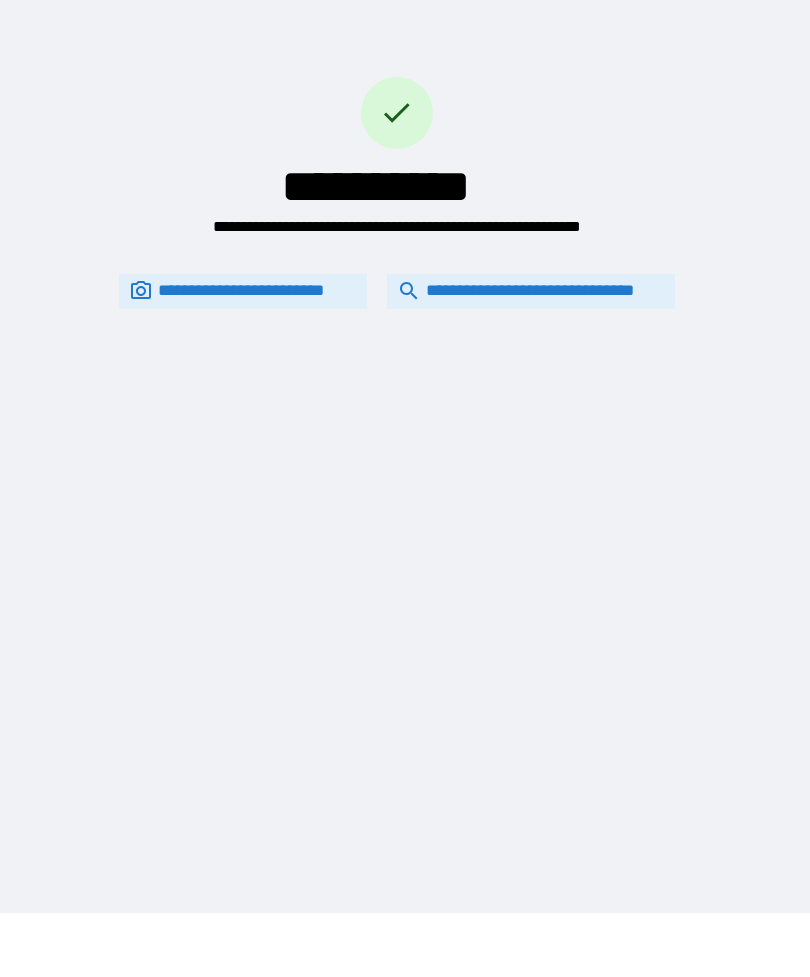 click on "**********" at bounding box center (531, 291) 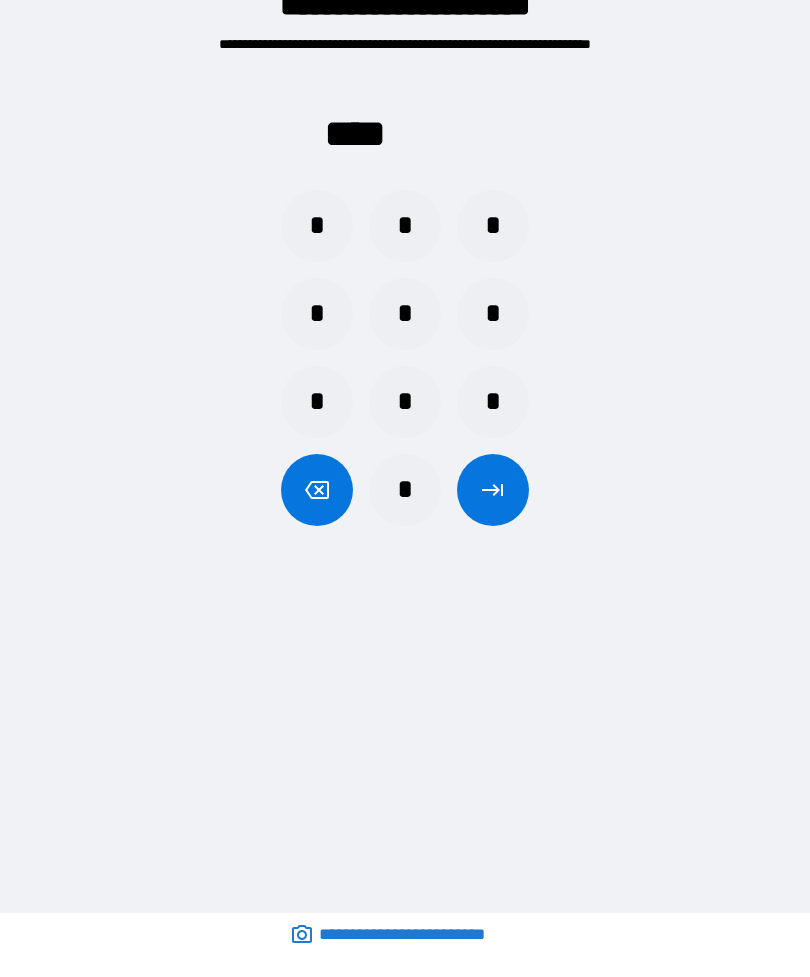 click on "*" at bounding box center (317, 226) 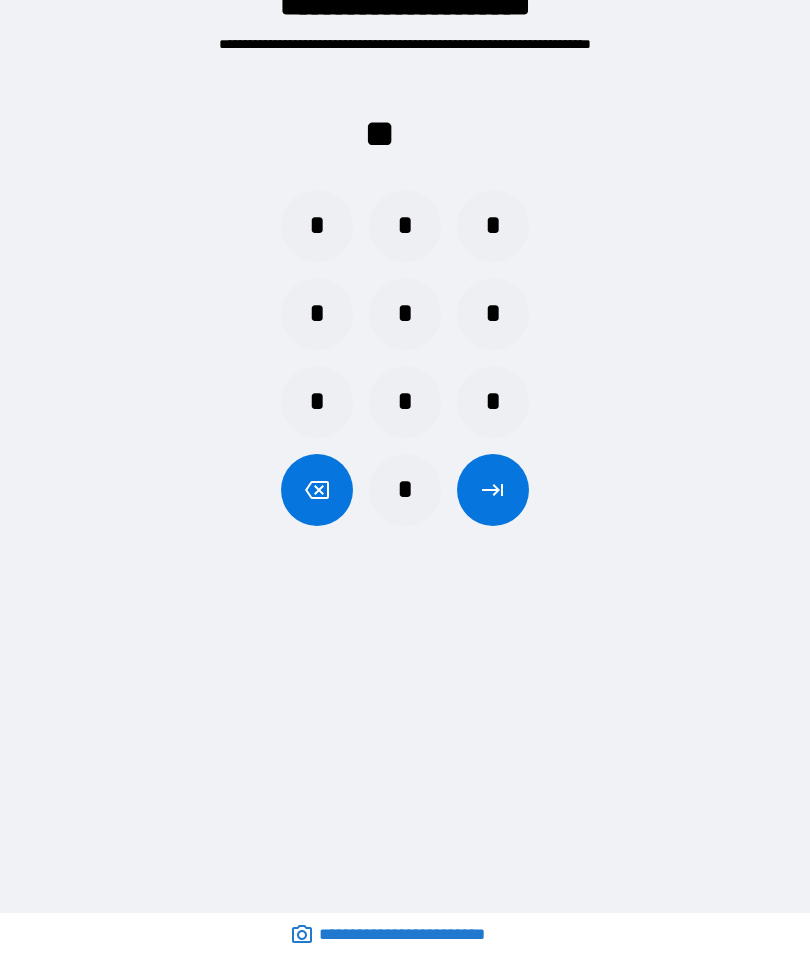 click on "*" at bounding box center (405, 402) 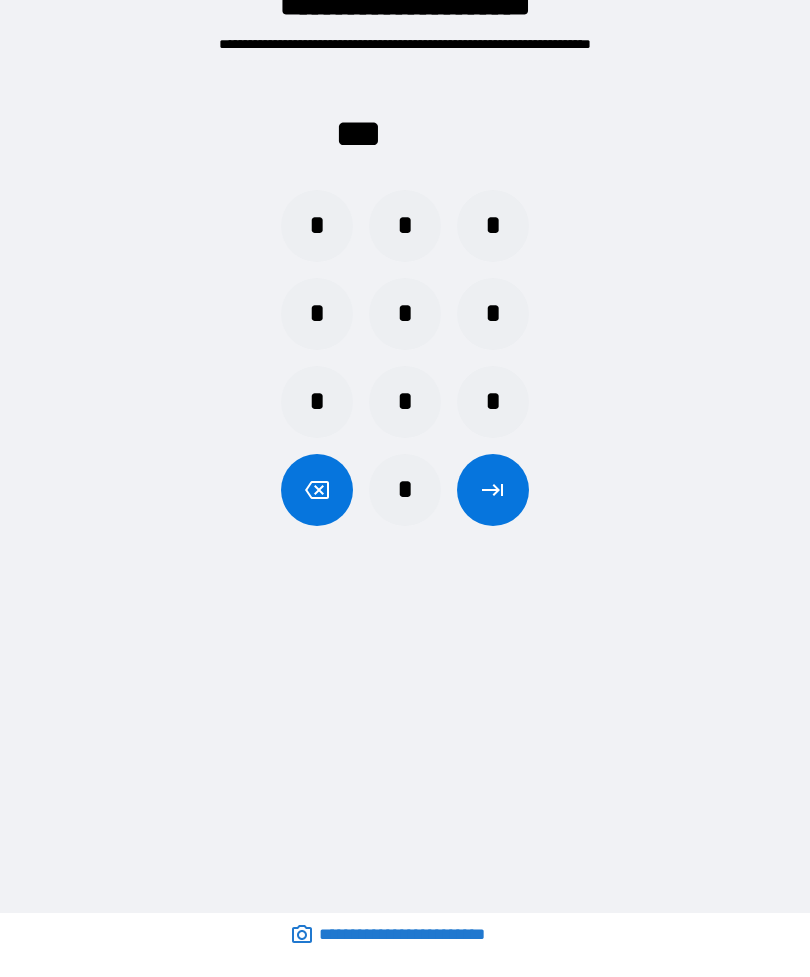 click on "*" at bounding box center [405, 402] 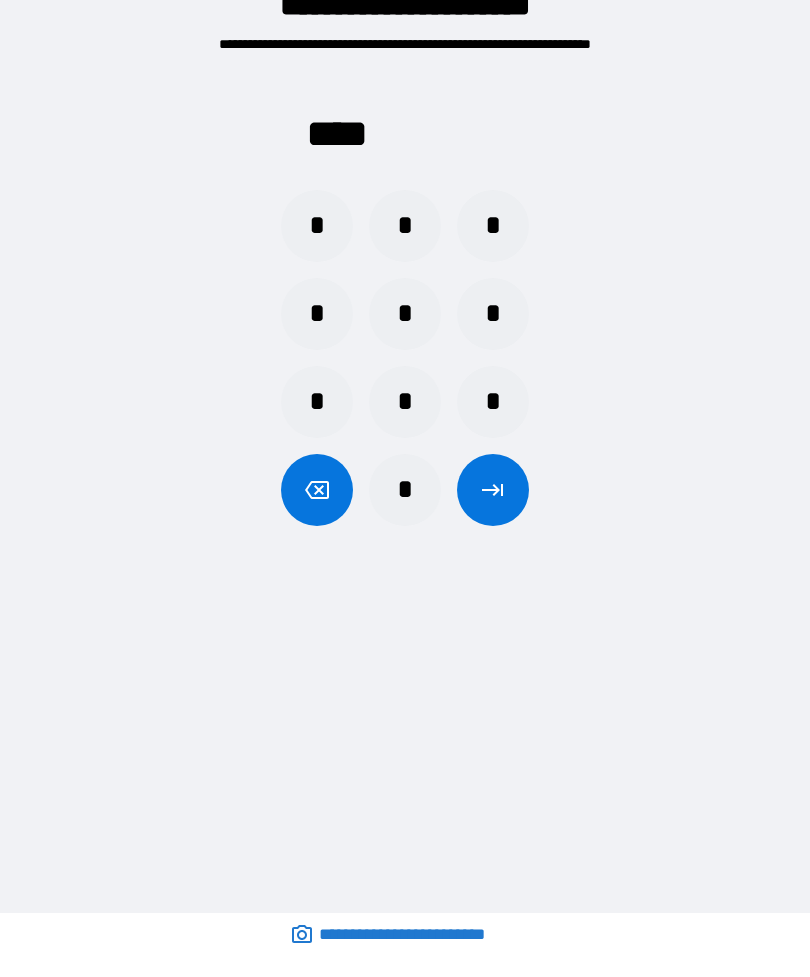 click 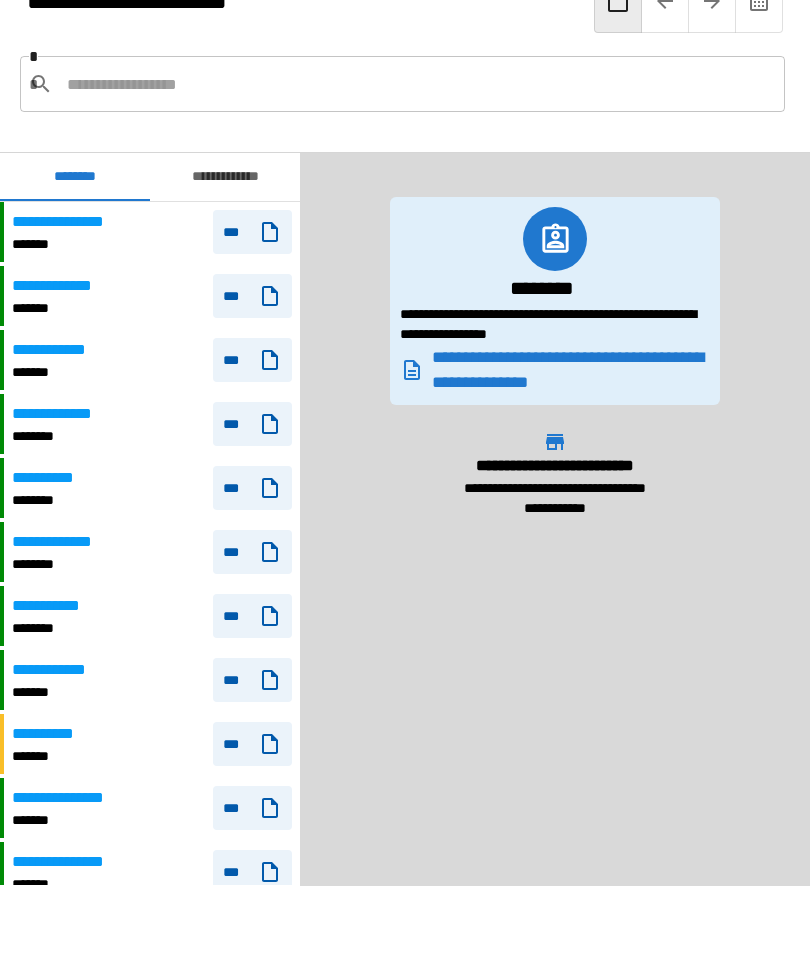 click on "**********" at bounding box center [225, 177] 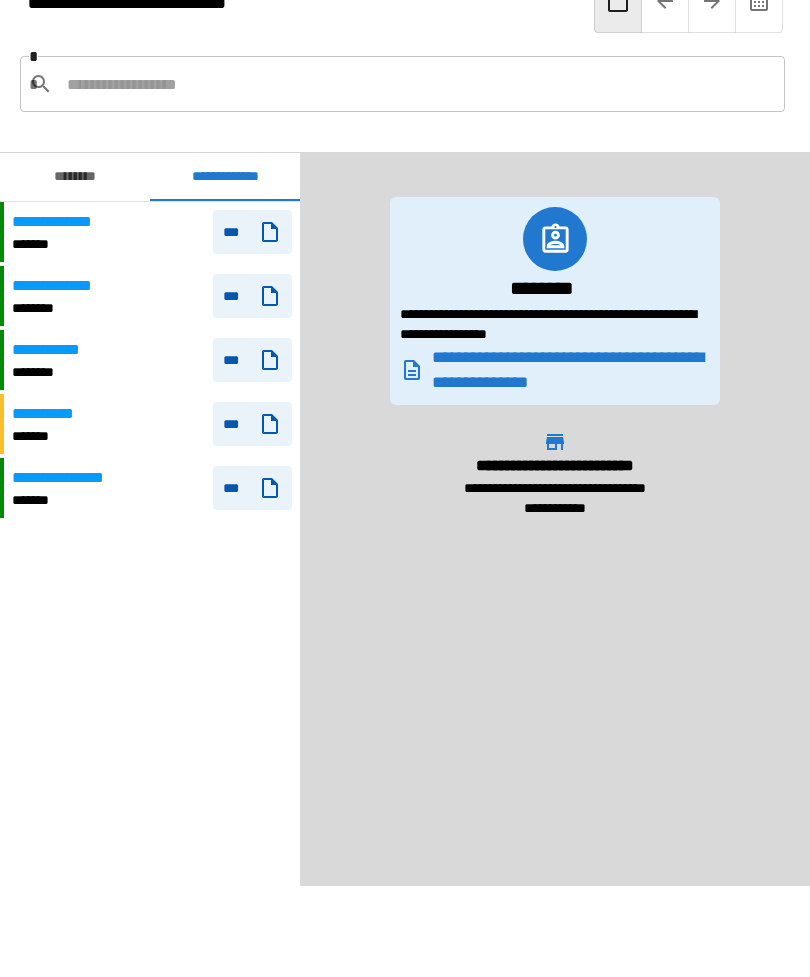 click on "********" at bounding box center (75, 177) 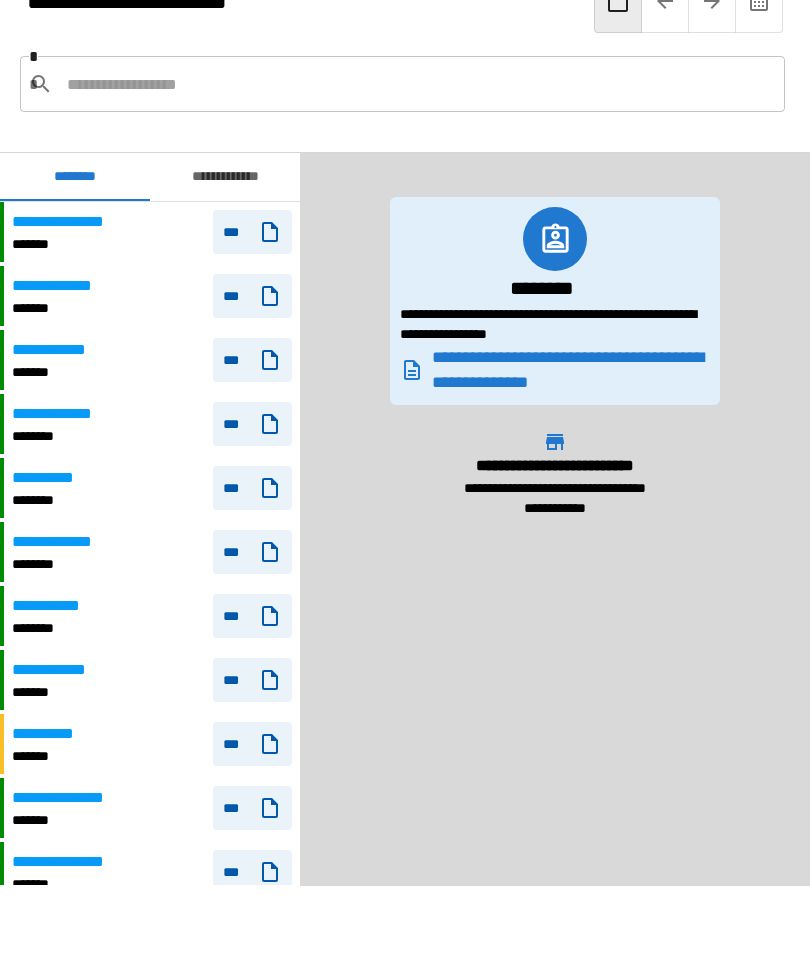 click on "**********" at bounding box center (152, 488) 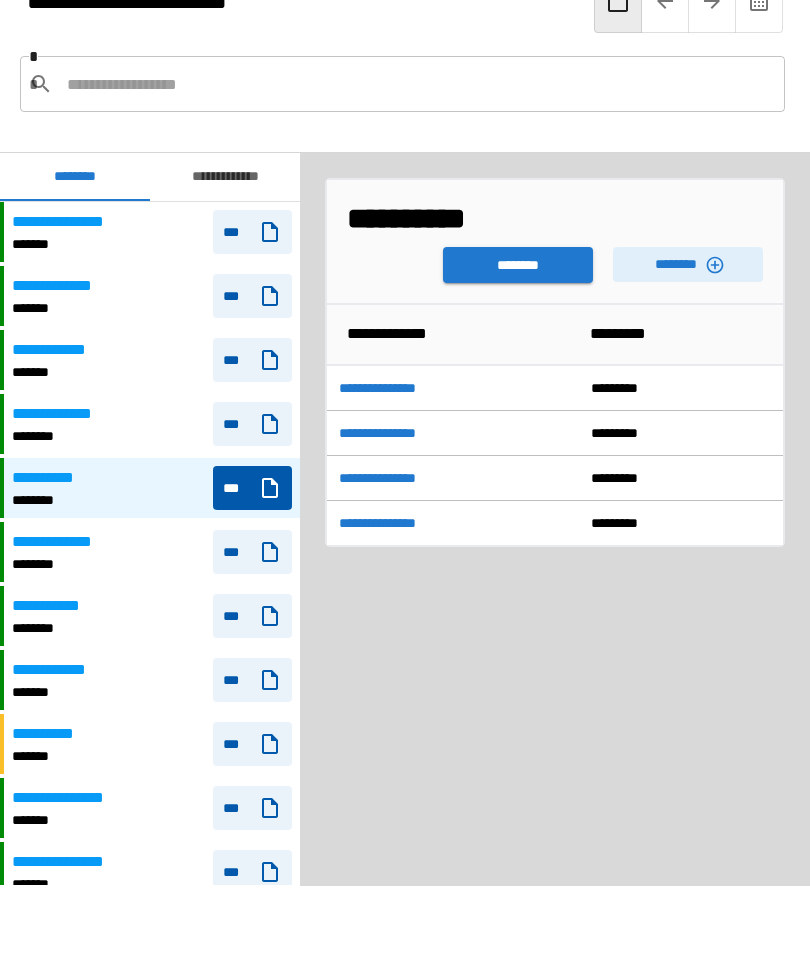 click on "********" at bounding box center [688, 264] 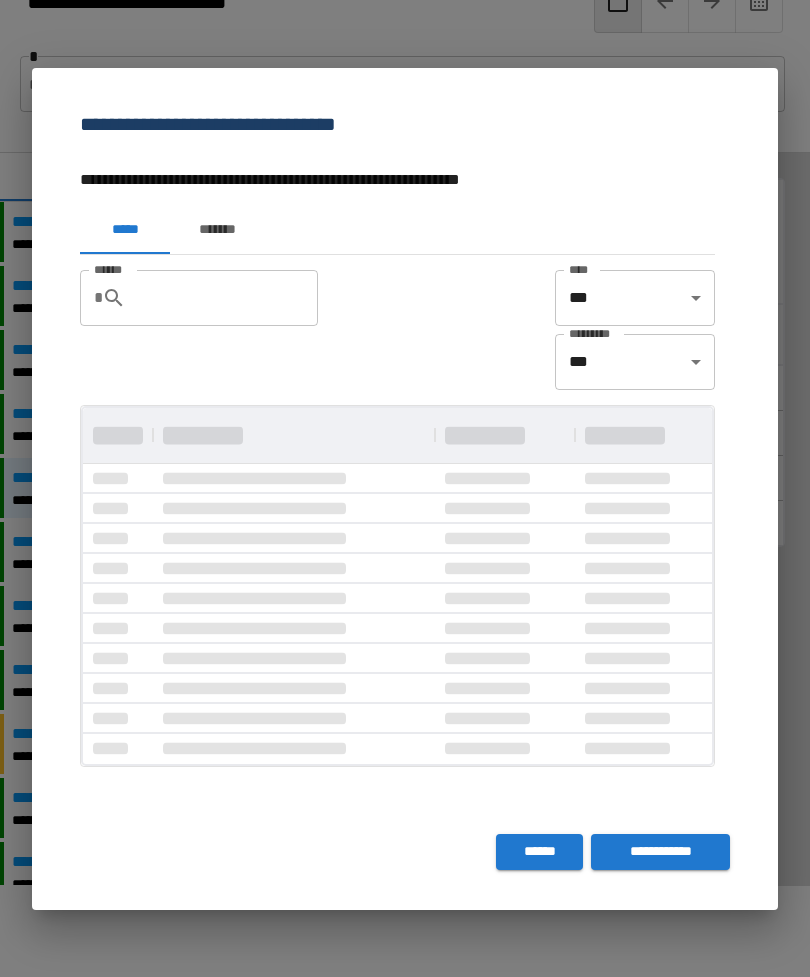 scroll, scrollTop: 0, scrollLeft: 0, axis: both 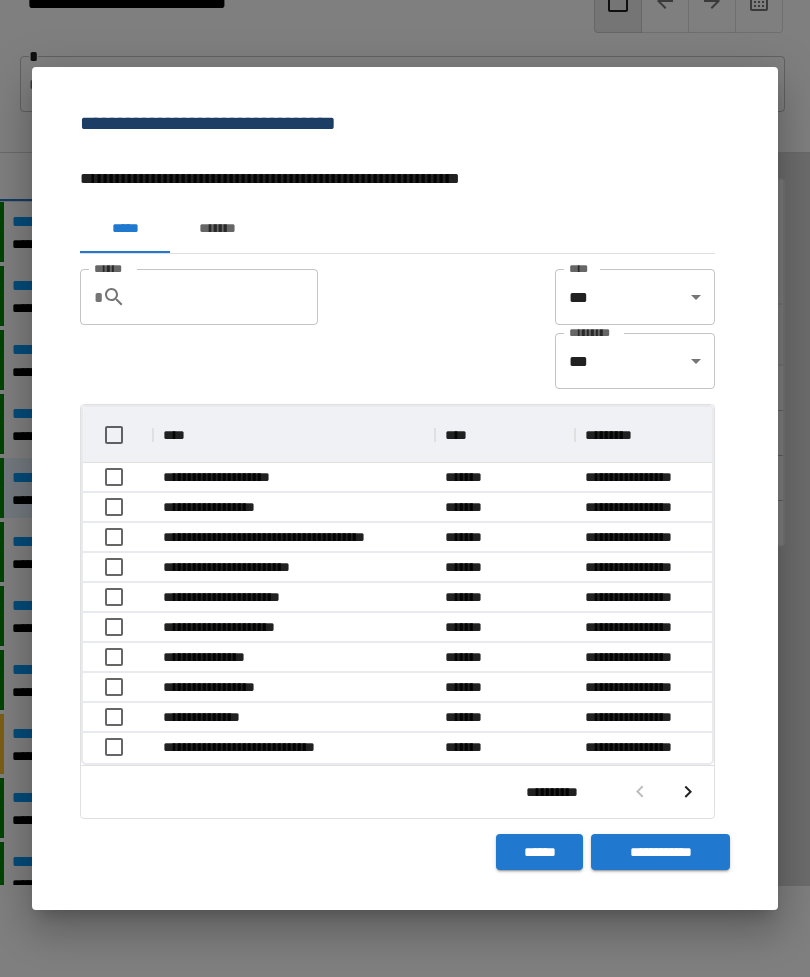 click on "******" at bounding box center (539, 852) 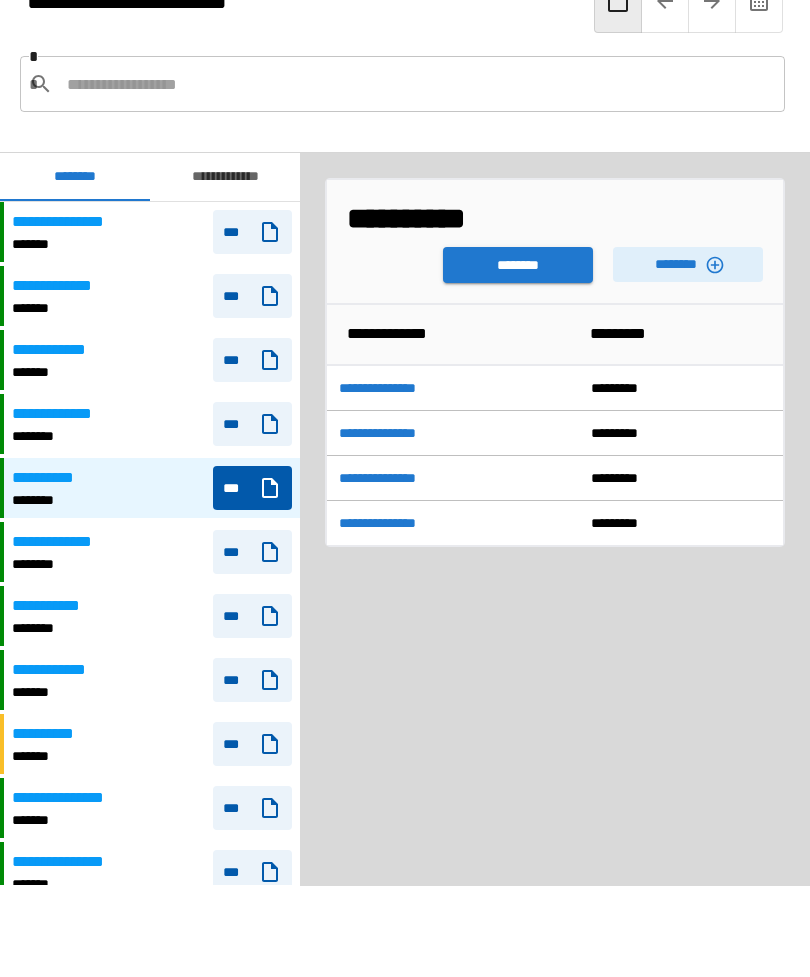 click on "**********" at bounding box center (60, 350) 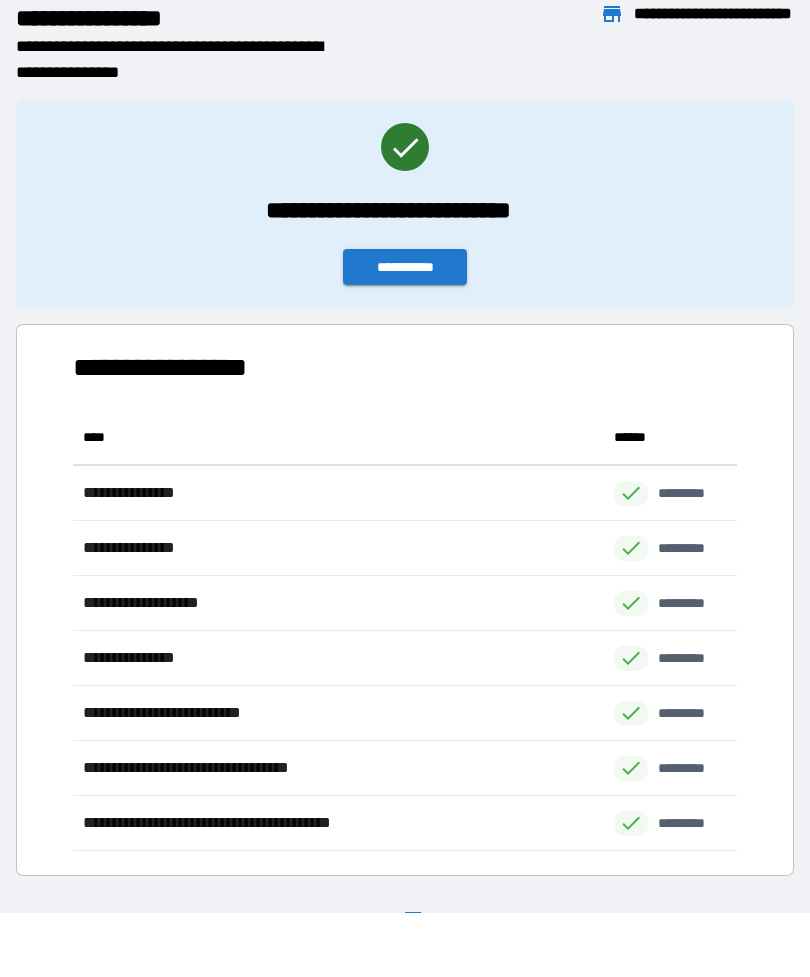 scroll, scrollTop: 1, scrollLeft: 1, axis: both 